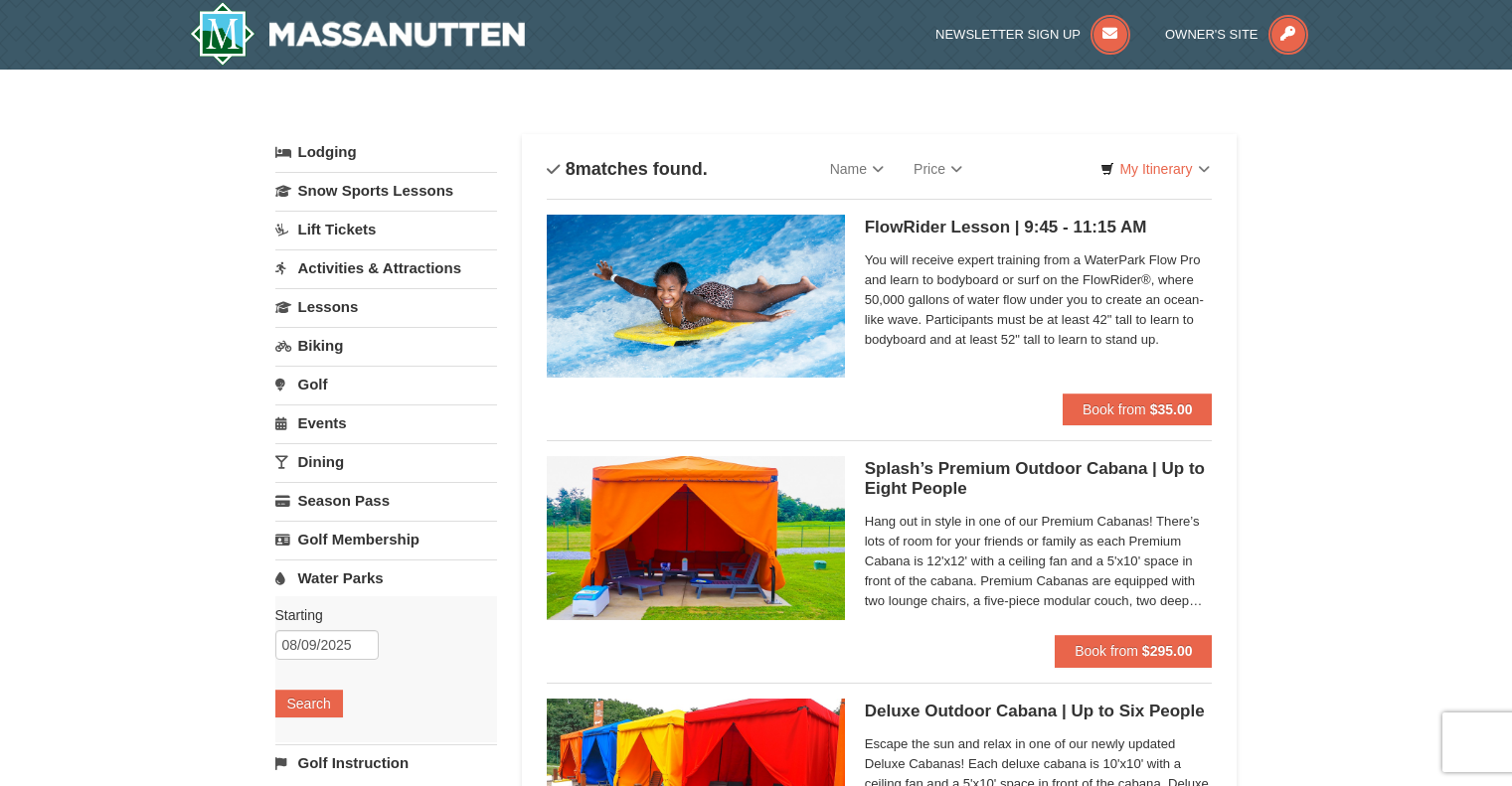 scroll, scrollTop: 0, scrollLeft: 0, axis: both 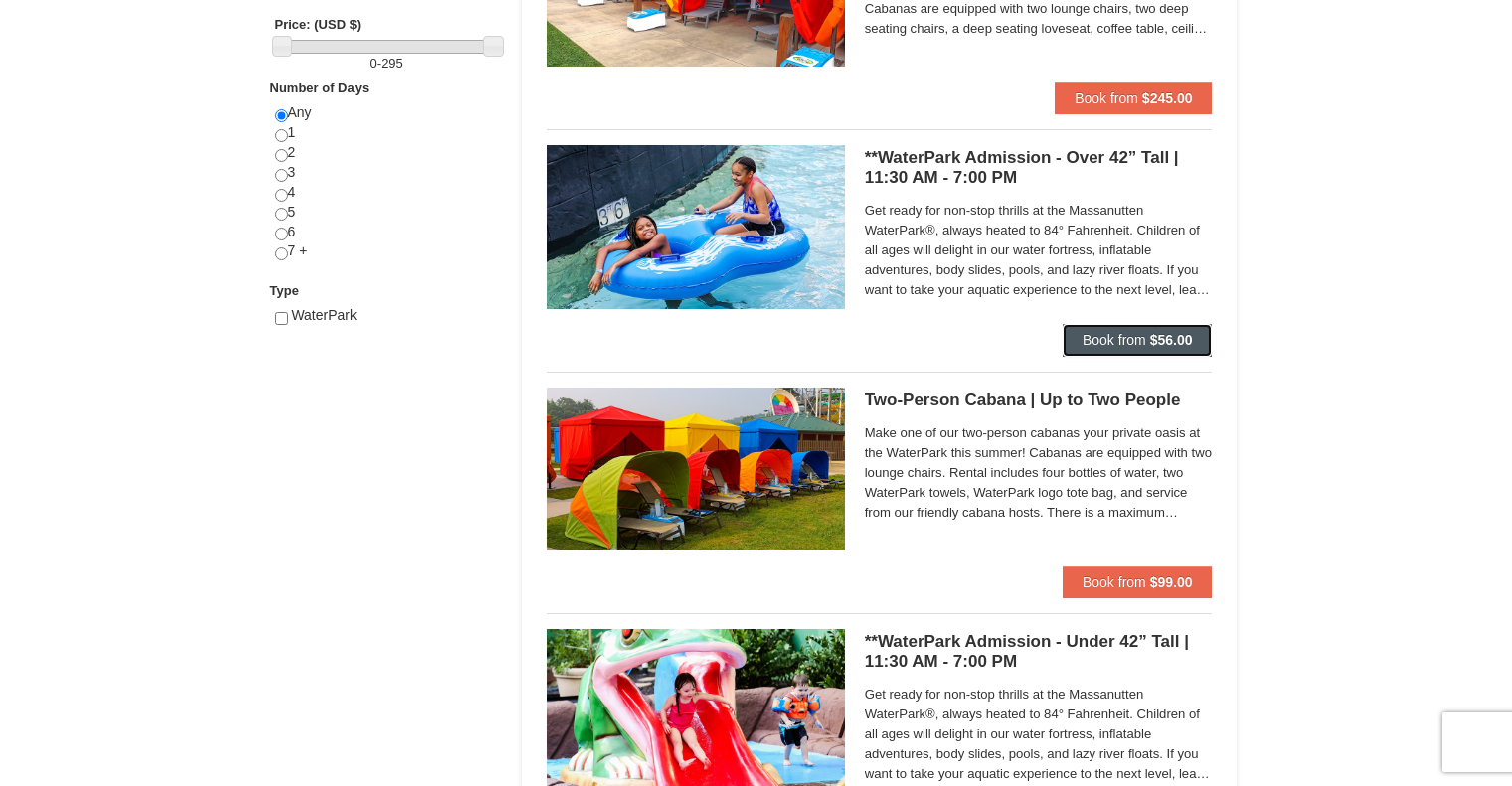 click on "Book from   $56.00" at bounding box center [1137, 340] 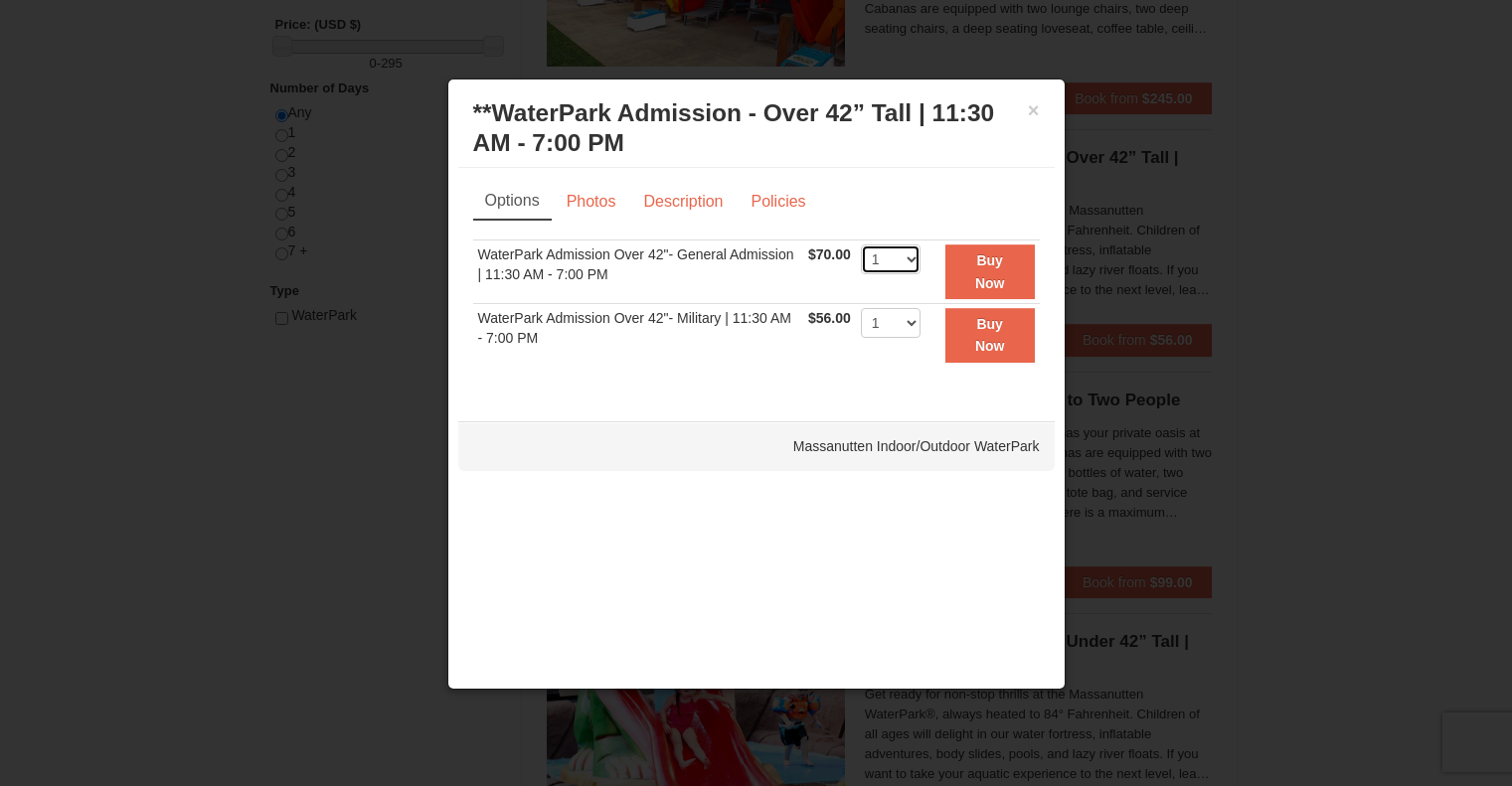 click on "1
2
3
4
5
6
7
8
9
10
11
12
13
14
15
16
17
18
19
20
21 22" at bounding box center [891, 259] 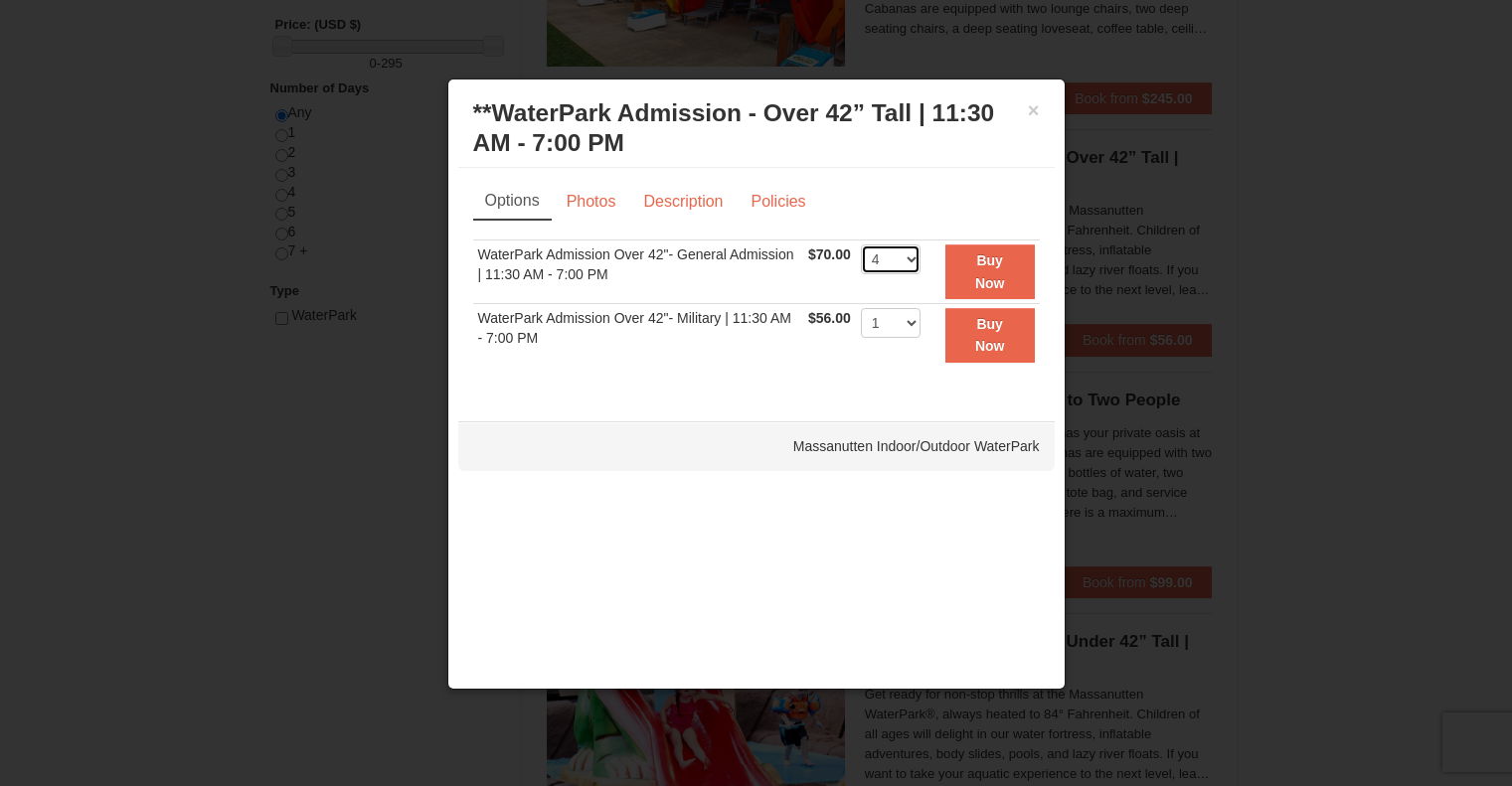 click on "1
2
3
4
5
6
7
8
9
10
11
12
13
14
15
16
17
18
19
20
21 22" at bounding box center (891, 259) 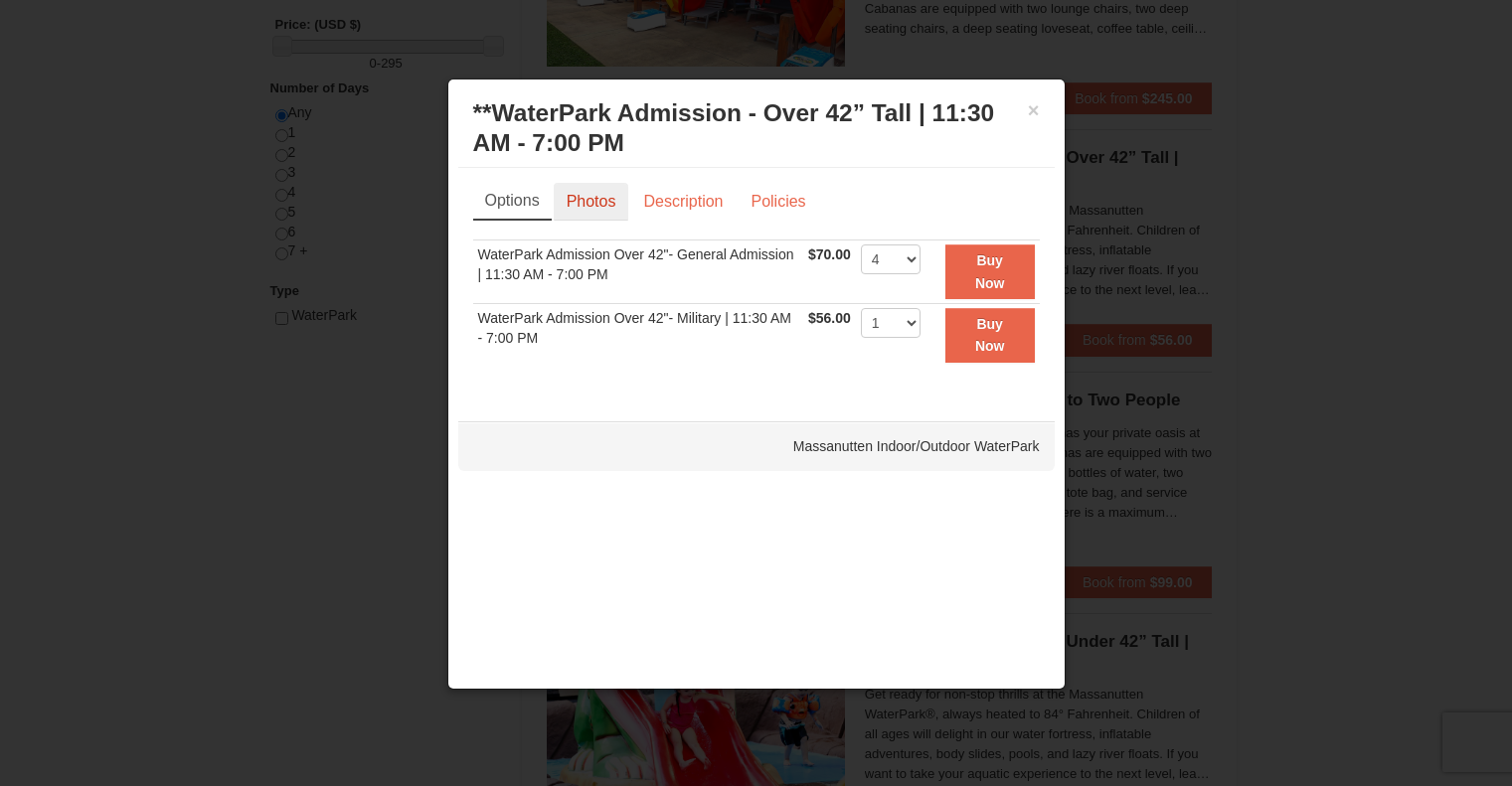 click on "Photos" at bounding box center [591, 202] 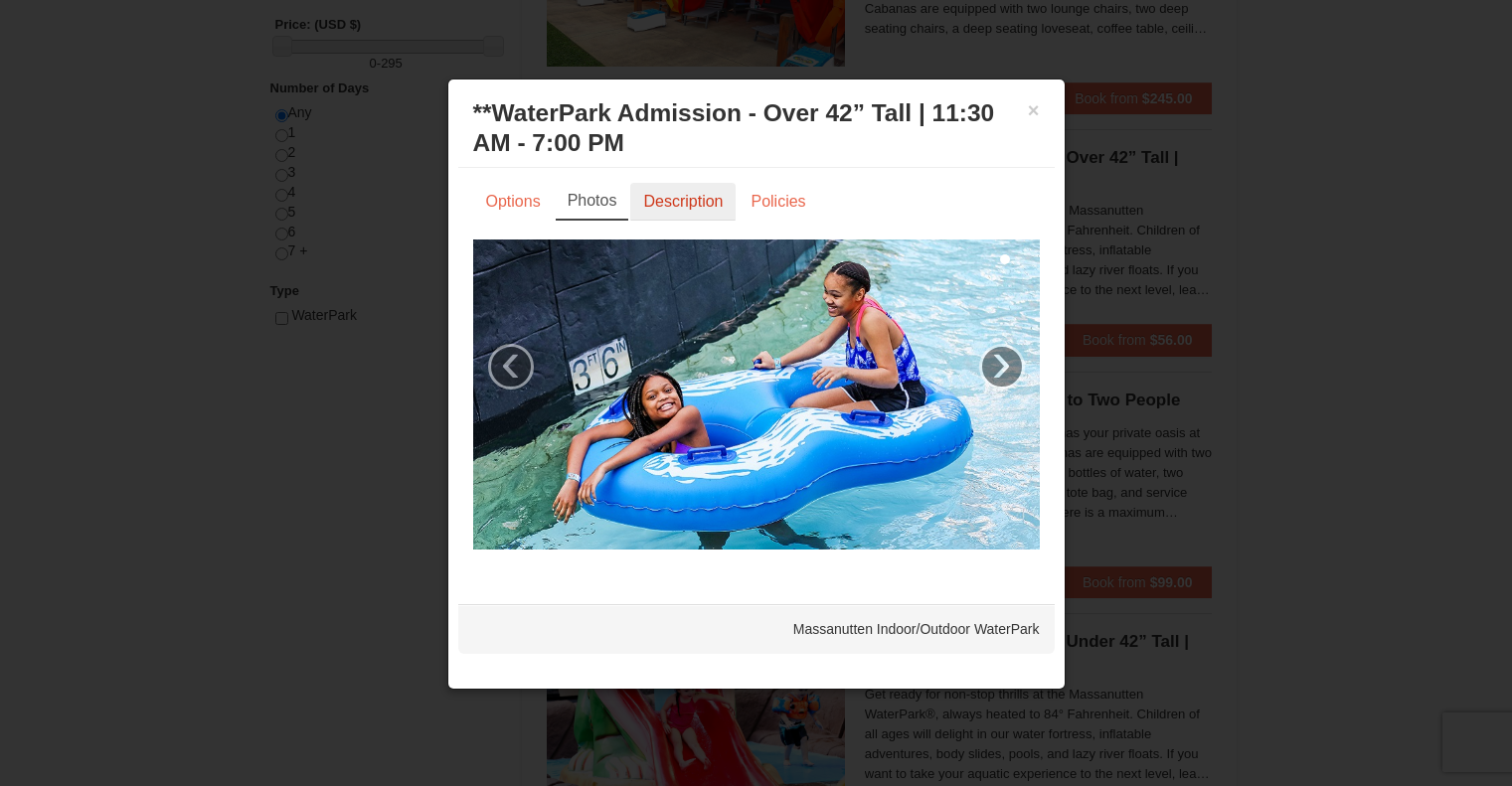 click on "Description" at bounding box center (683, 202) 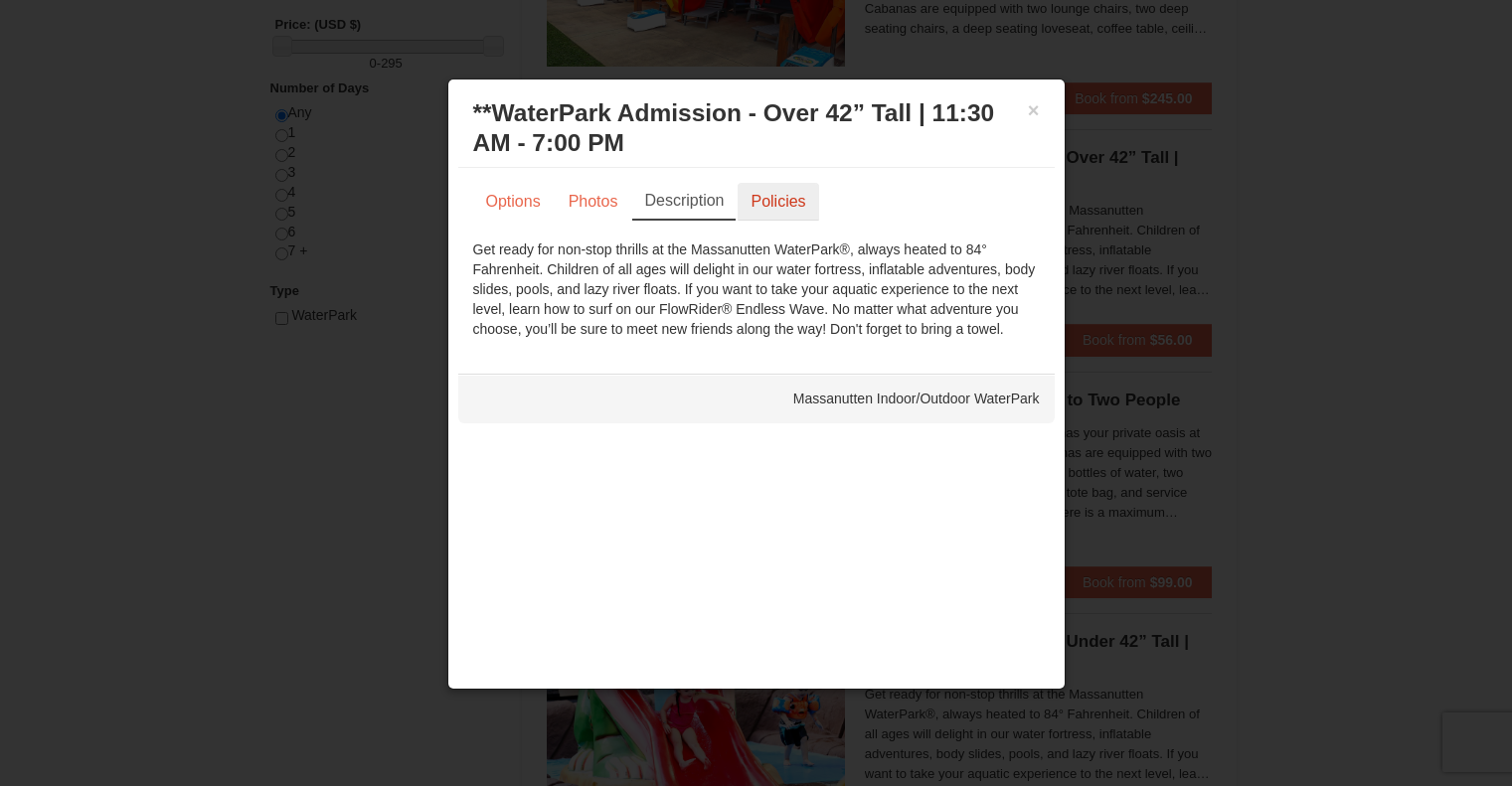 click on "Policies" at bounding box center [777, 202] 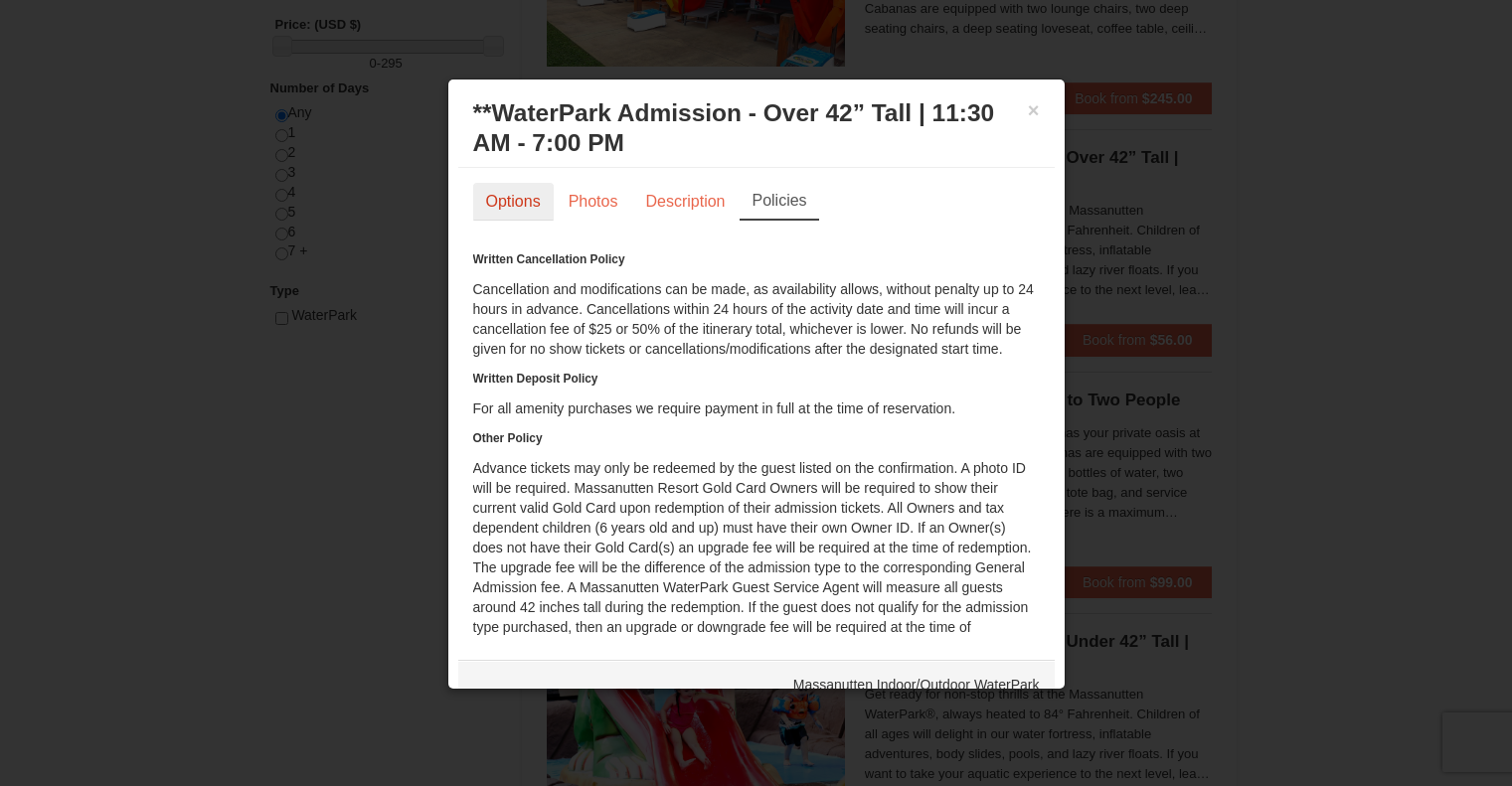 click on "Options" at bounding box center (513, 202) 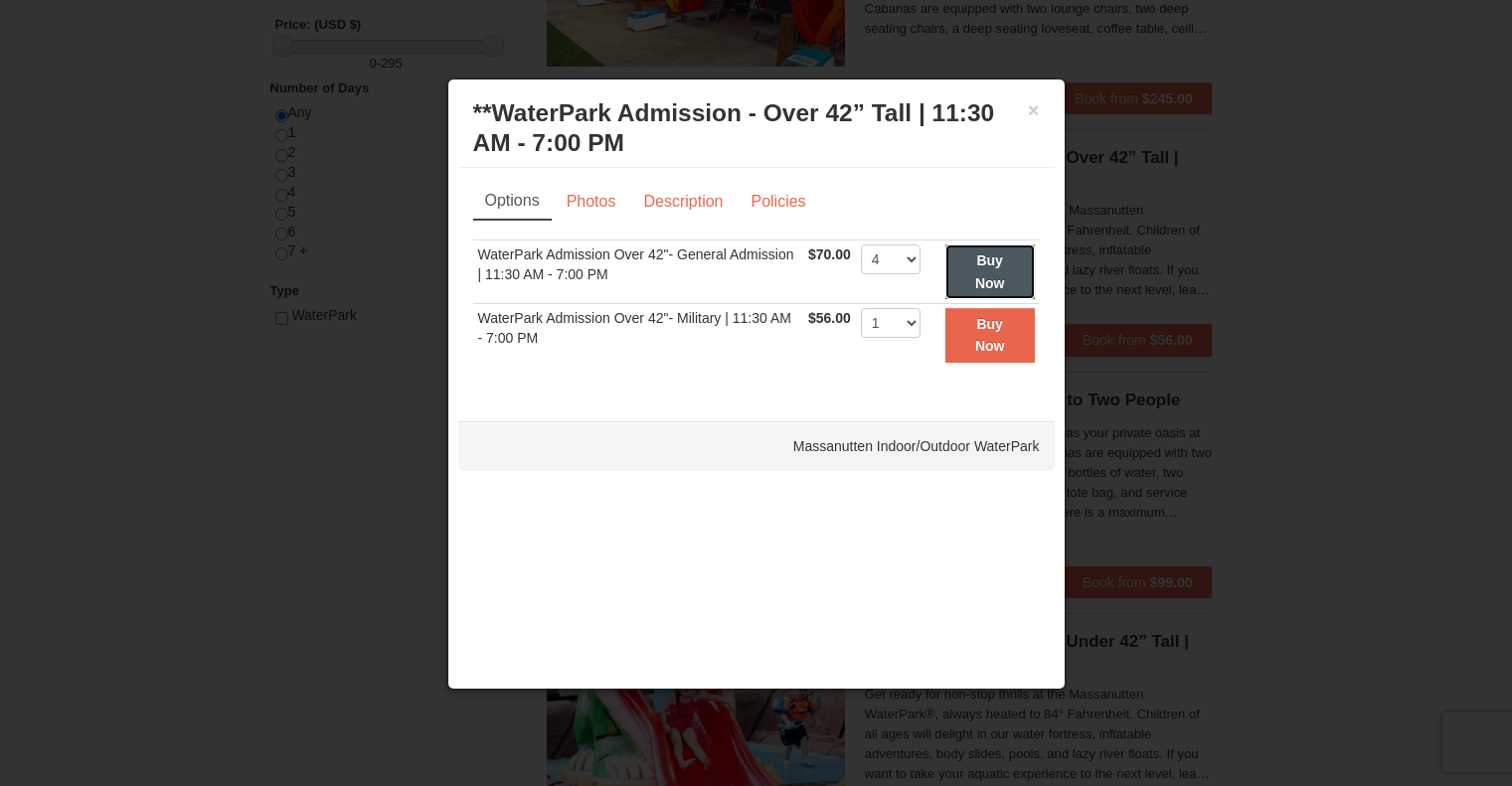 click on "Buy Now" at bounding box center (990, 271) 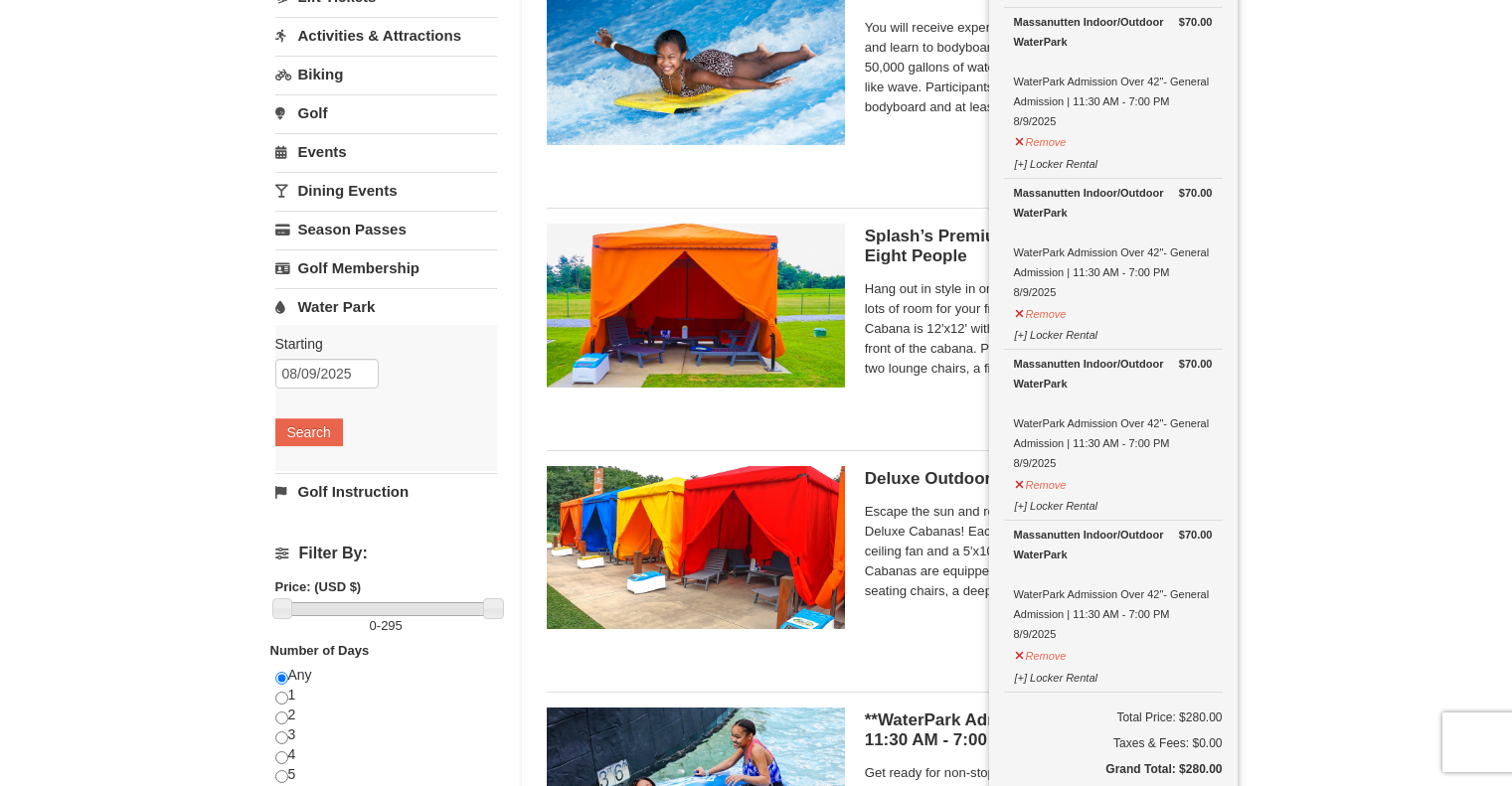 scroll, scrollTop: 0, scrollLeft: 0, axis: both 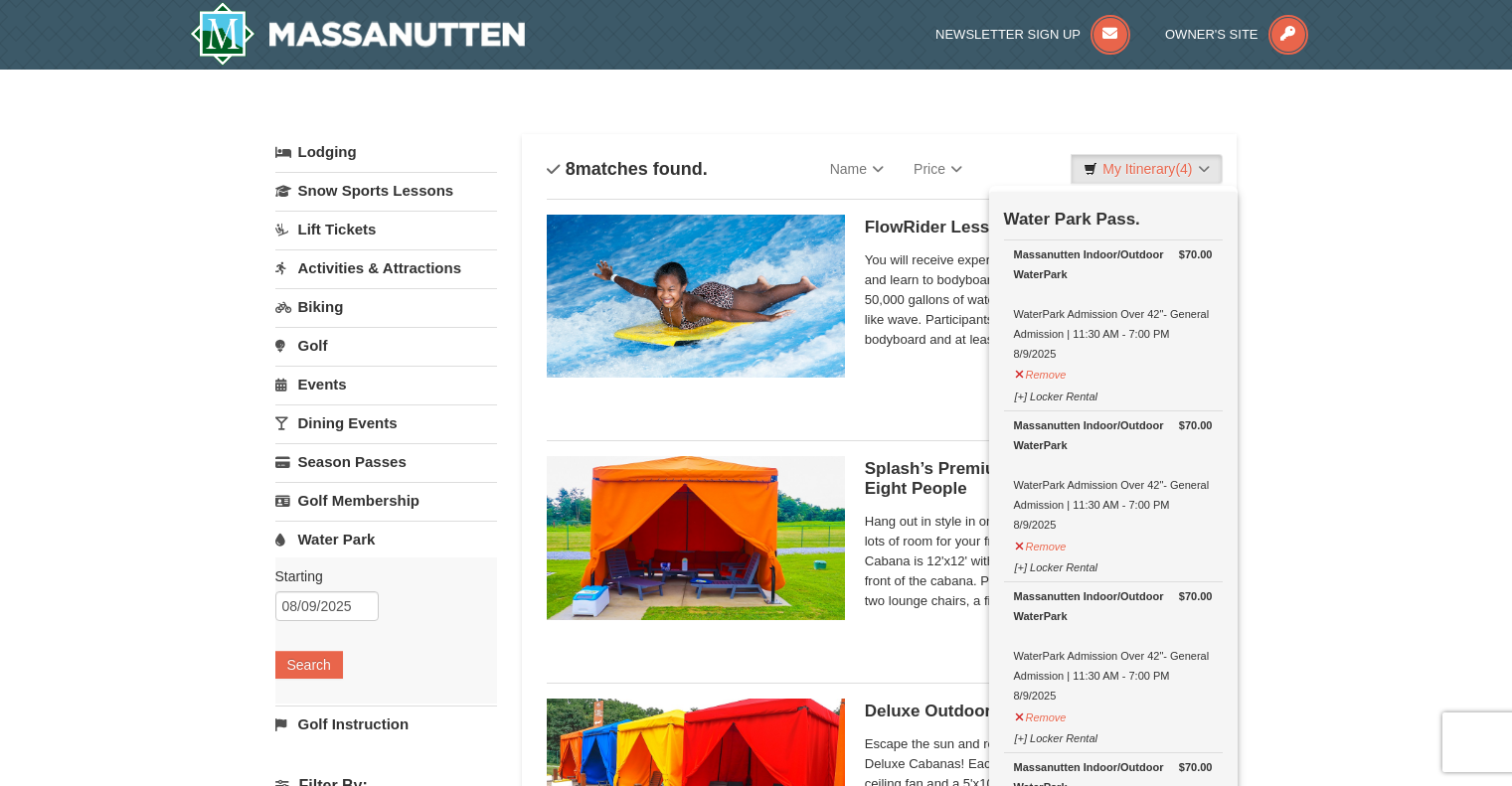 click on "×
Categories
List
Filter
My Itinerary (4)
Check Out Now
Water Park Pass.
$70.00
Massanutten Indoor/Outdoor WaterPark
WaterPark Admission Over 42"- General Admission | 11:30 AM - 7:00 PM
8/9/2025
$70.00" at bounding box center (756, 1129) 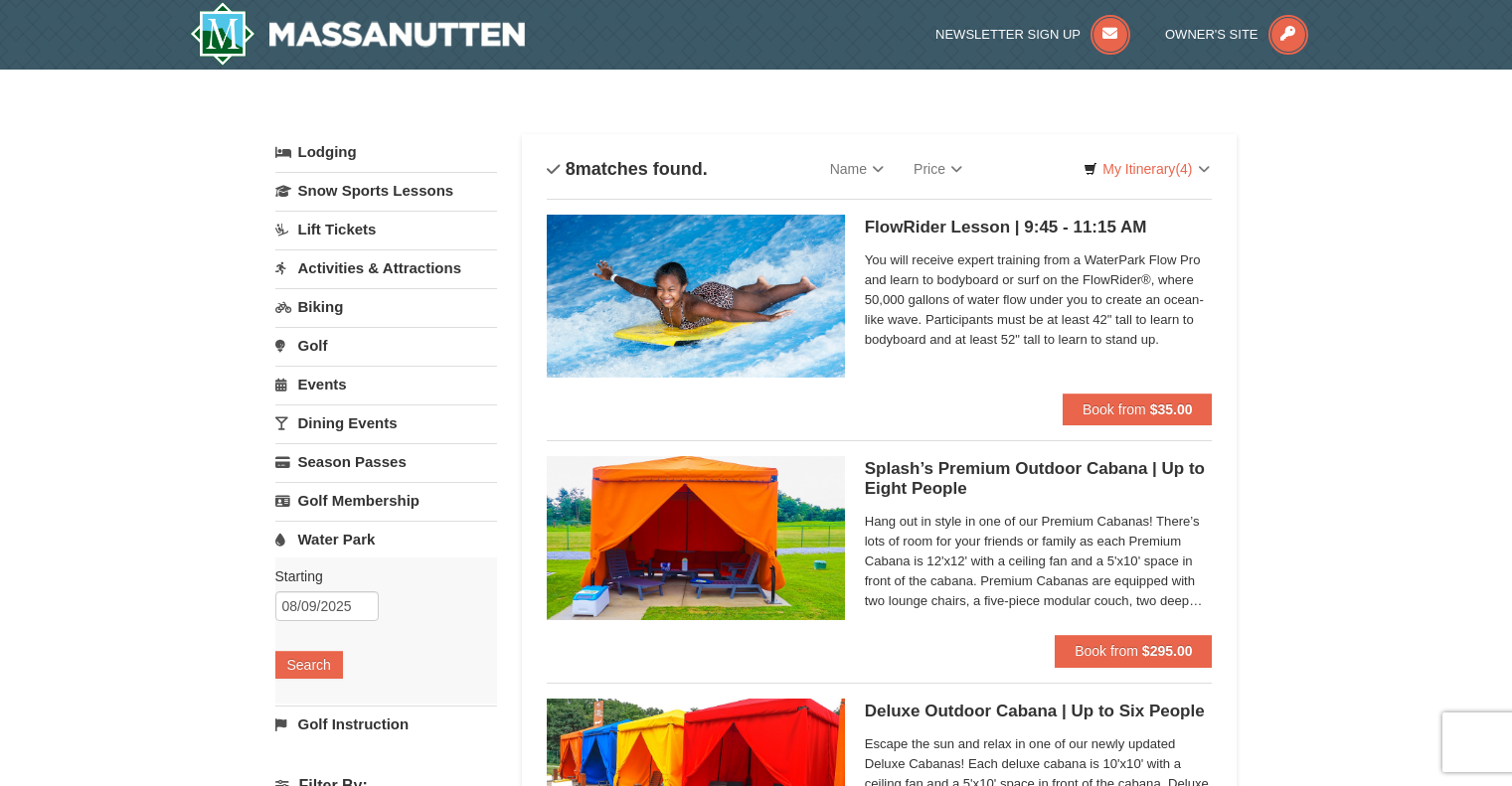 click on "Lodging" at bounding box center (386, 152) 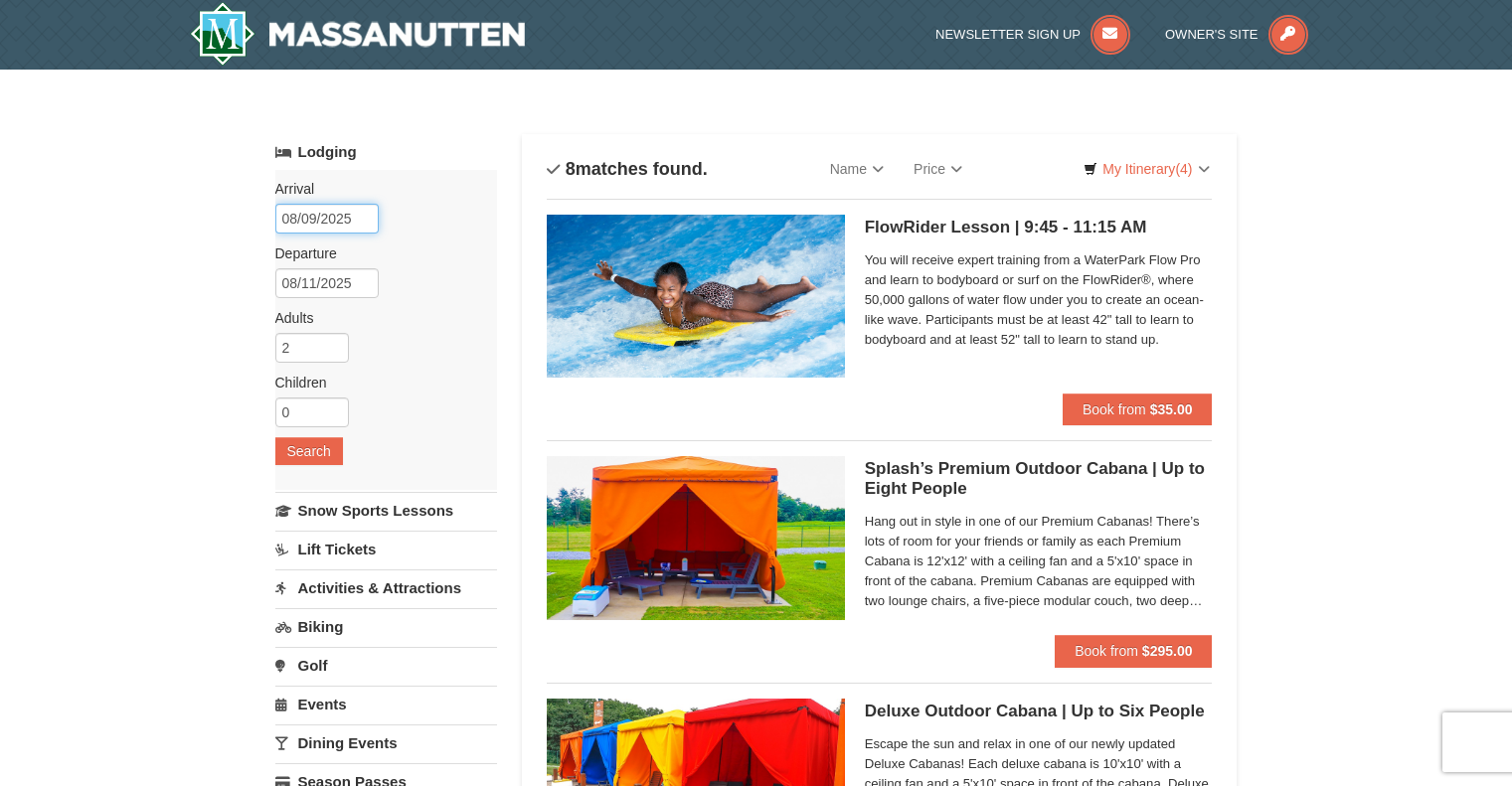click on "08/09/2025" at bounding box center [327, 219] 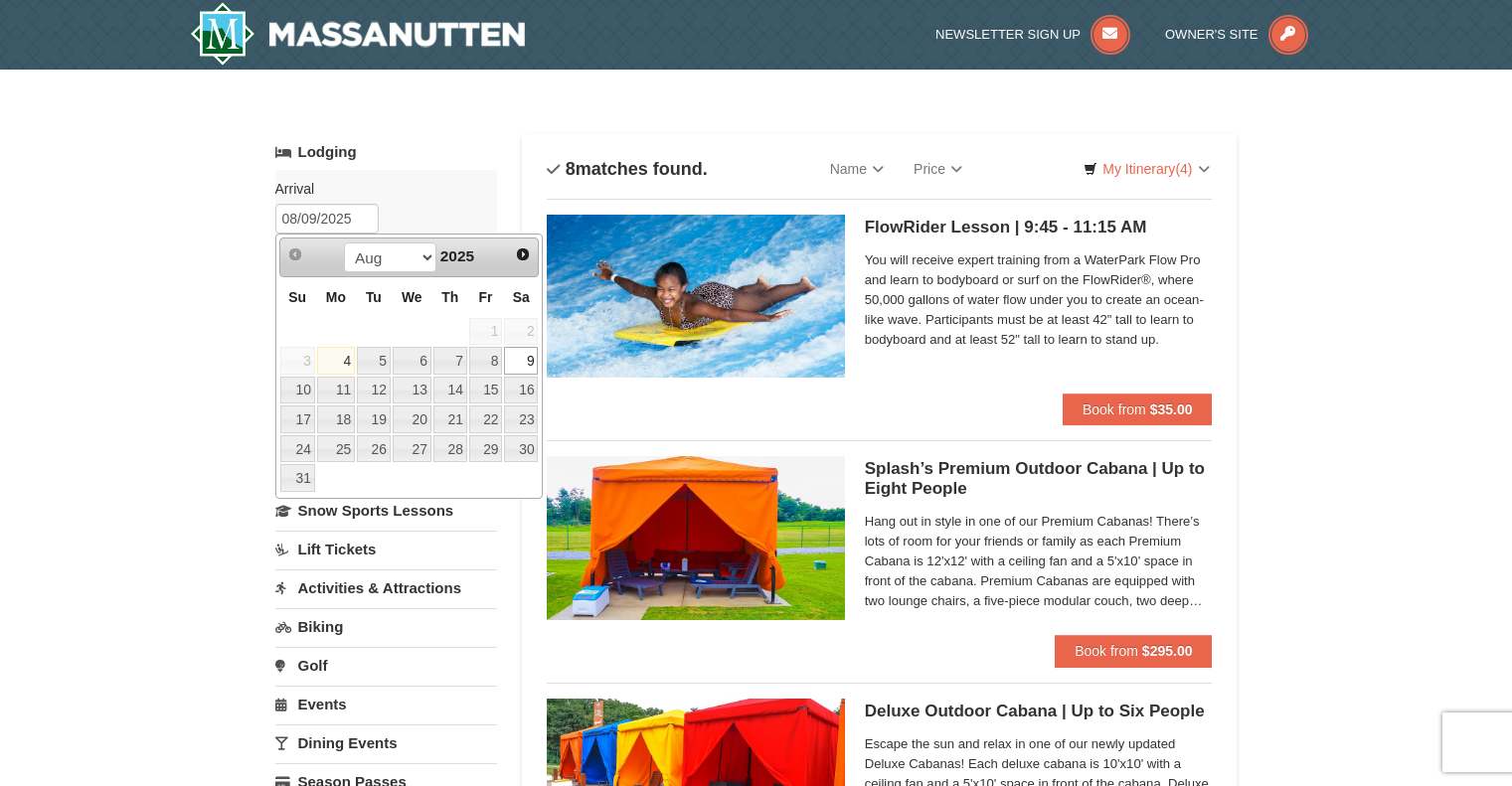 click on "9" at bounding box center (521, 361) 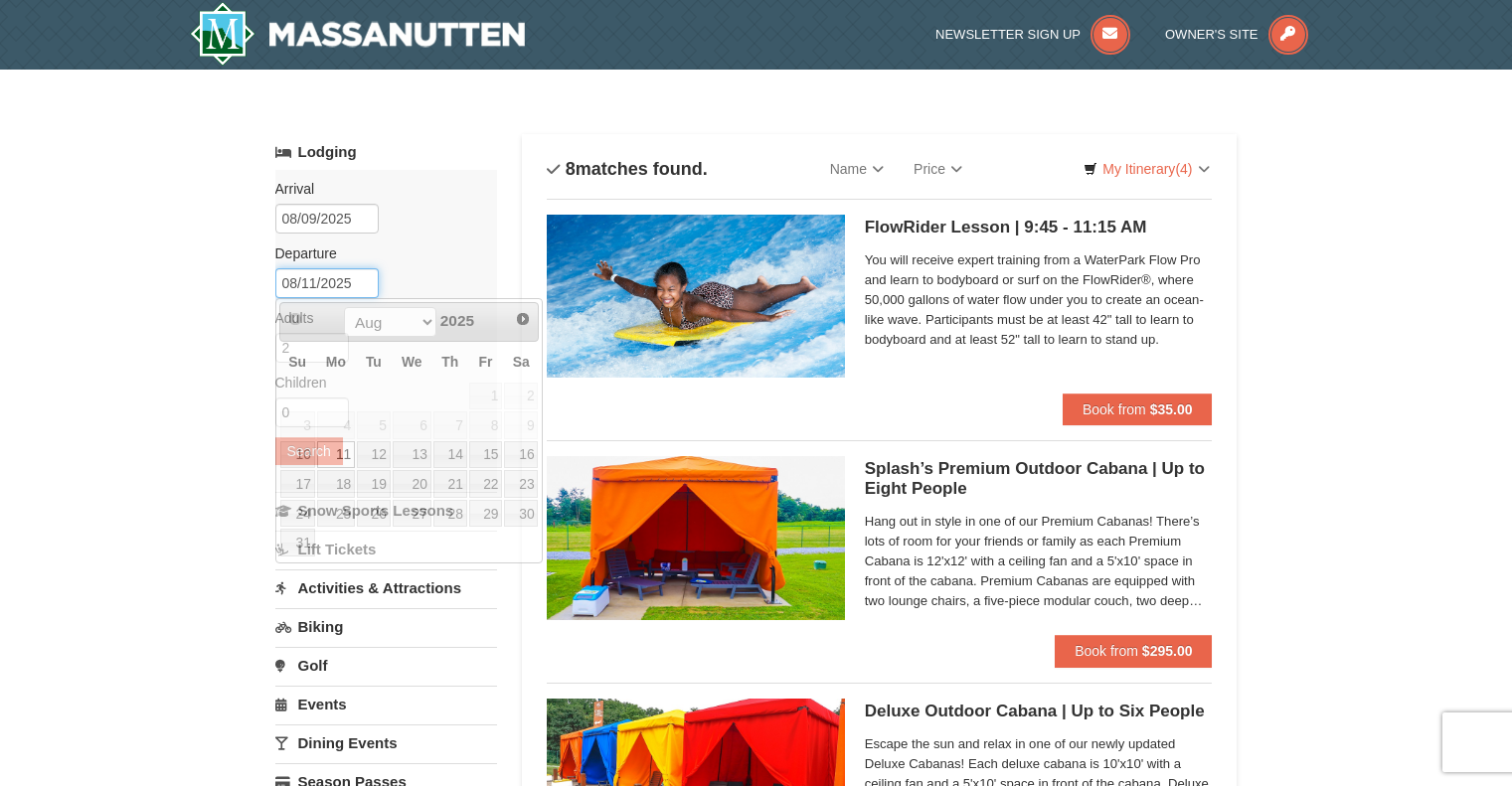 click on "08/11/2025" at bounding box center (327, 283) 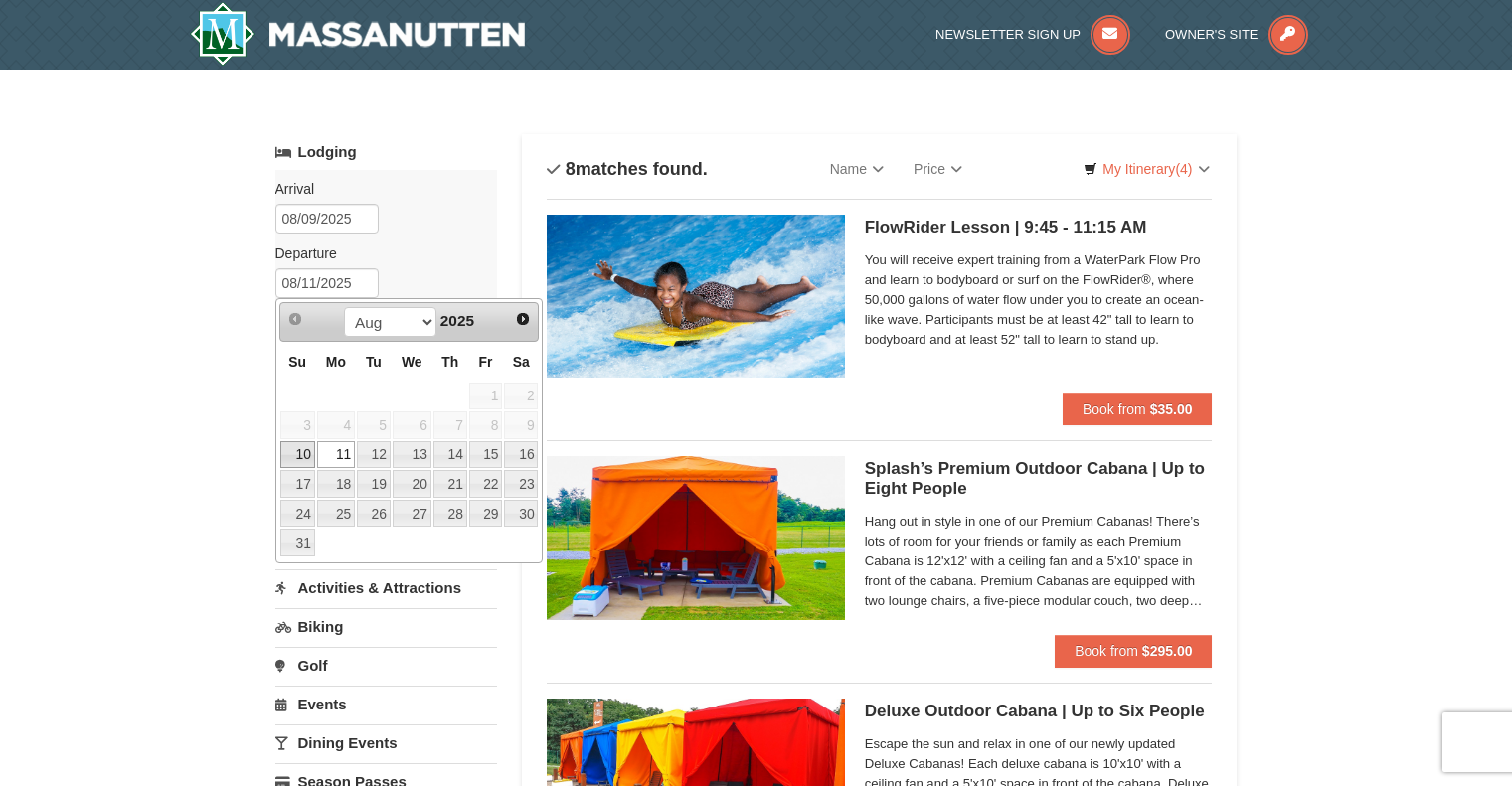 click on "3" at bounding box center (297, 425) 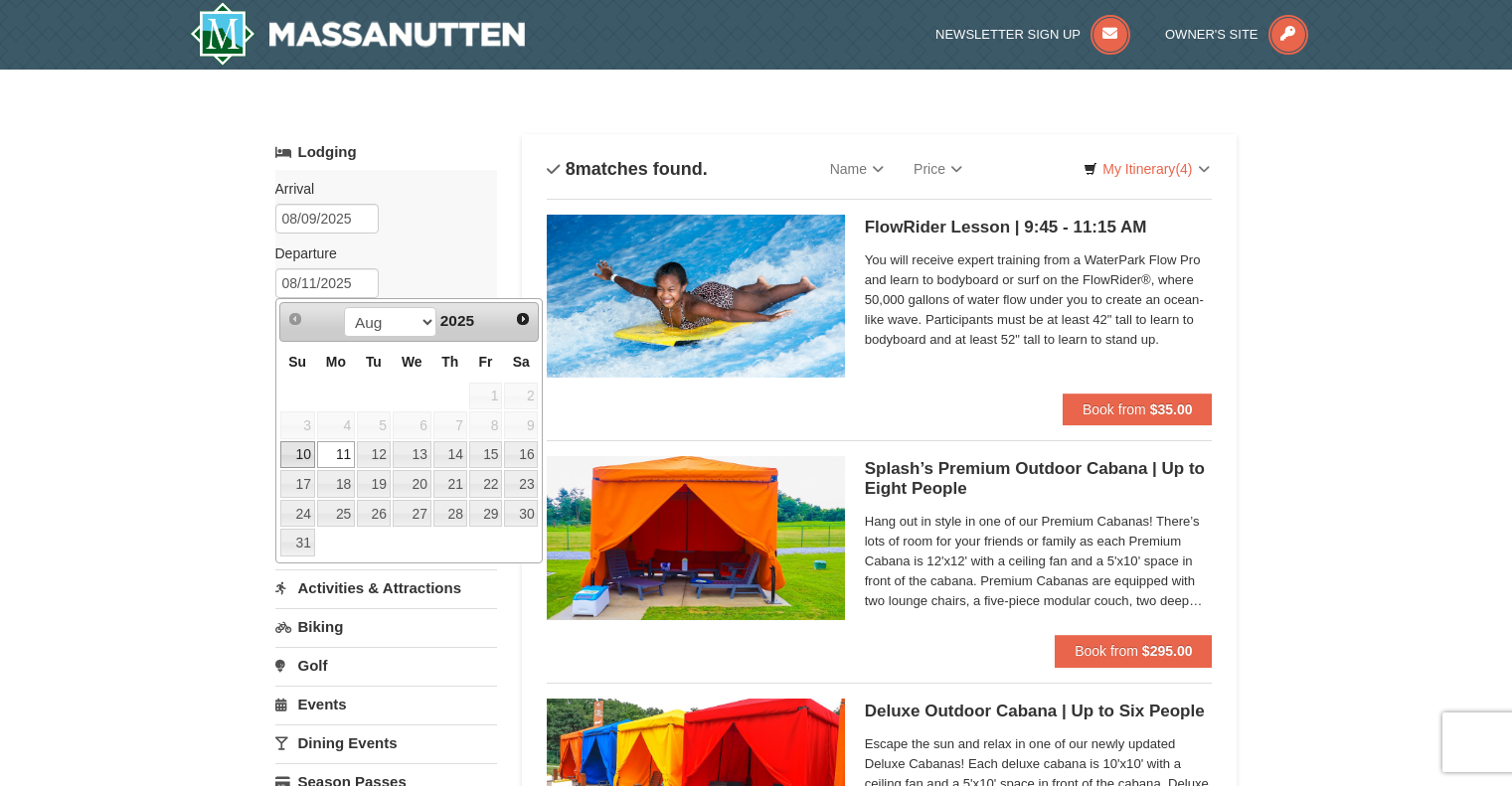 click on "10" at bounding box center (297, 455) 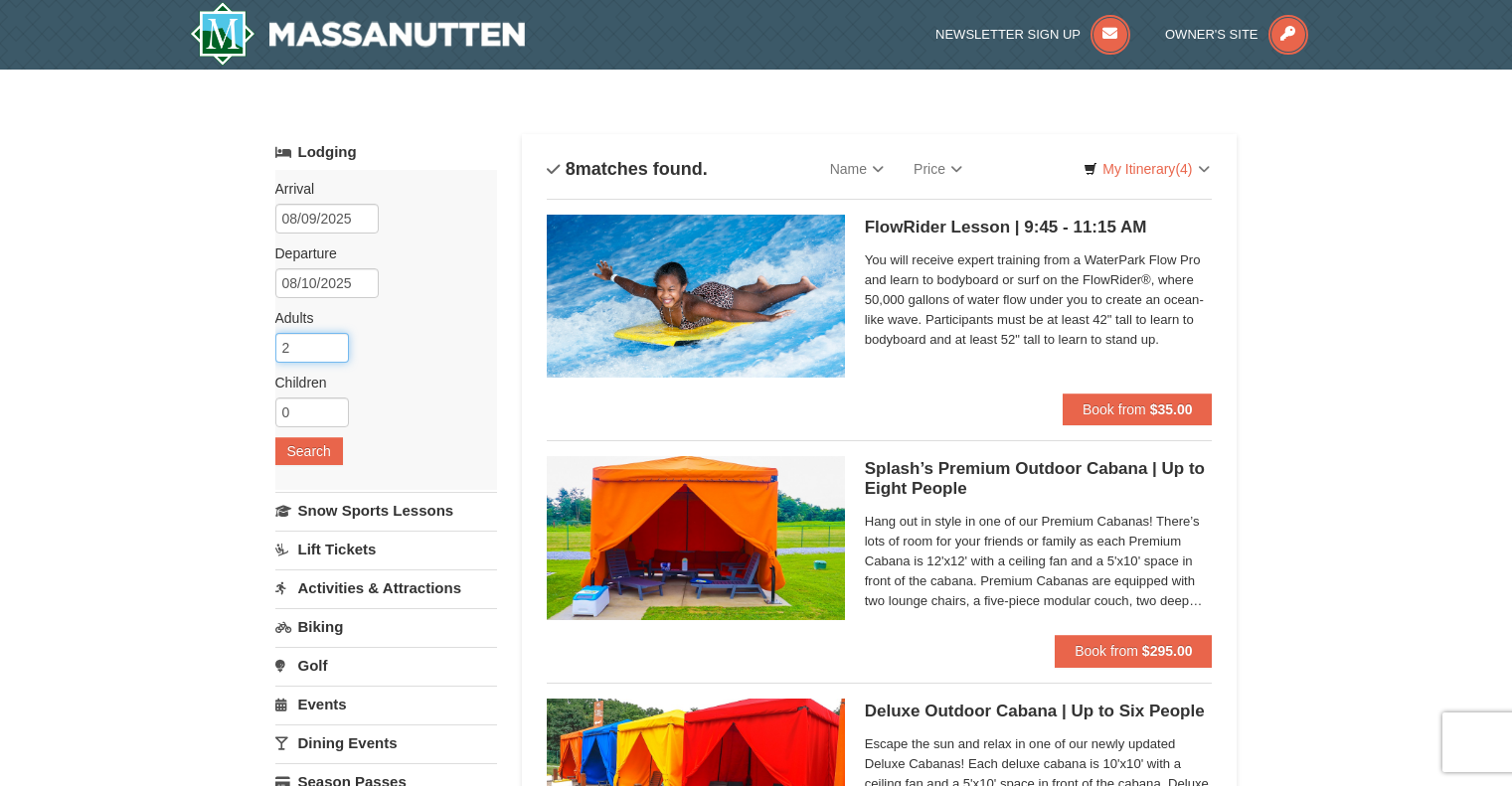 click on "2" at bounding box center [312, 348] 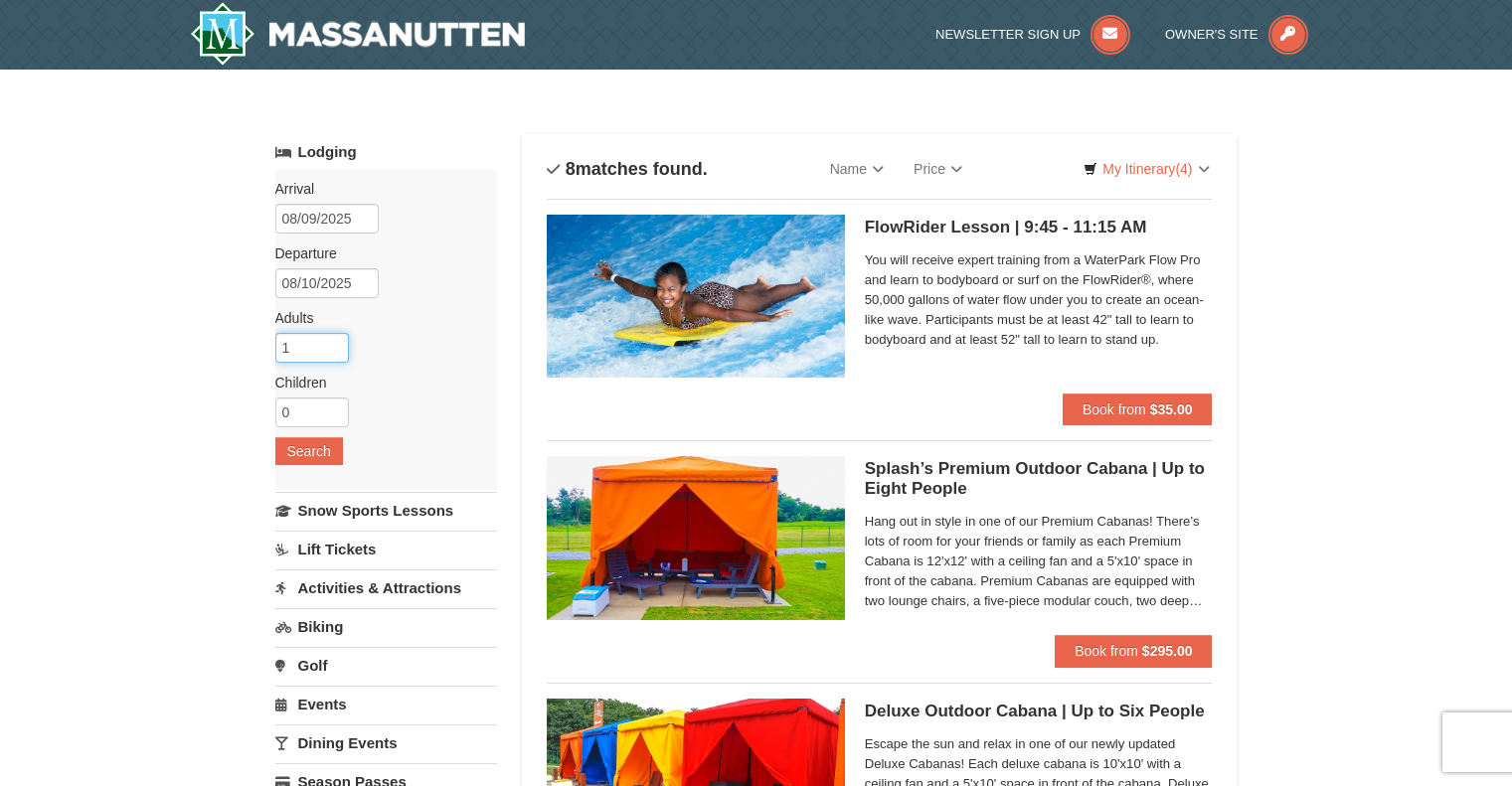 drag, startPoint x: 340, startPoint y: 352, endPoint x: 325, endPoint y: 367, distance: 21.213203 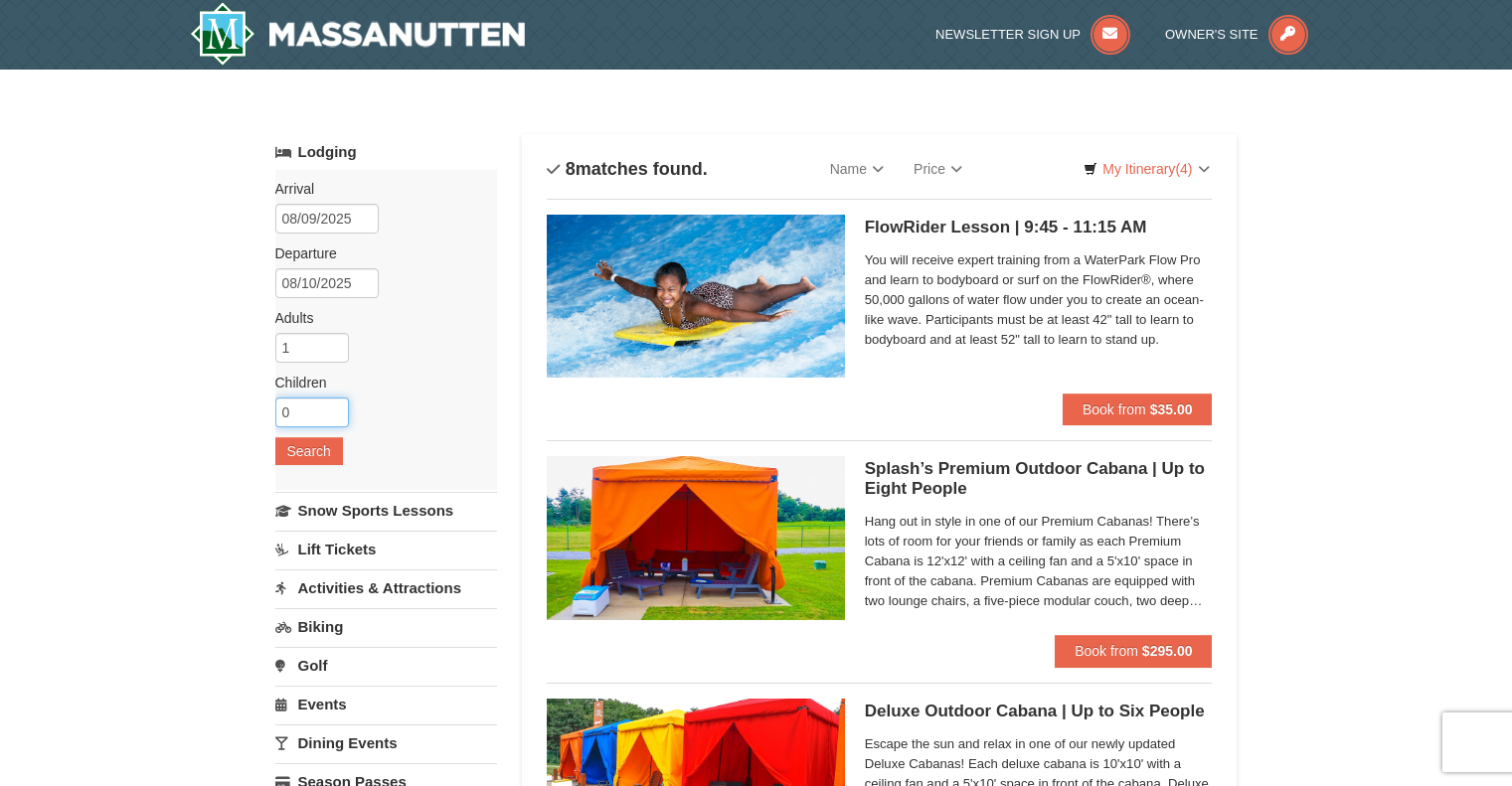 click on "0" at bounding box center (312, 412) 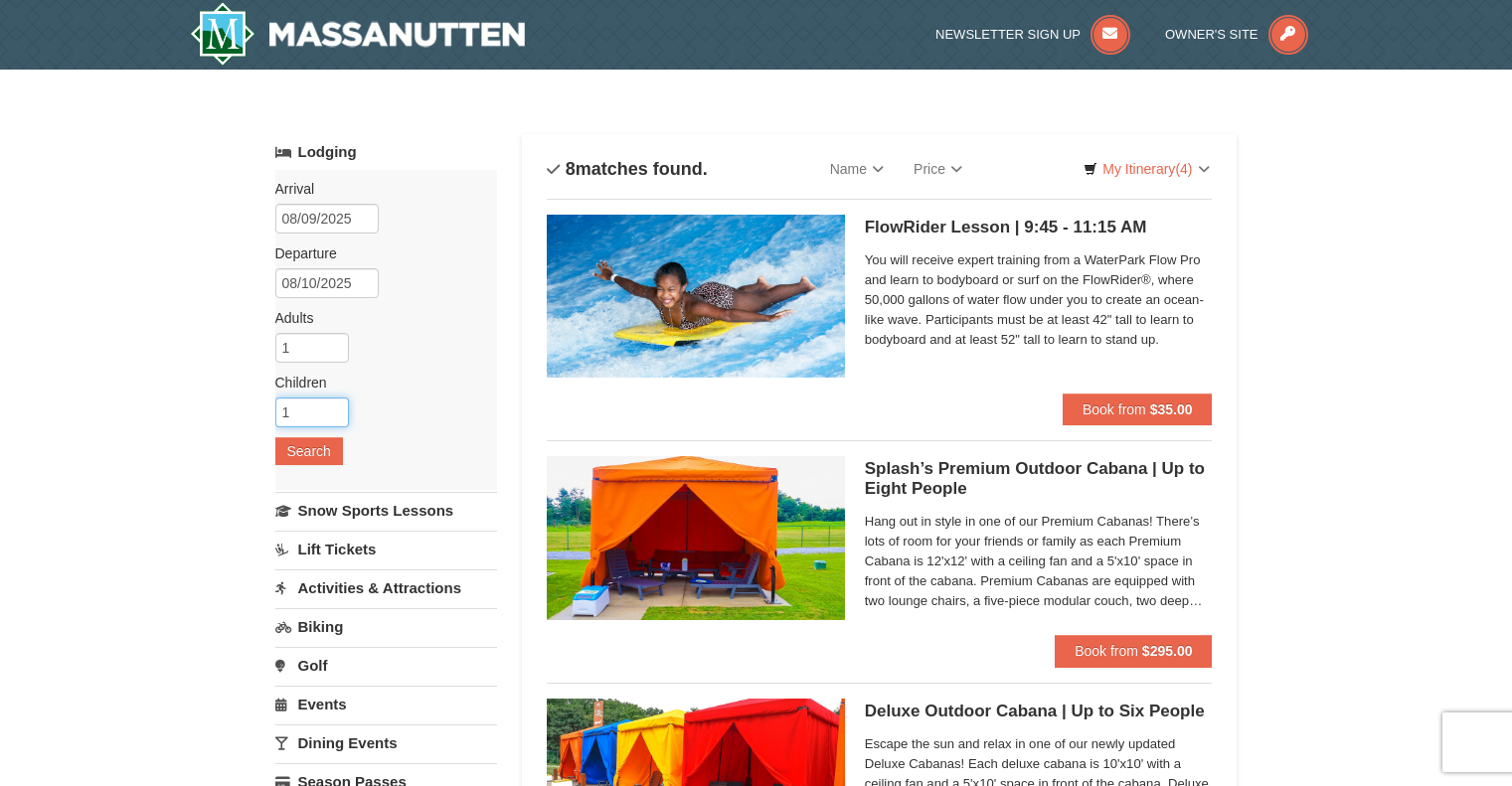 click on "1" at bounding box center (312, 412) 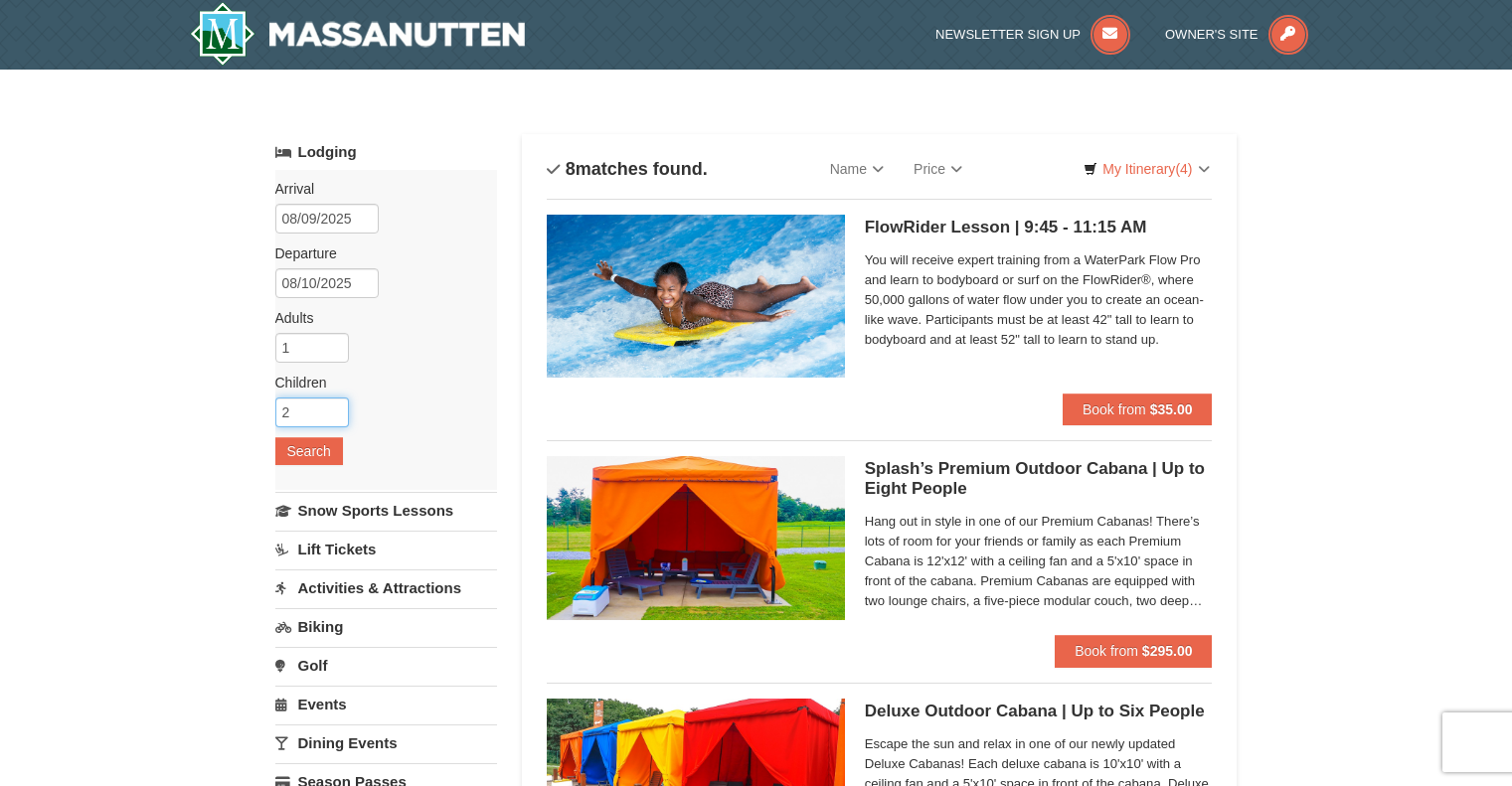 click on "2" at bounding box center [312, 412] 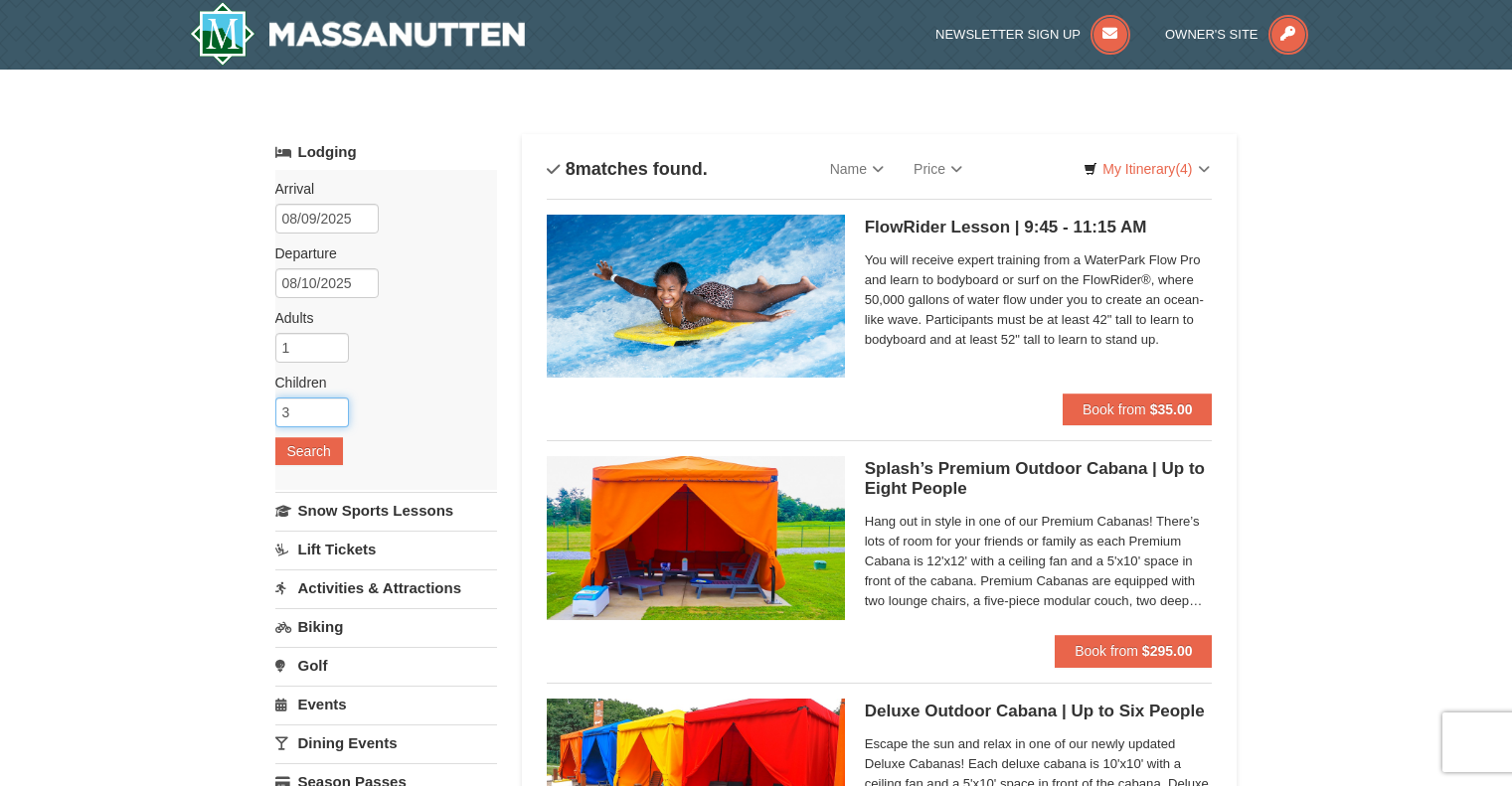 type on "3" 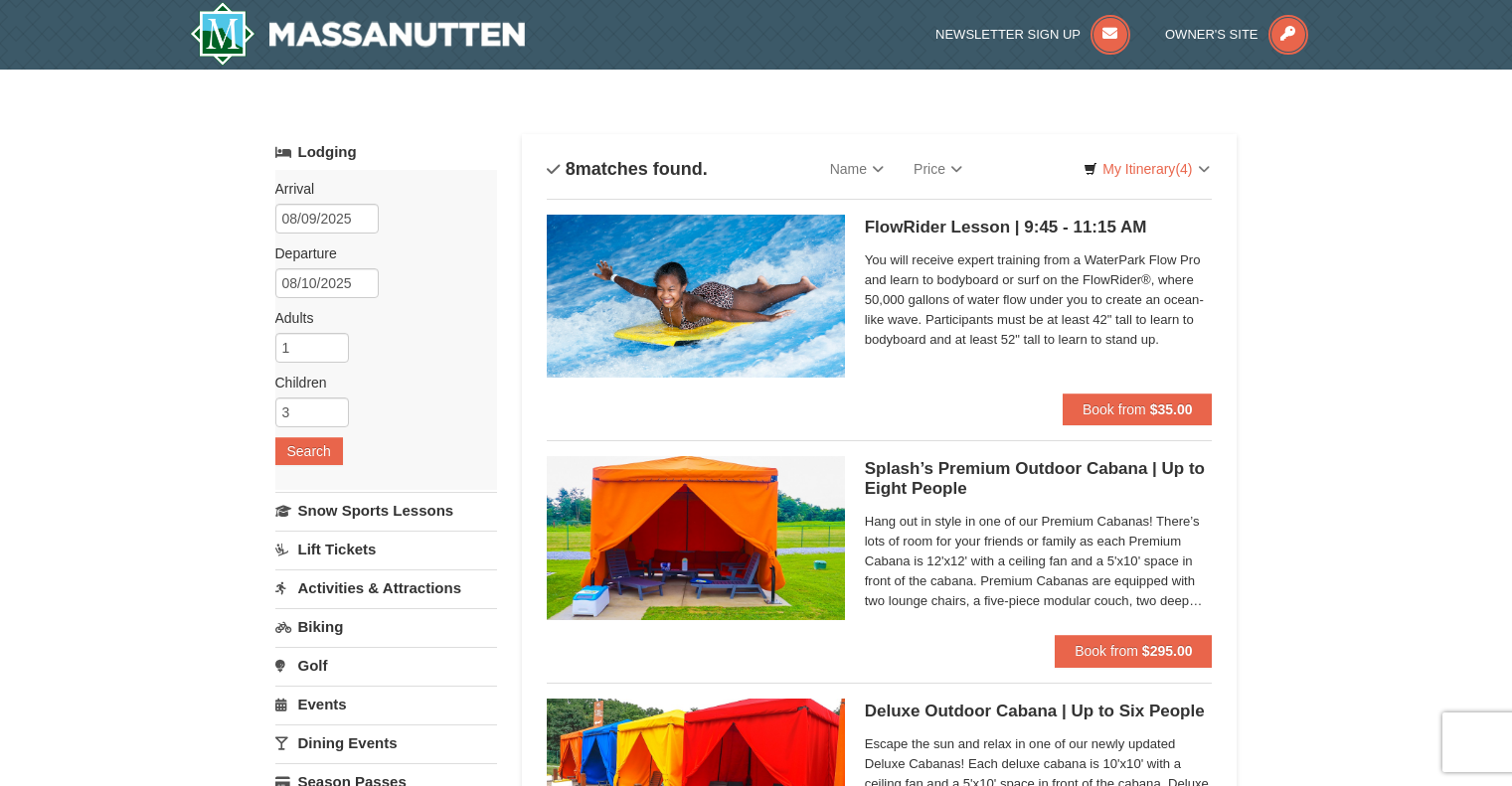 click on "Arrival Please format dates MM/DD/YYYY Please format dates MM/DD/YYYY
08/09/2025
Departure Please format dates MM/DD/YYYY Please format dates MM/DD/YYYY
08/10/2025
Adults Please format dates MM/DD/YYYY
1
Children Please format dates MM/DD/YYYY
3
Search" at bounding box center (386, 330) 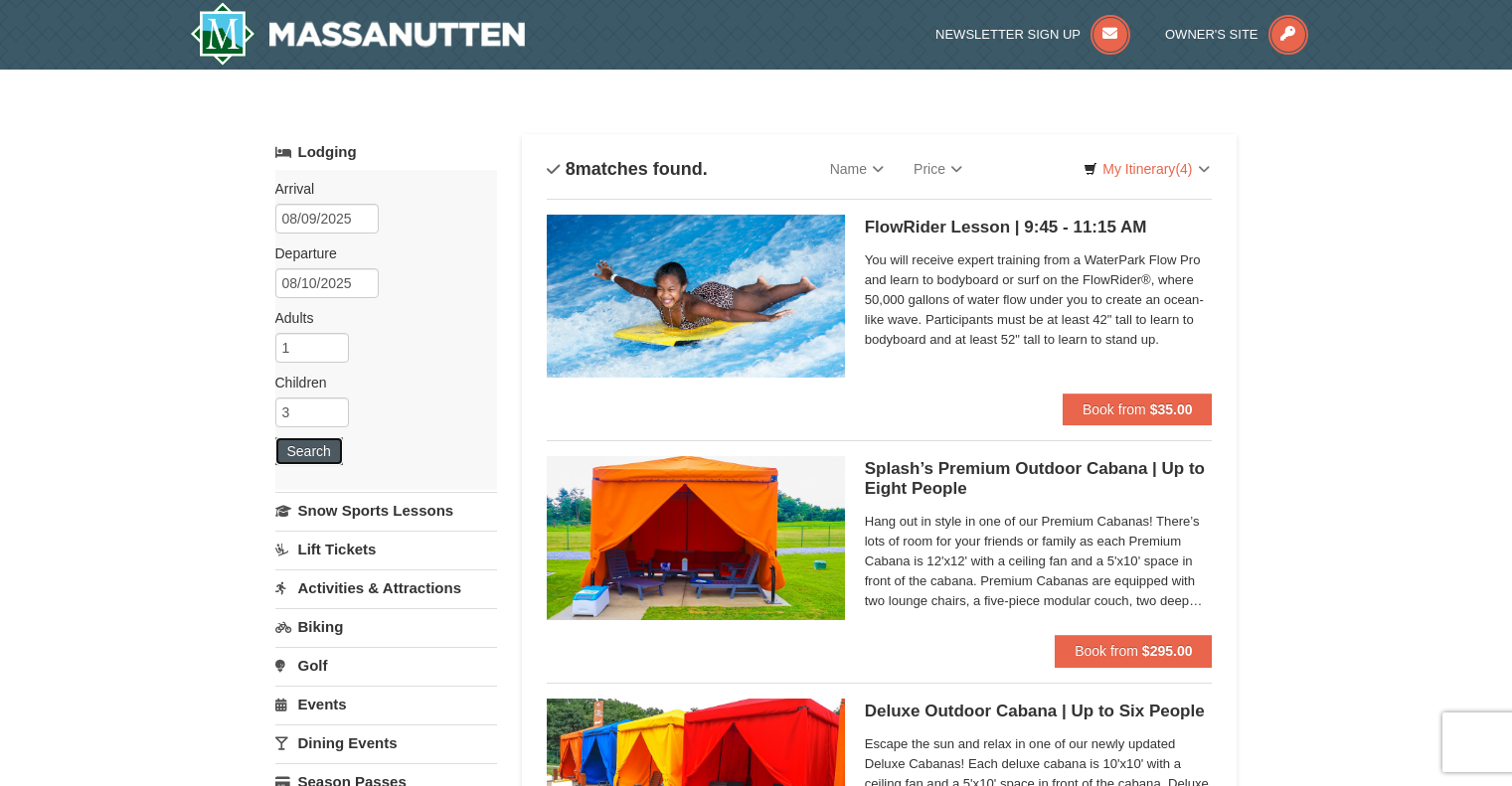 click on "Search" at bounding box center (309, 451) 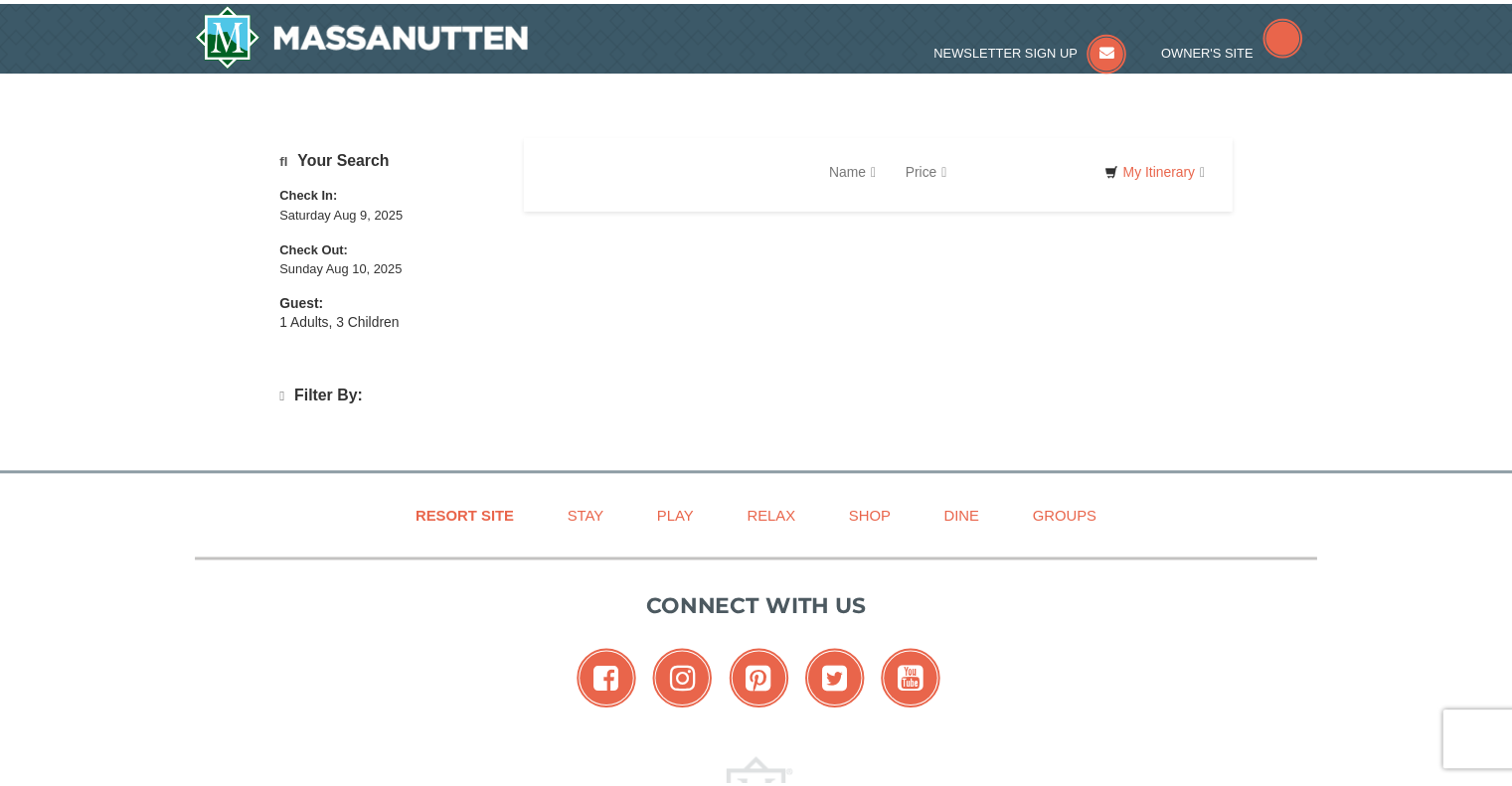 scroll, scrollTop: 0, scrollLeft: 0, axis: both 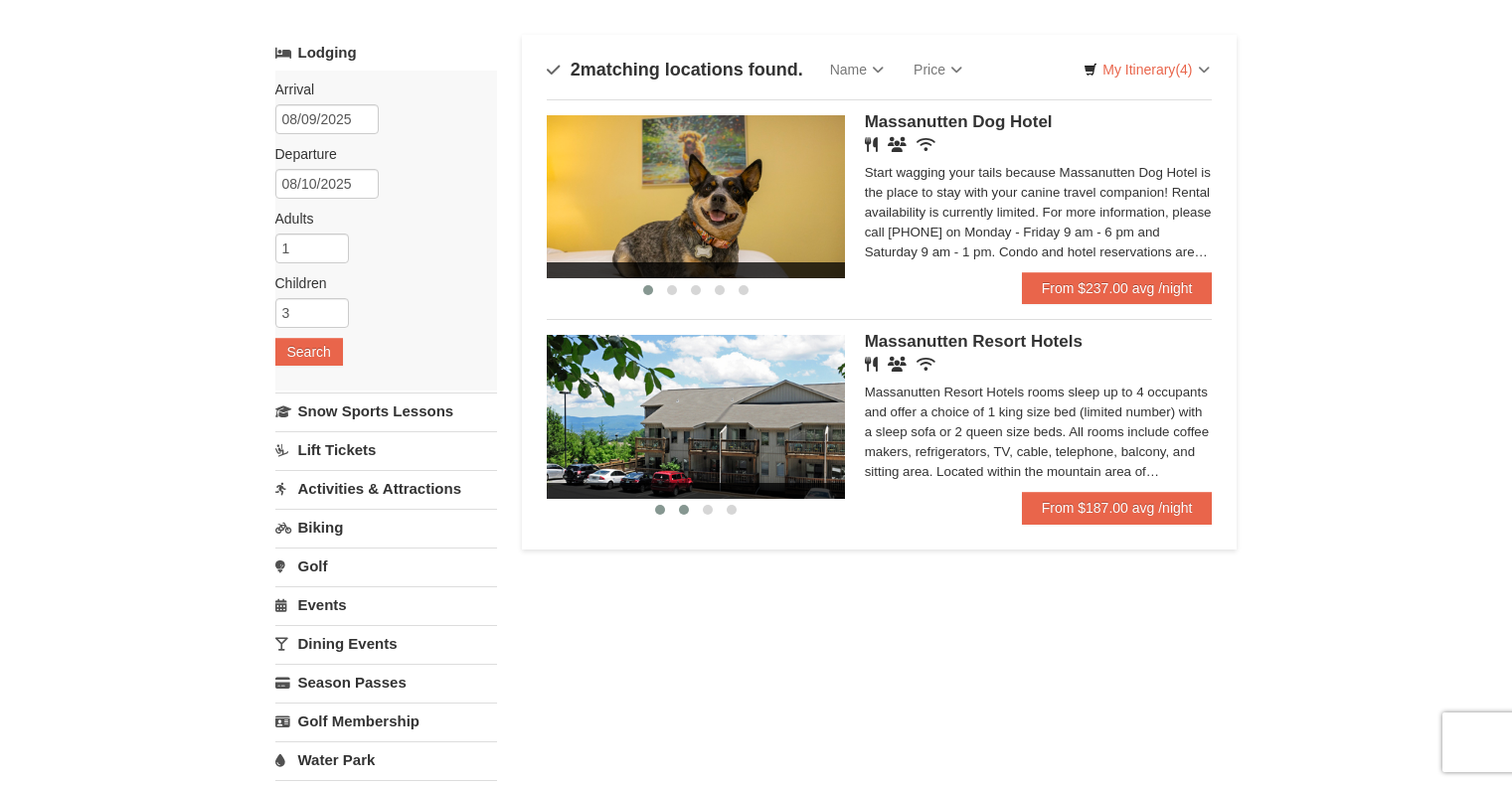 click at bounding box center [684, 510] 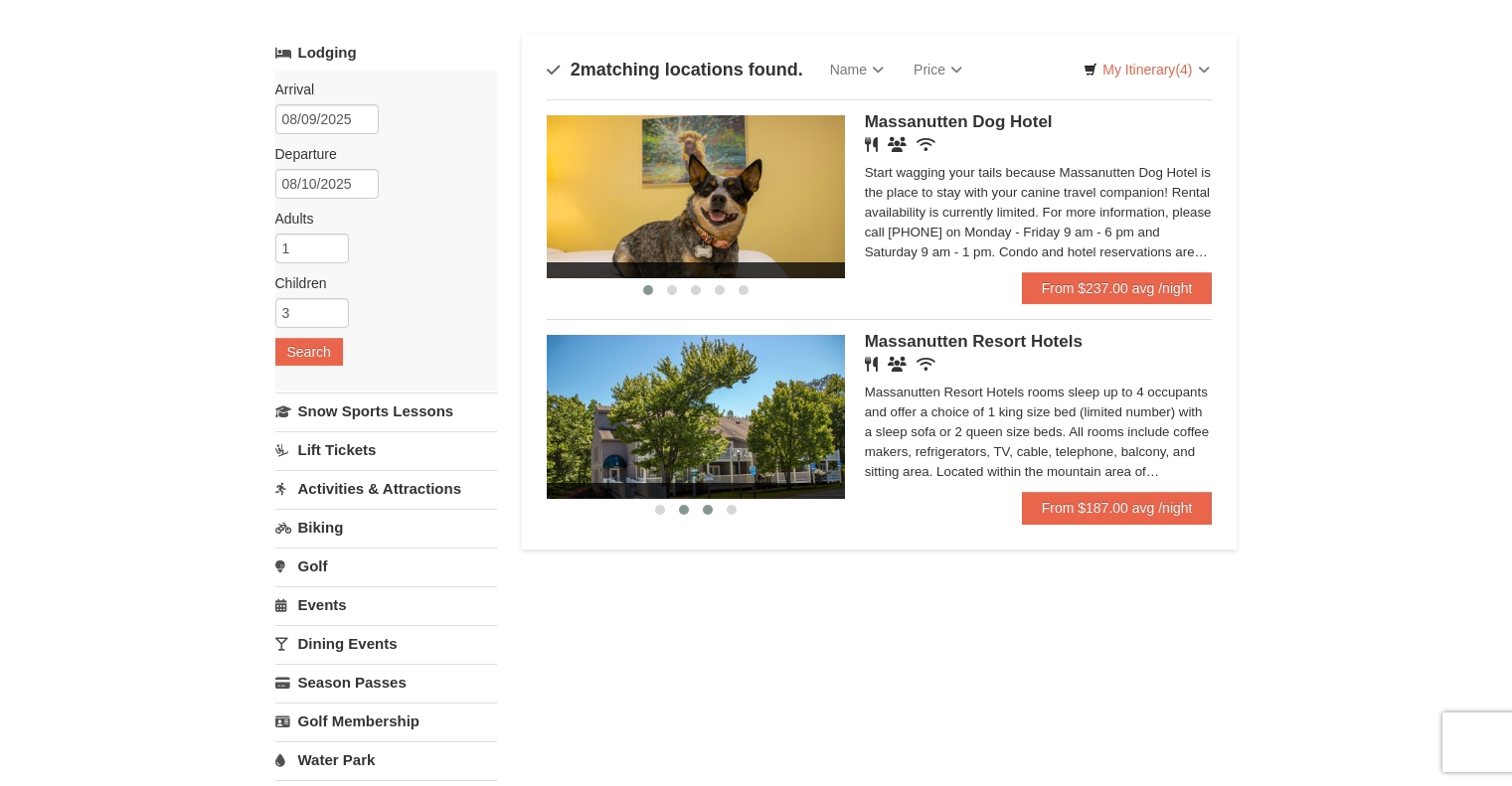 click at bounding box center (708, 510) 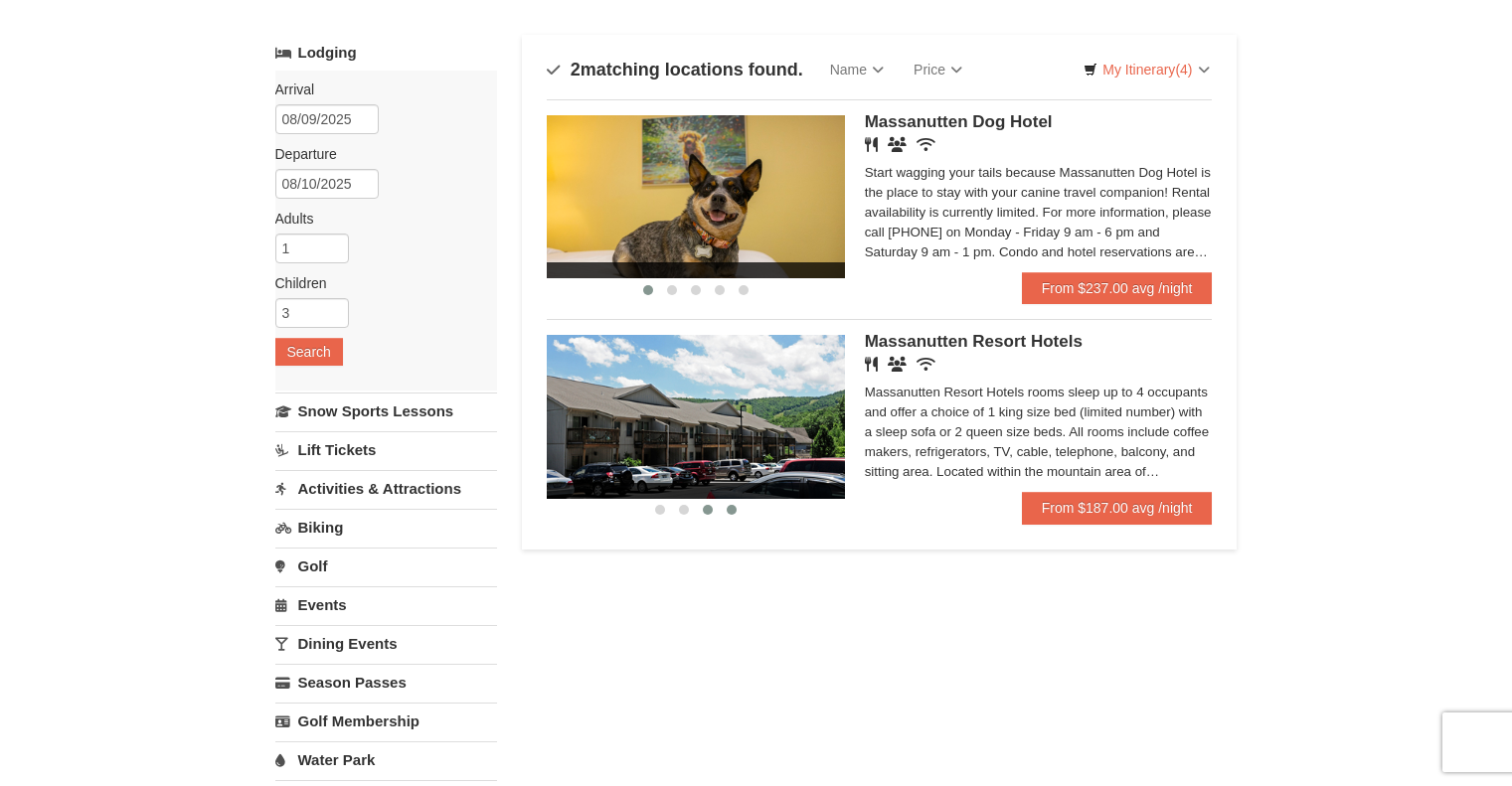 click at bounding box center (732, 510) 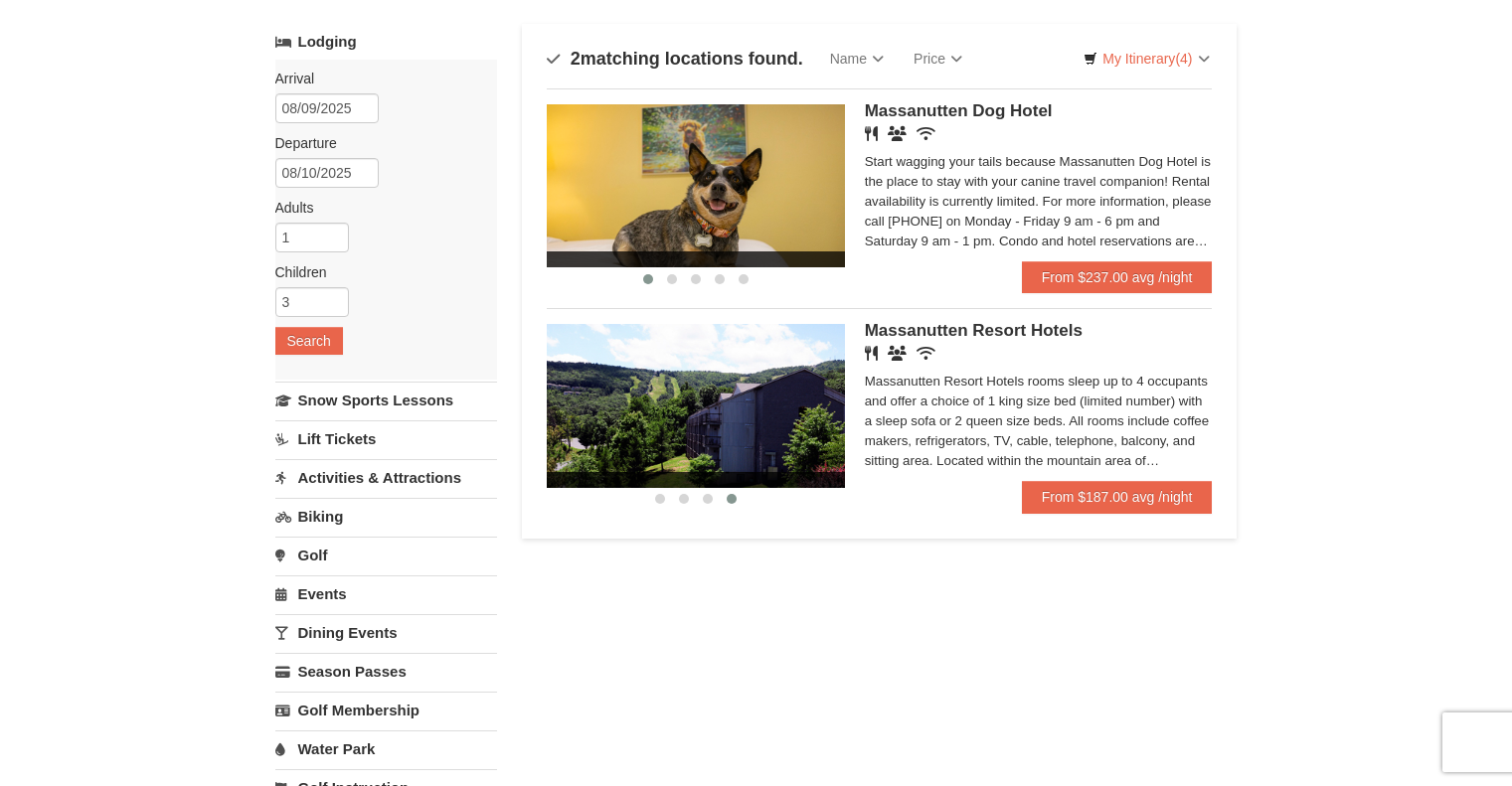 scroll, scrollTop: 0, scrollLeft: 0, axis: both 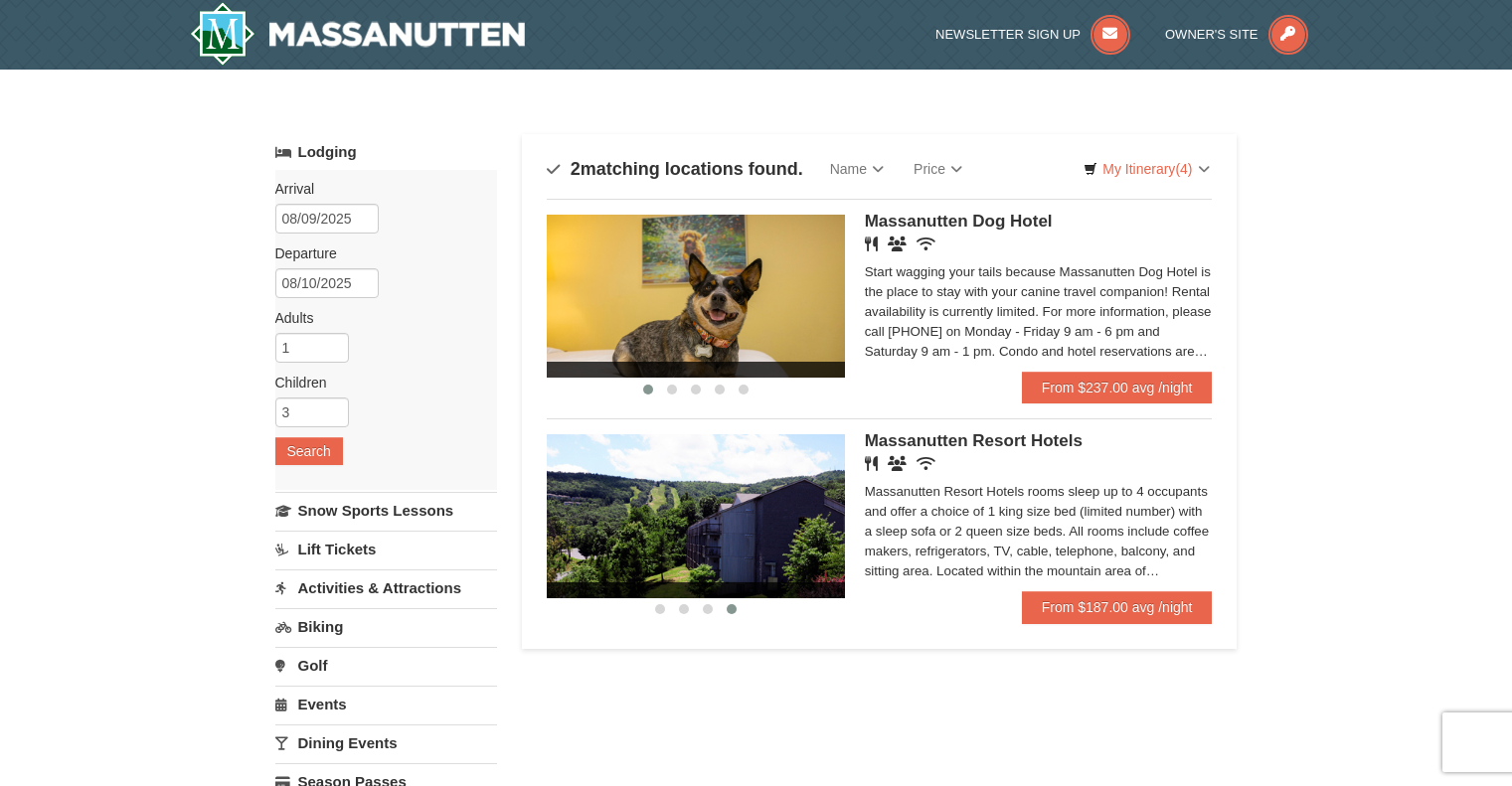 click on "Arrival Please format dates MM/DD/YYYY" at bounding box center (379, 189) 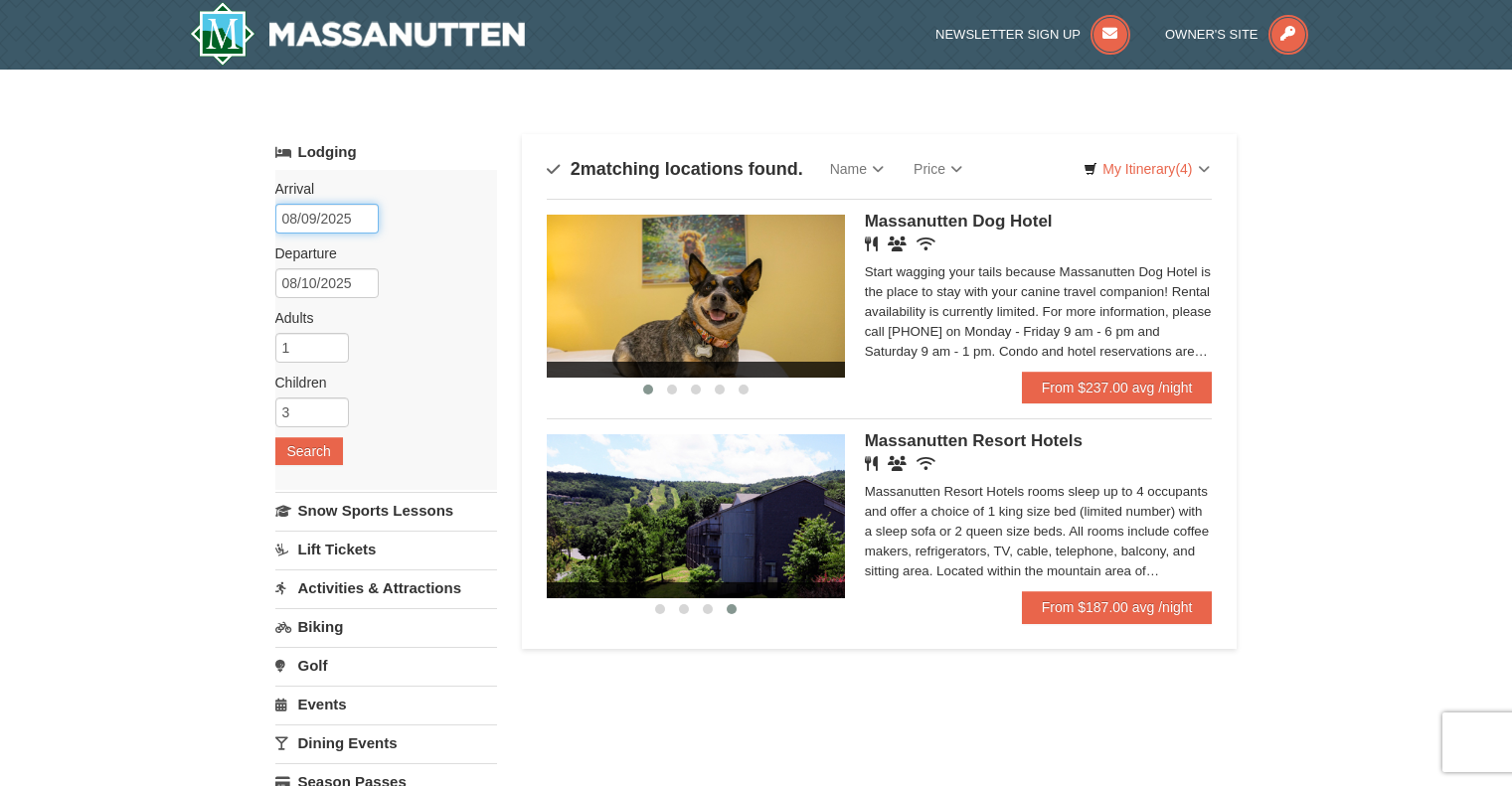 click on "08/09/2025" at bounding box center (327, 219) 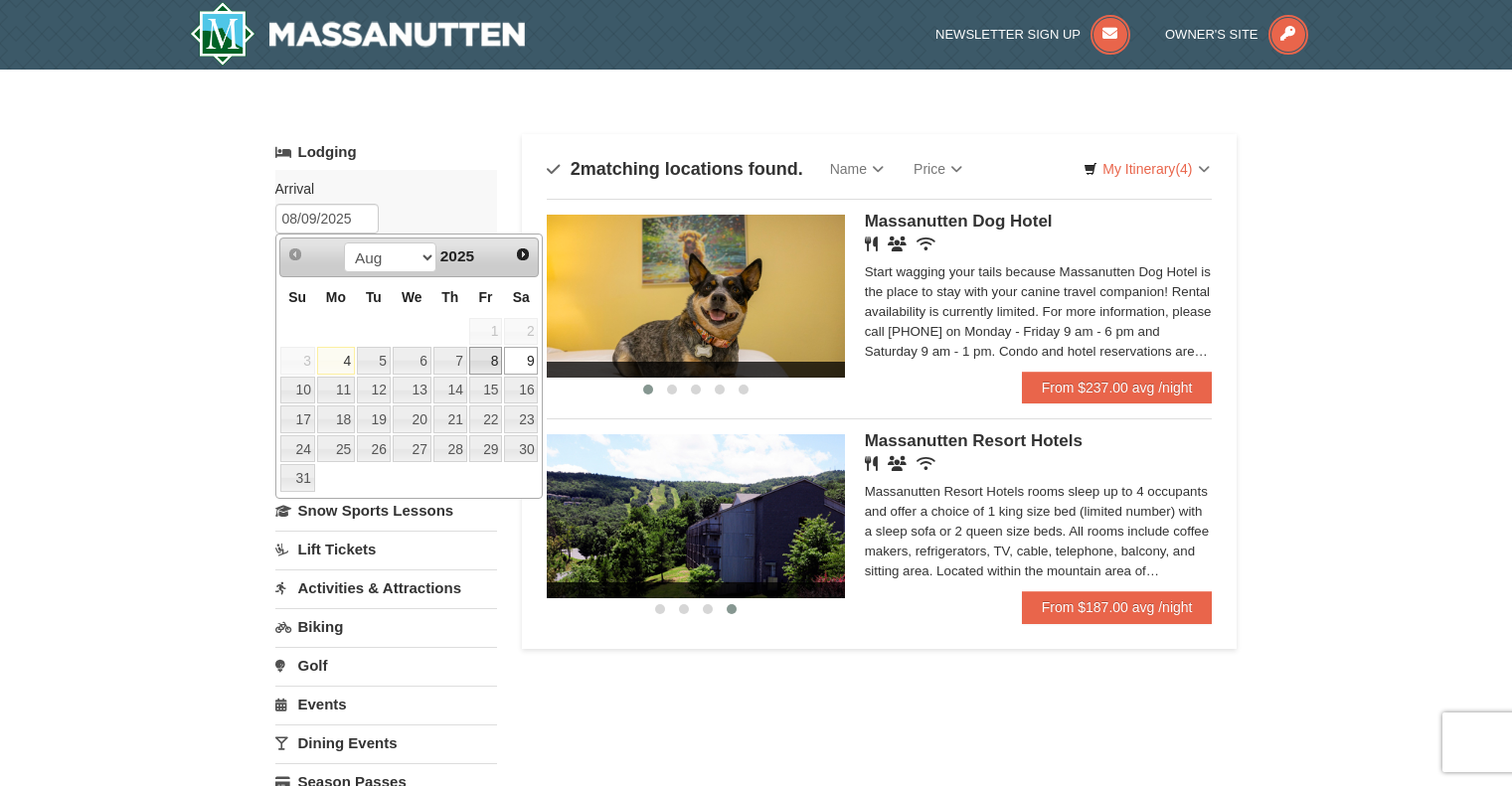 click on "8" at bounding box center [486, 361] 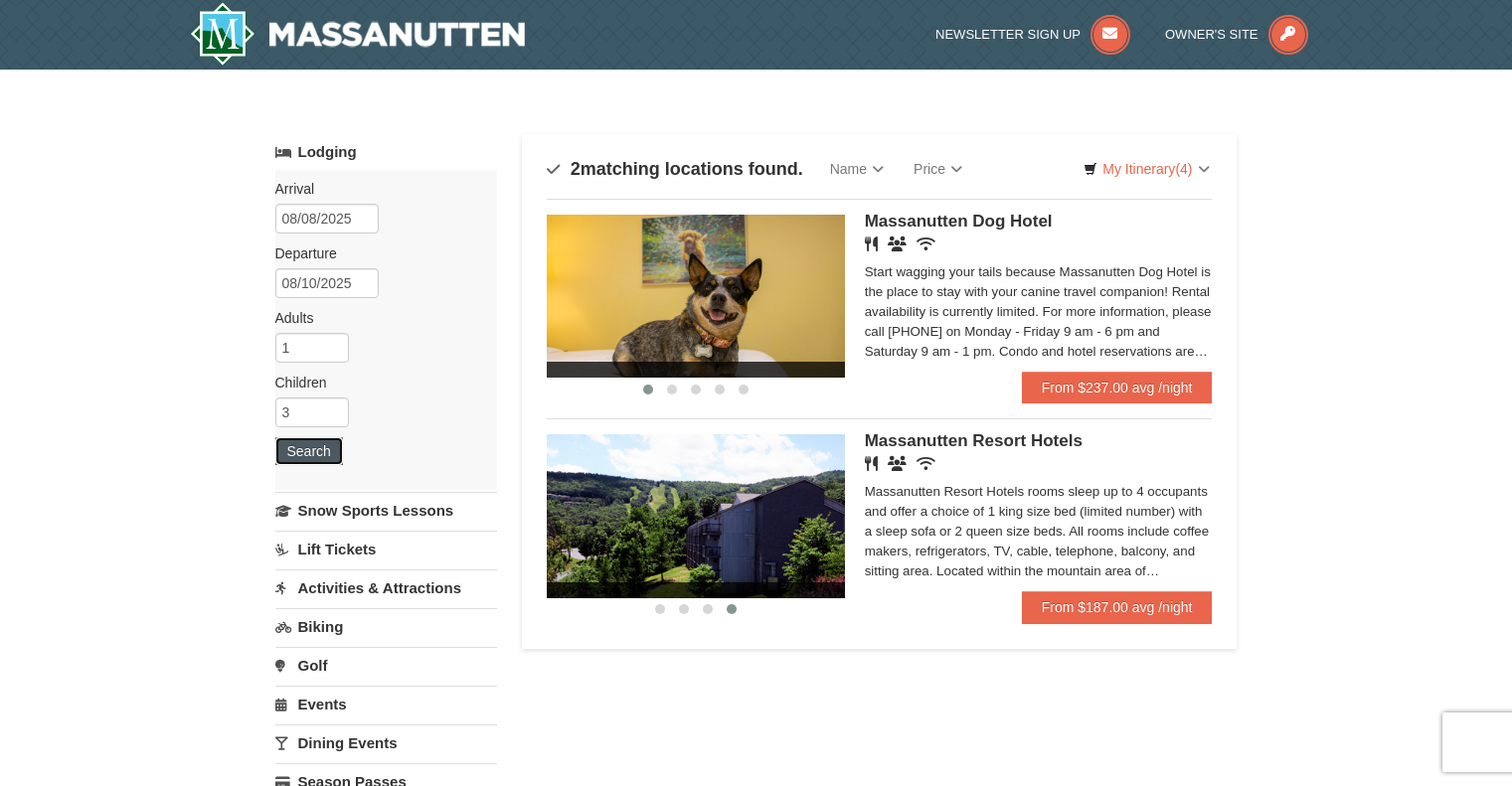 click on "Search" at bounding box center [309, 451] 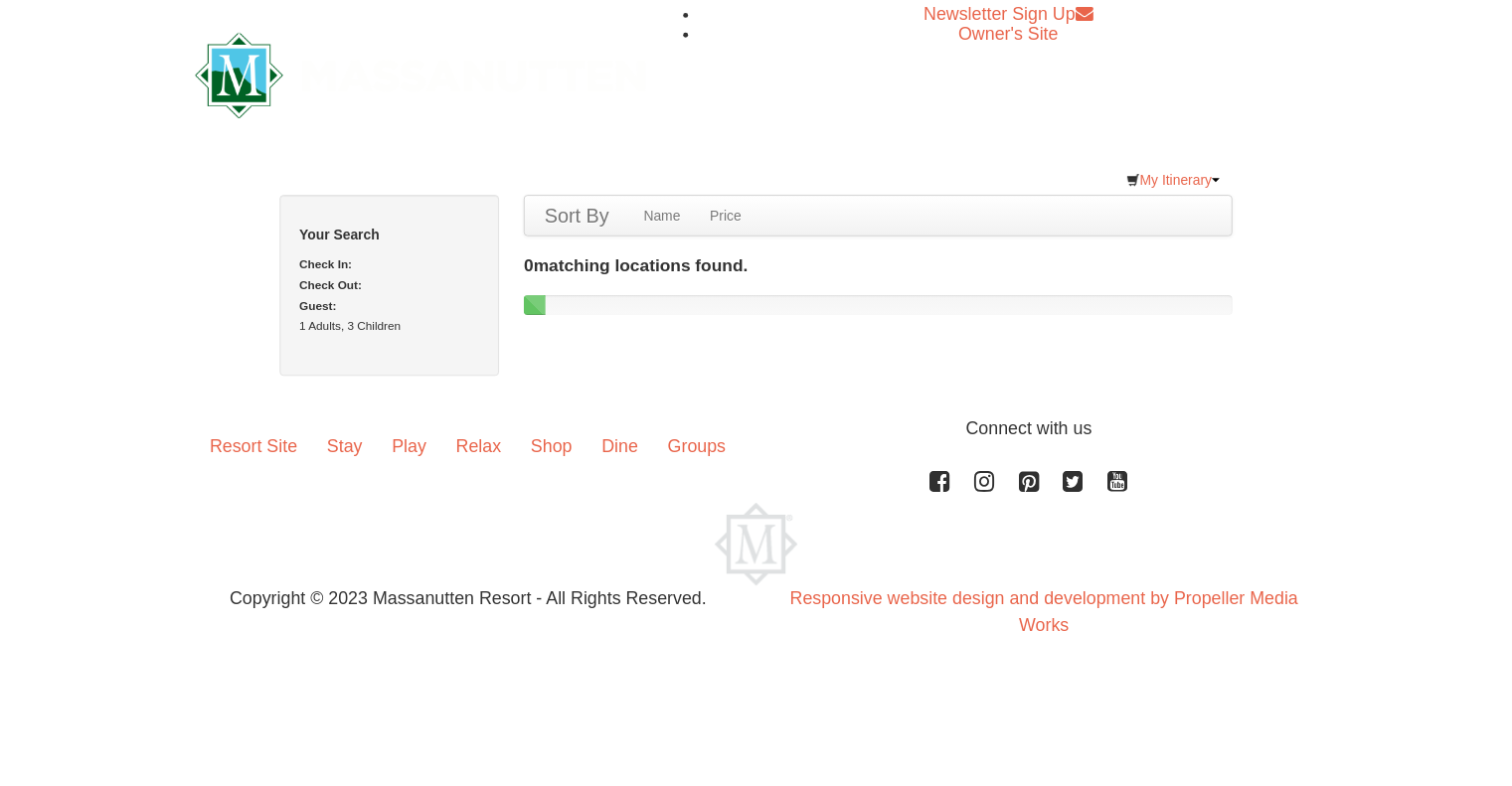 scroll, scrollTop: 0, scrollLeft: 0, axis: both 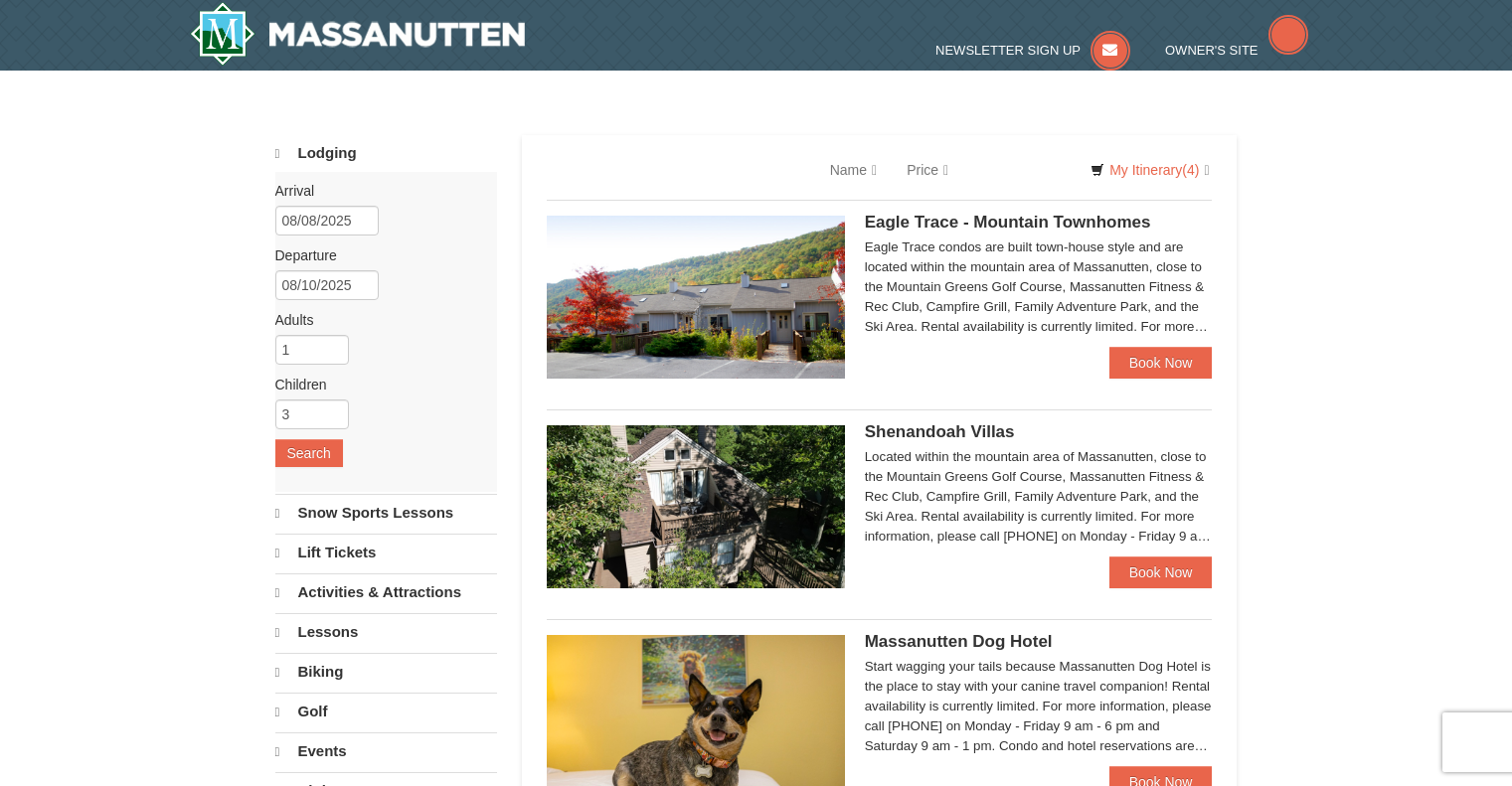 select on "8" 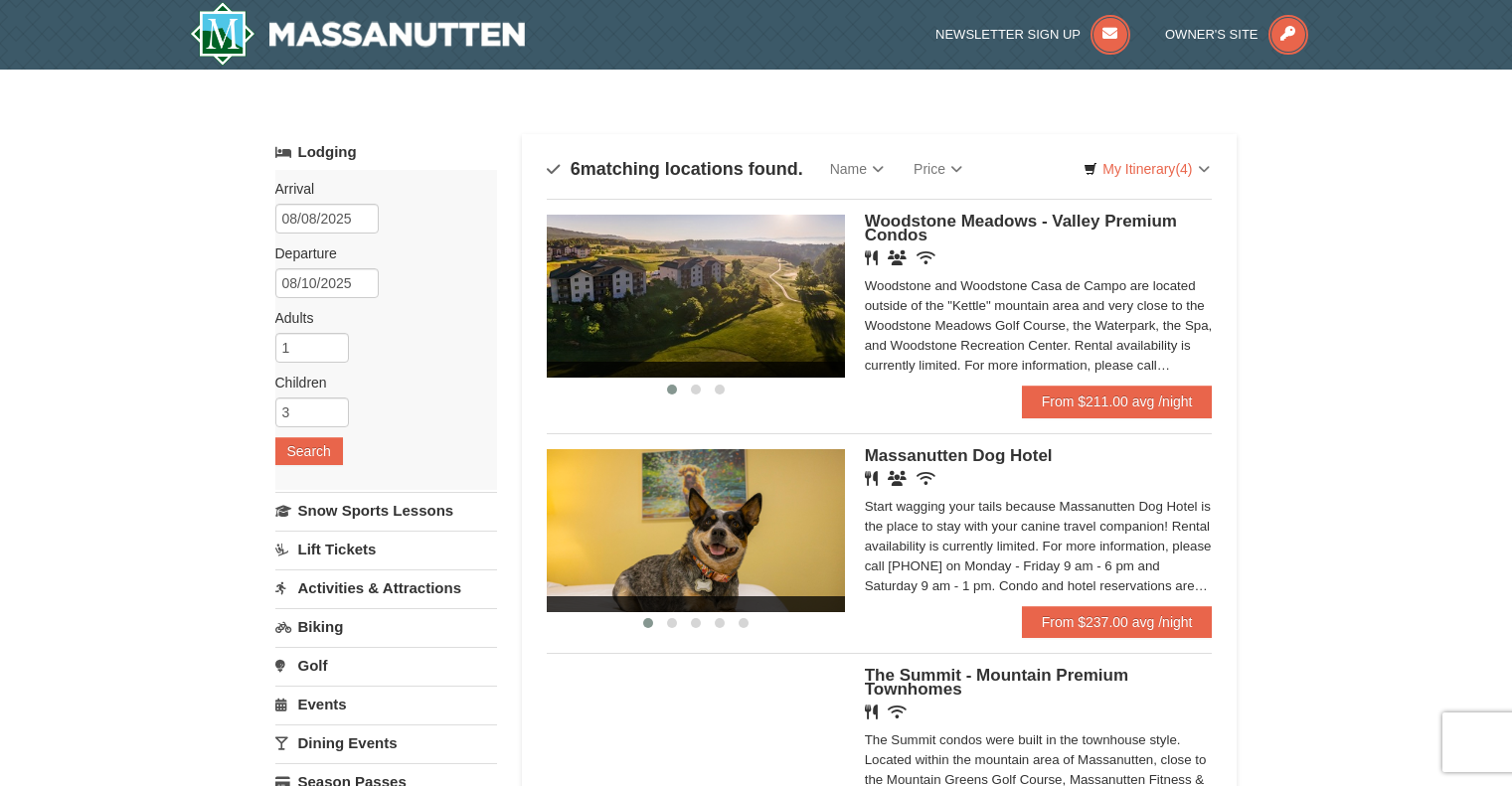 scroll, scrollTop: 0, scrollLeft: 0, axis: both 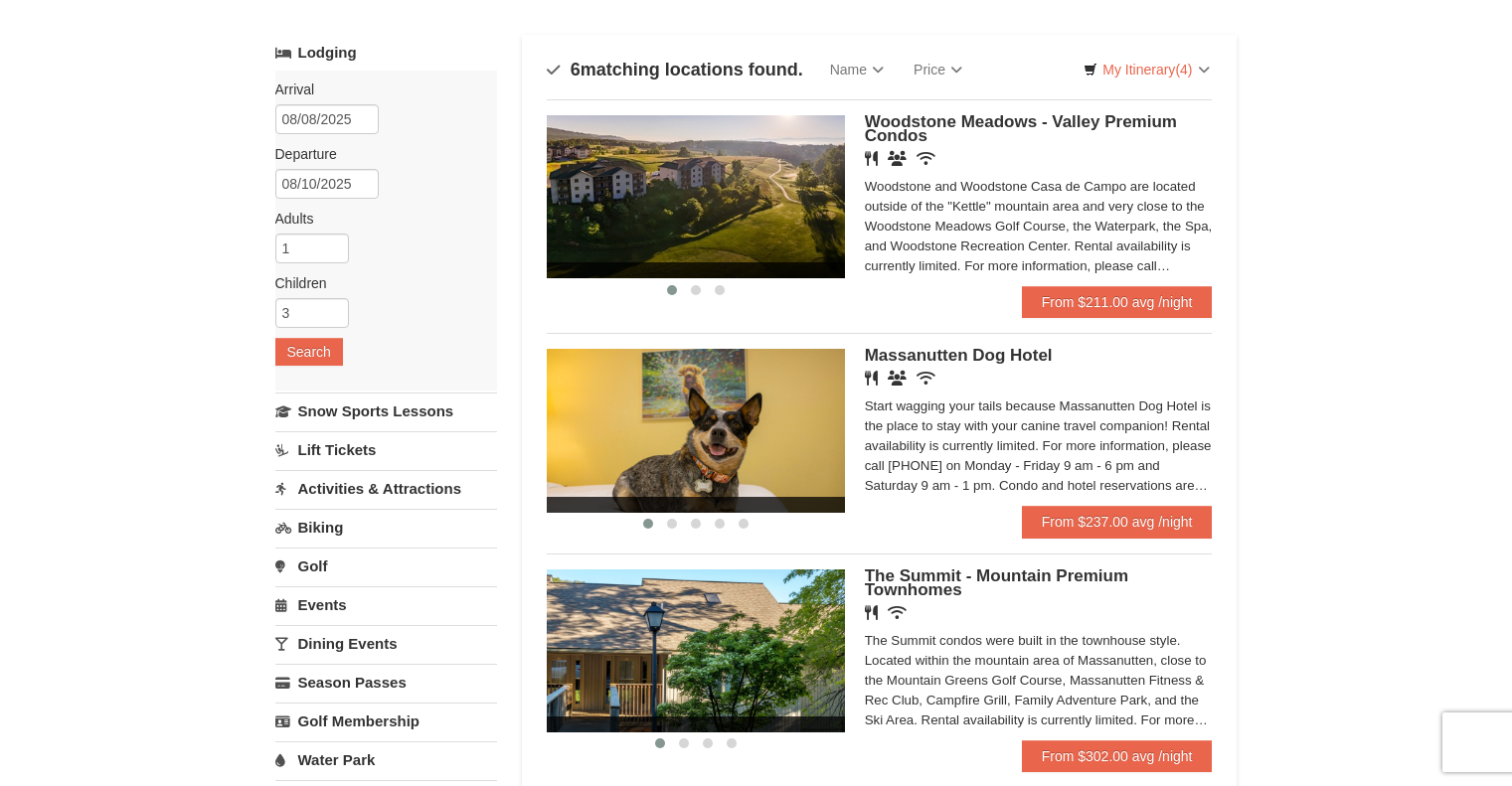 click on "Woodstone Meadows - Valley Premium Condos" at bounding box center [1021, 128] 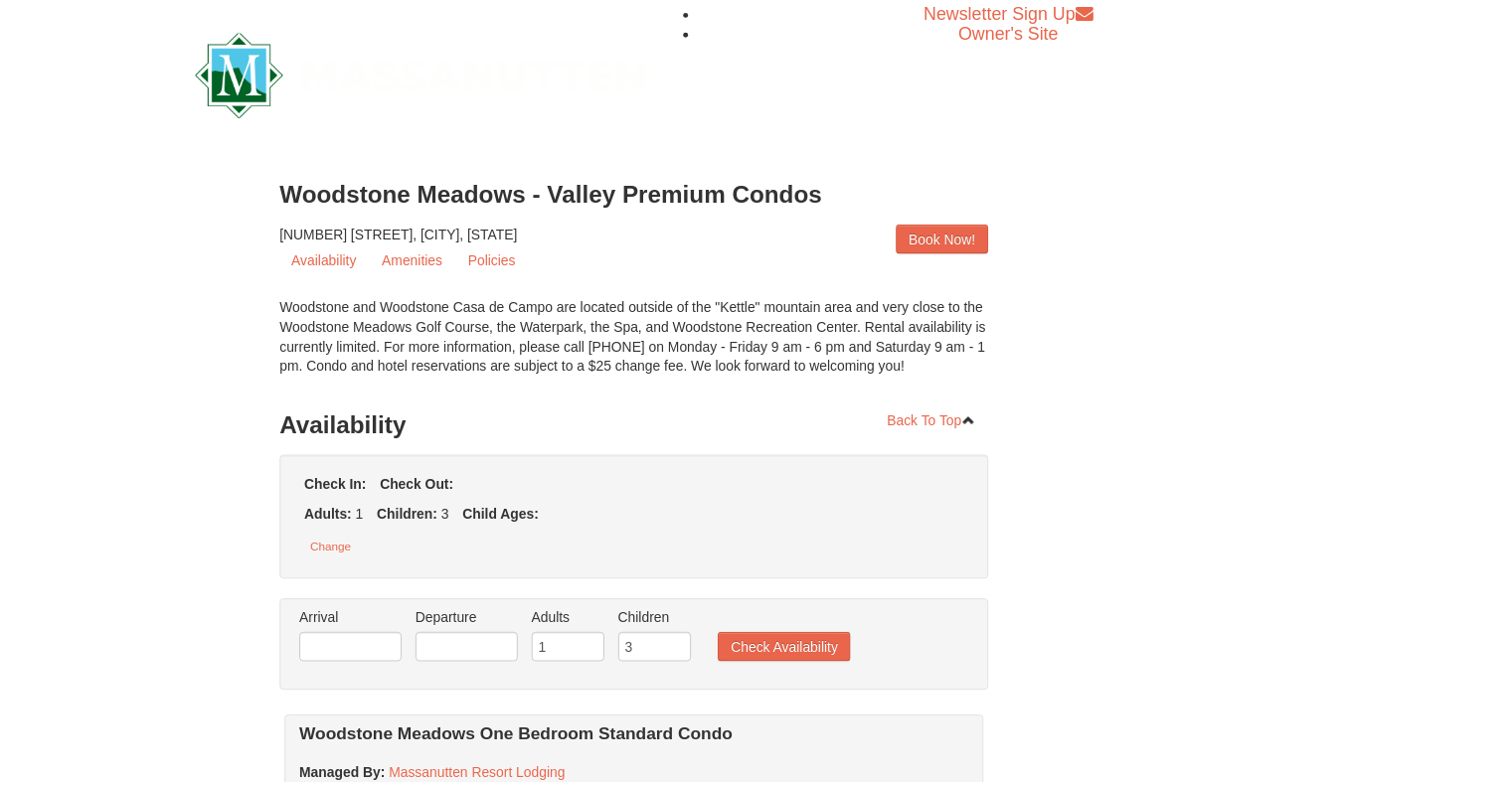 scroll, scrollTop: 0, scrollLeft: 0, axis: both 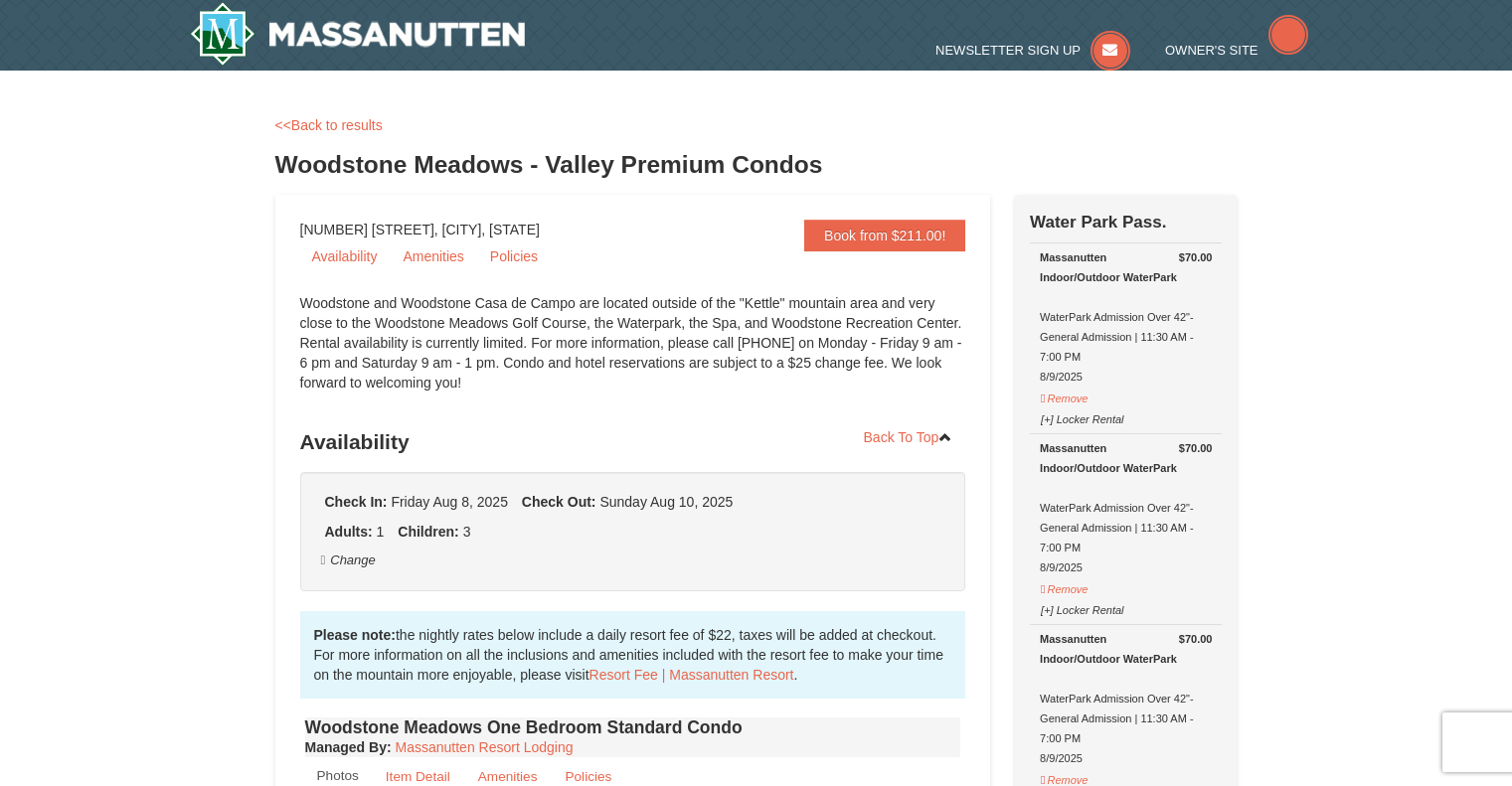 select on "8" 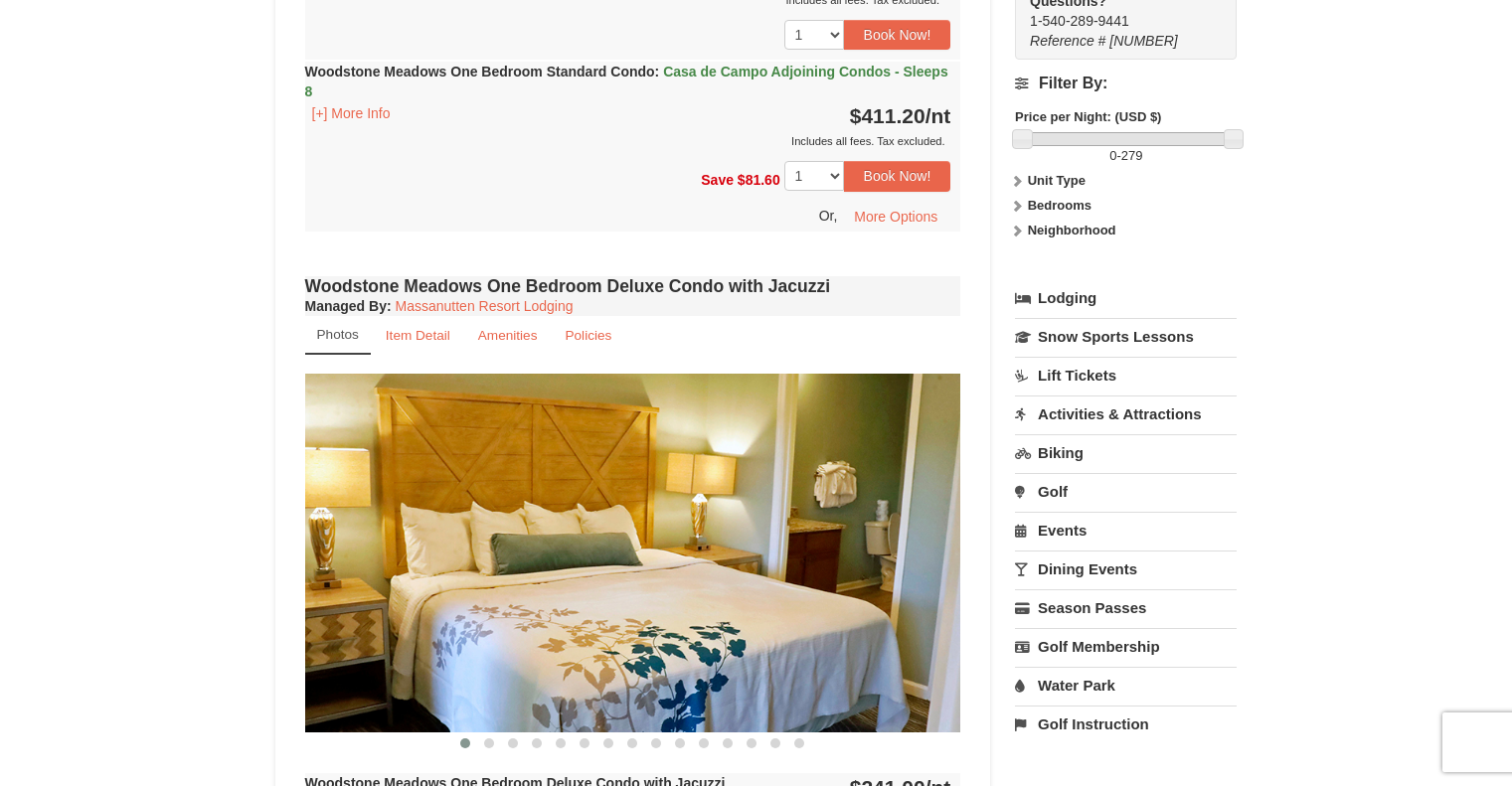 scroll, scrollTop: 1390, scrollLeft: 0, axis: vertical 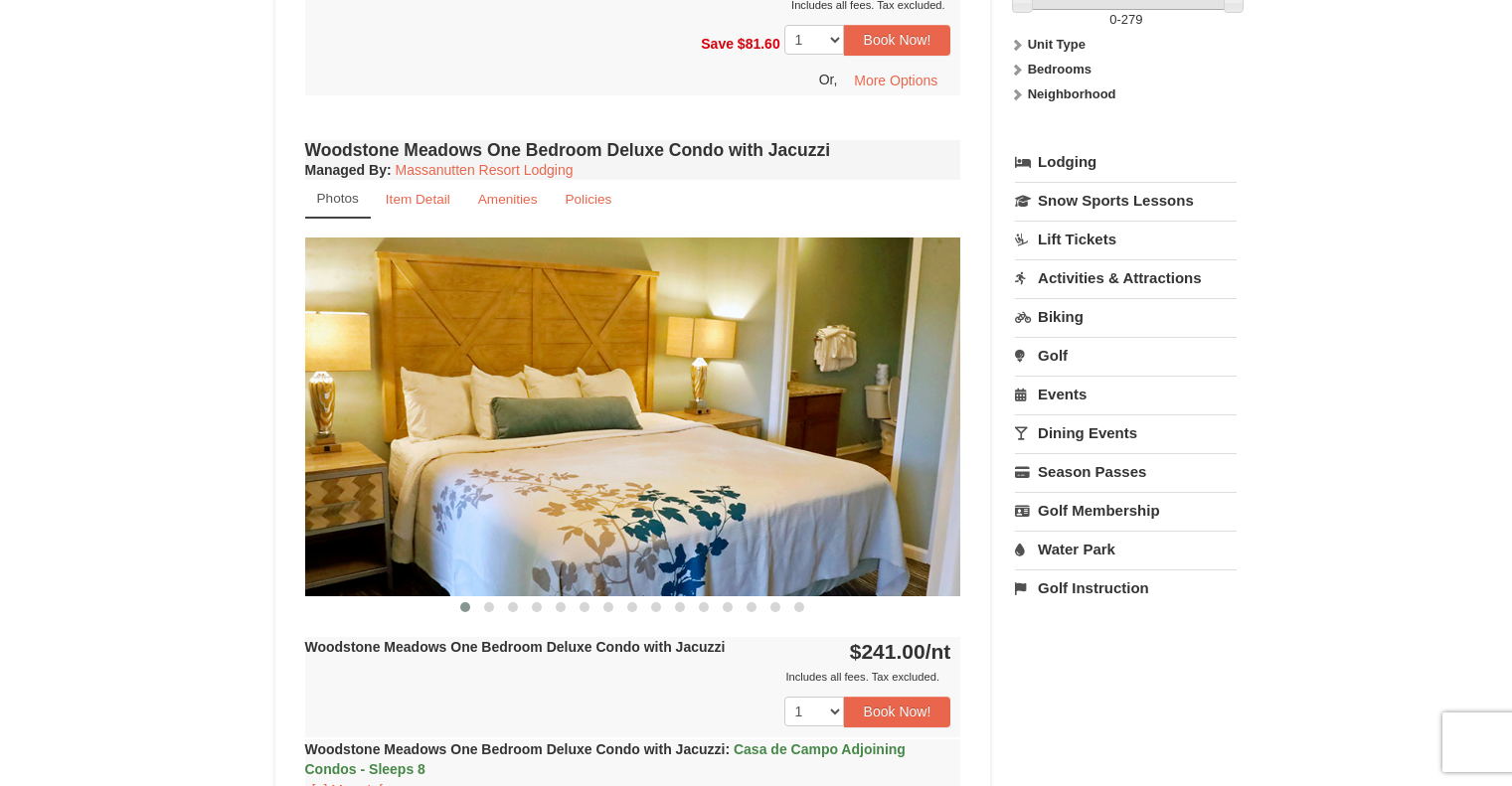 click at bounding box center (633, 416) 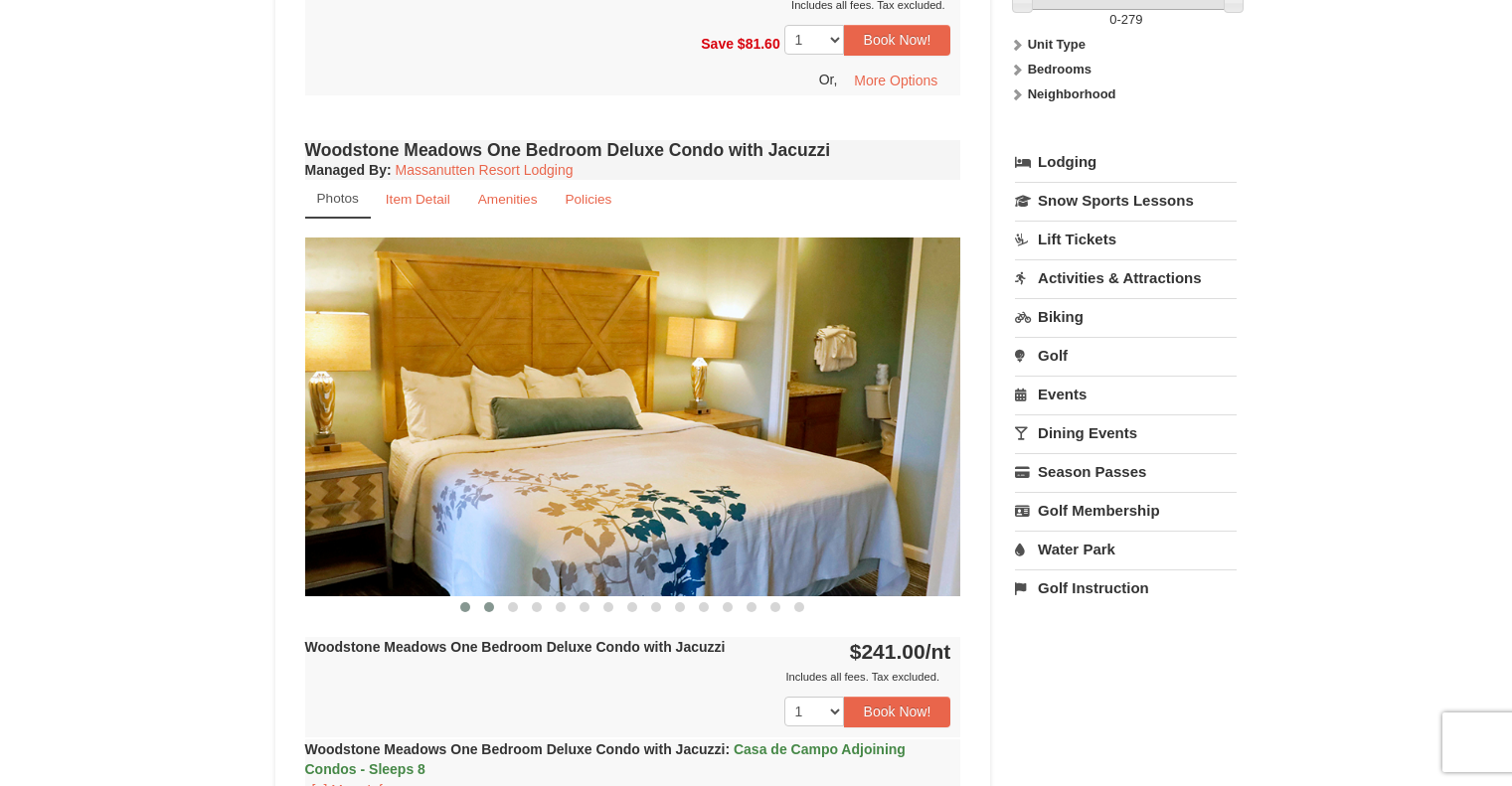 click at bounding box center [489, 607] 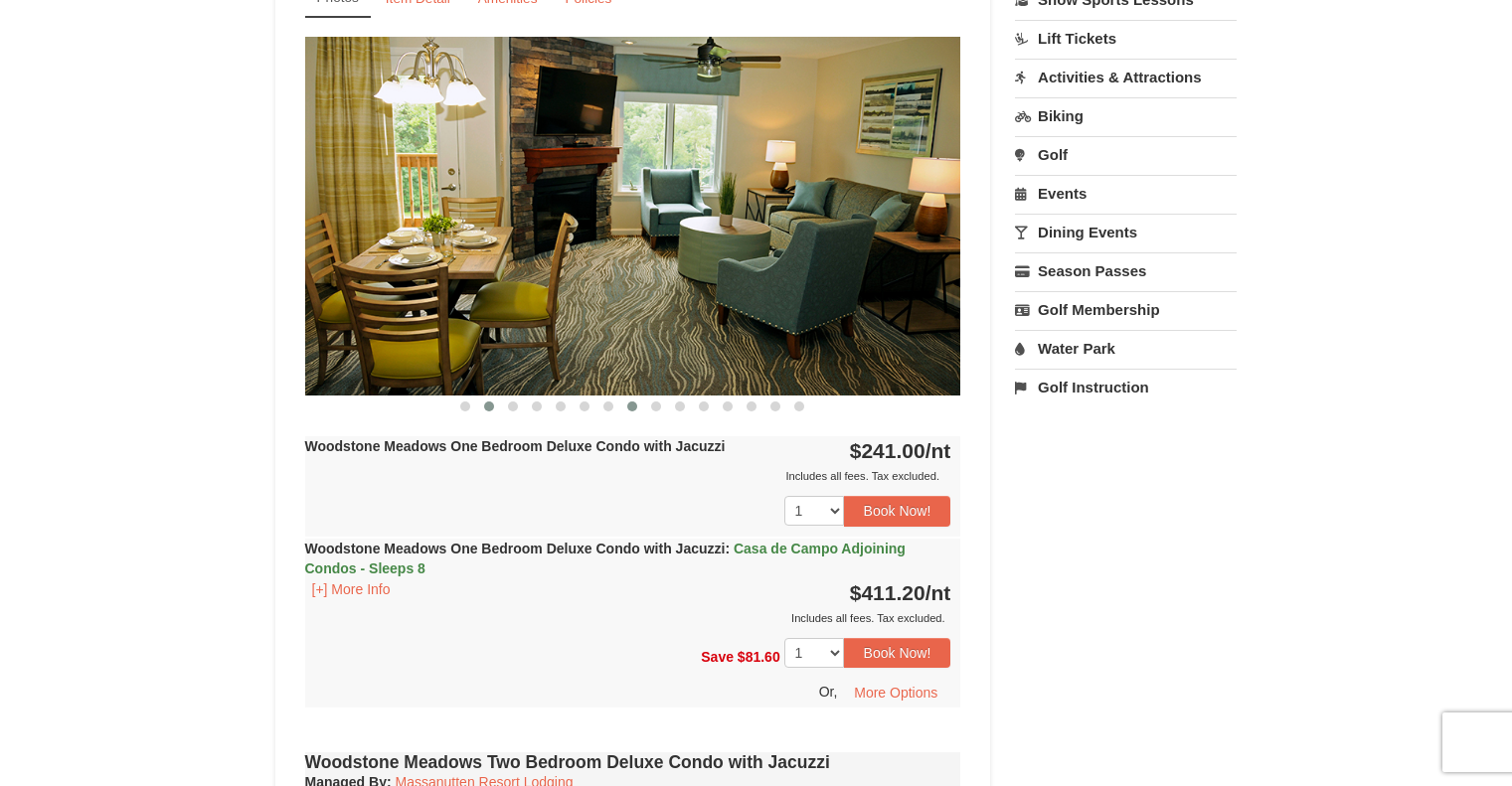 scroll, scrollTop: 1589, scrollLeft: 0, axis: vertical 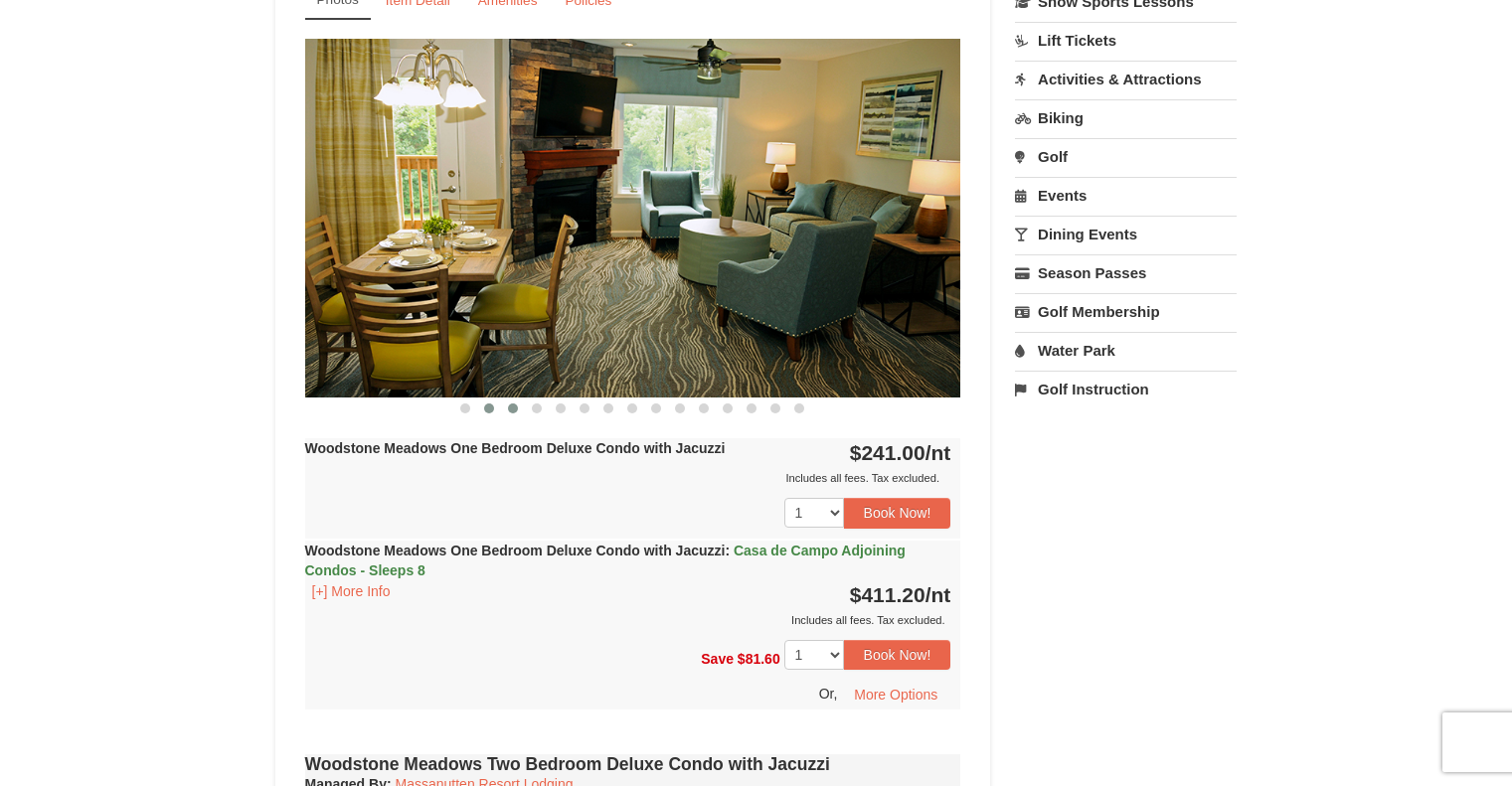click at bounding box center (513, 408) 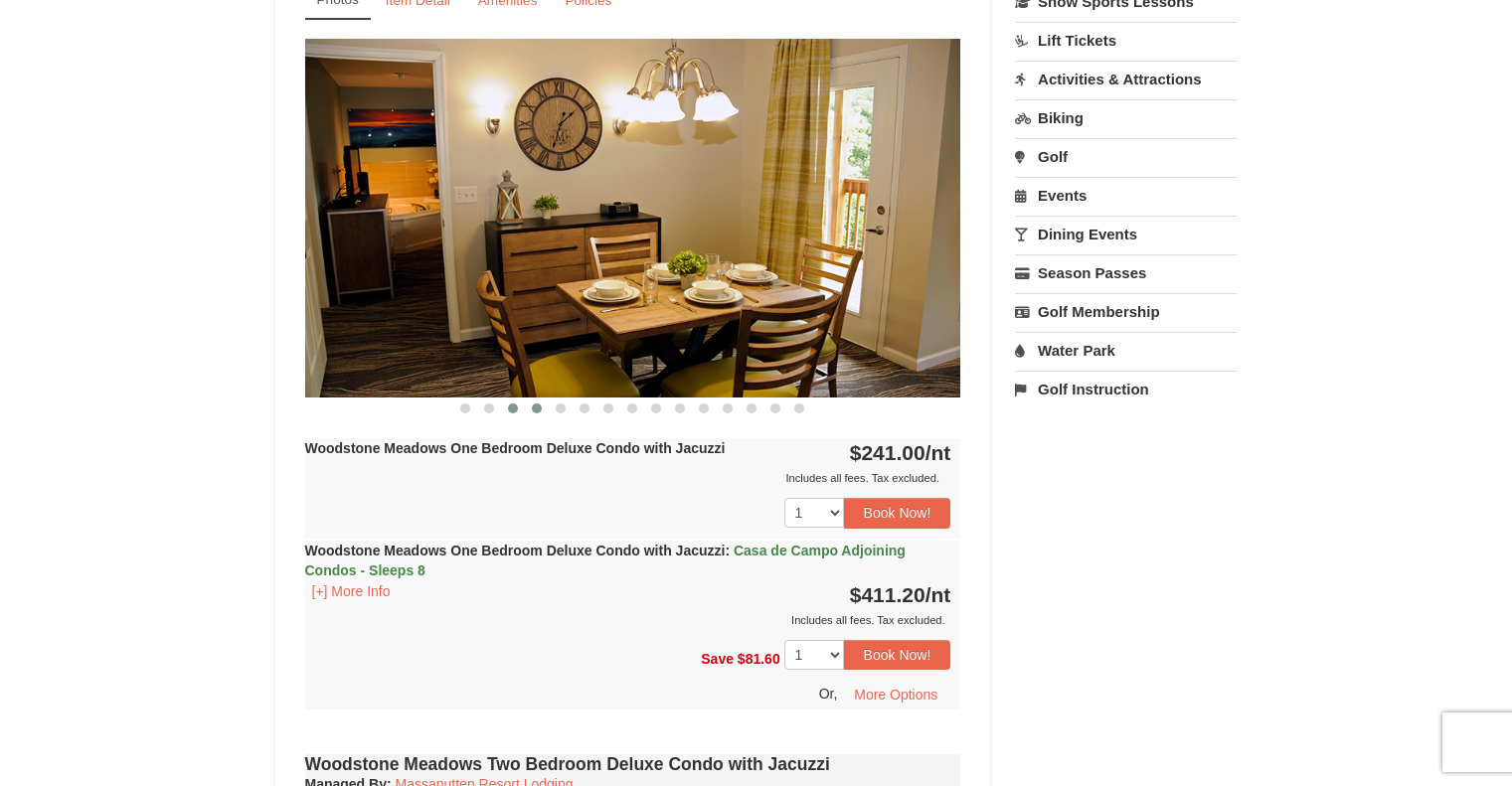 click at bounding box center [537, 408] 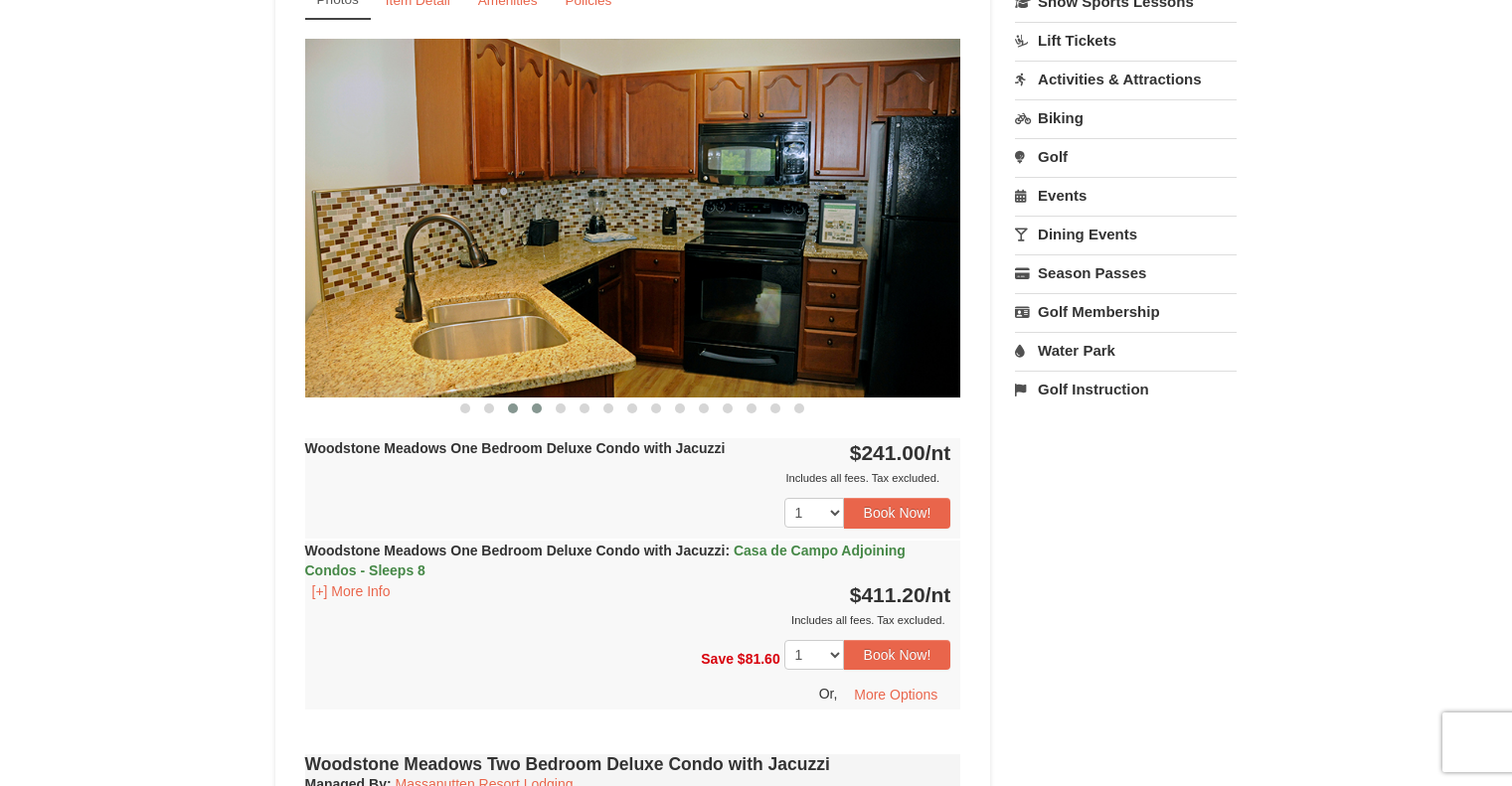 click at bounding box center [513, 408] 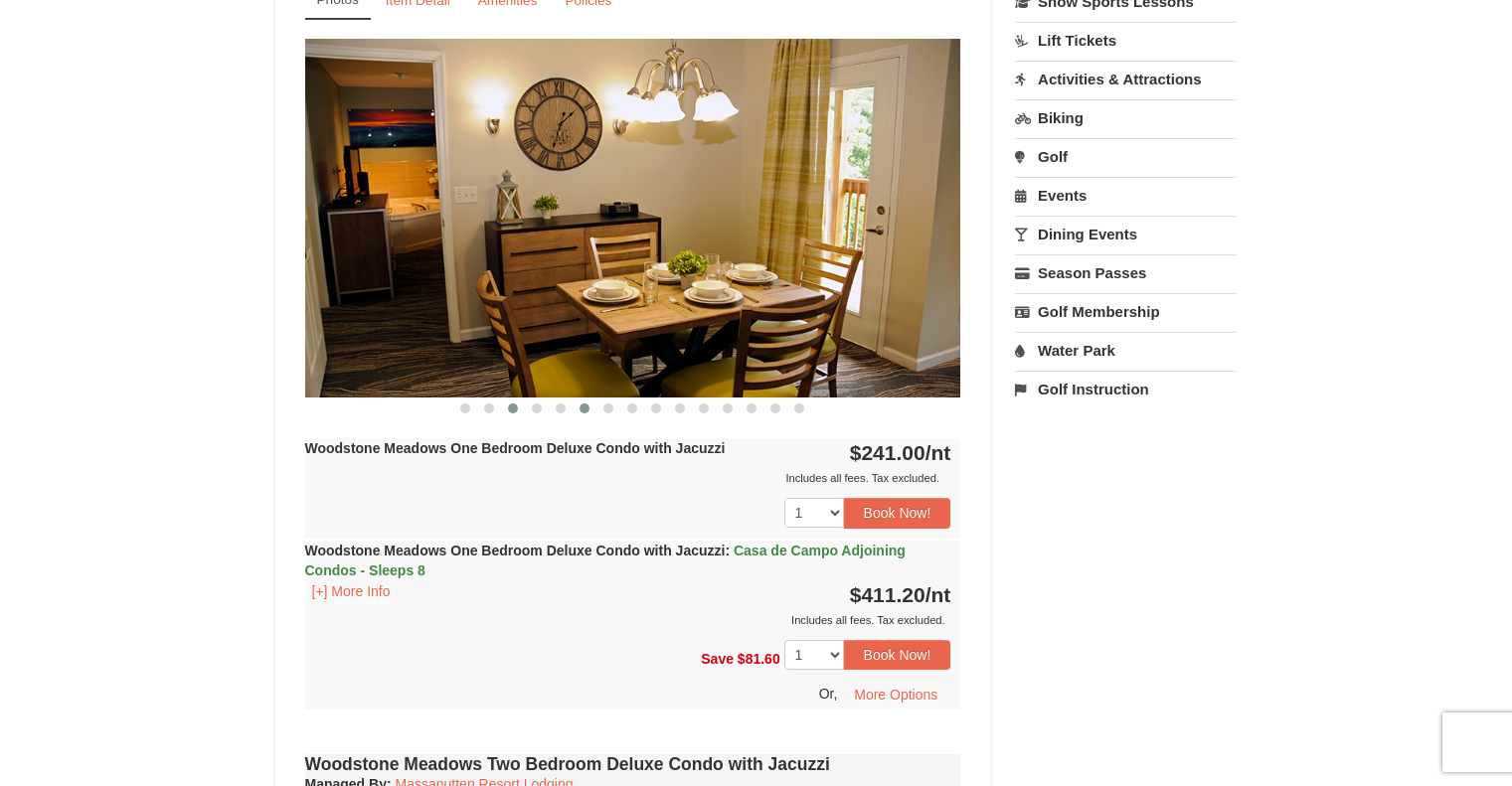 click at bounding box center (585, 408) 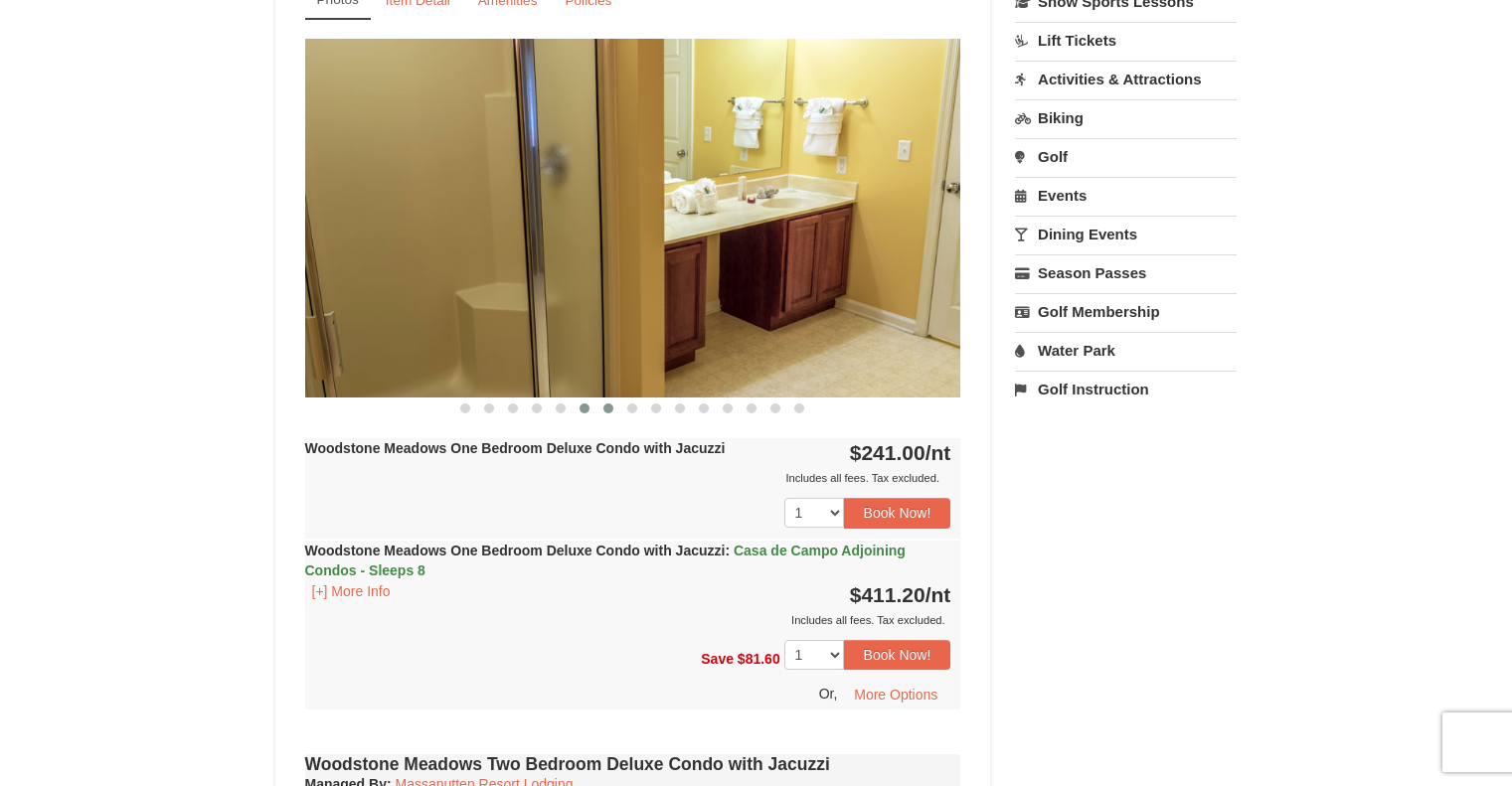 click at bounding box center (608, 408) 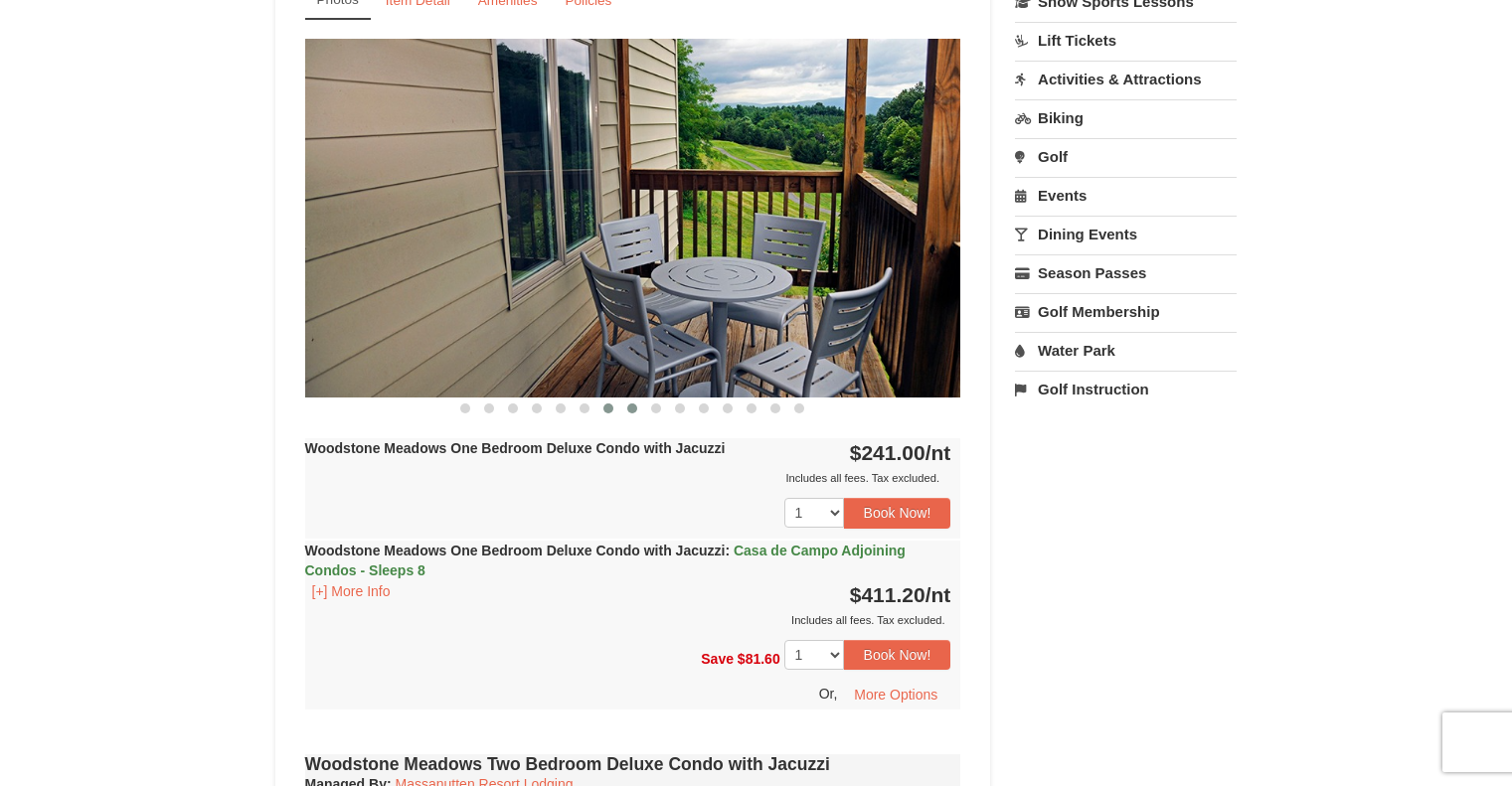 click at bounding box center (632, 408) 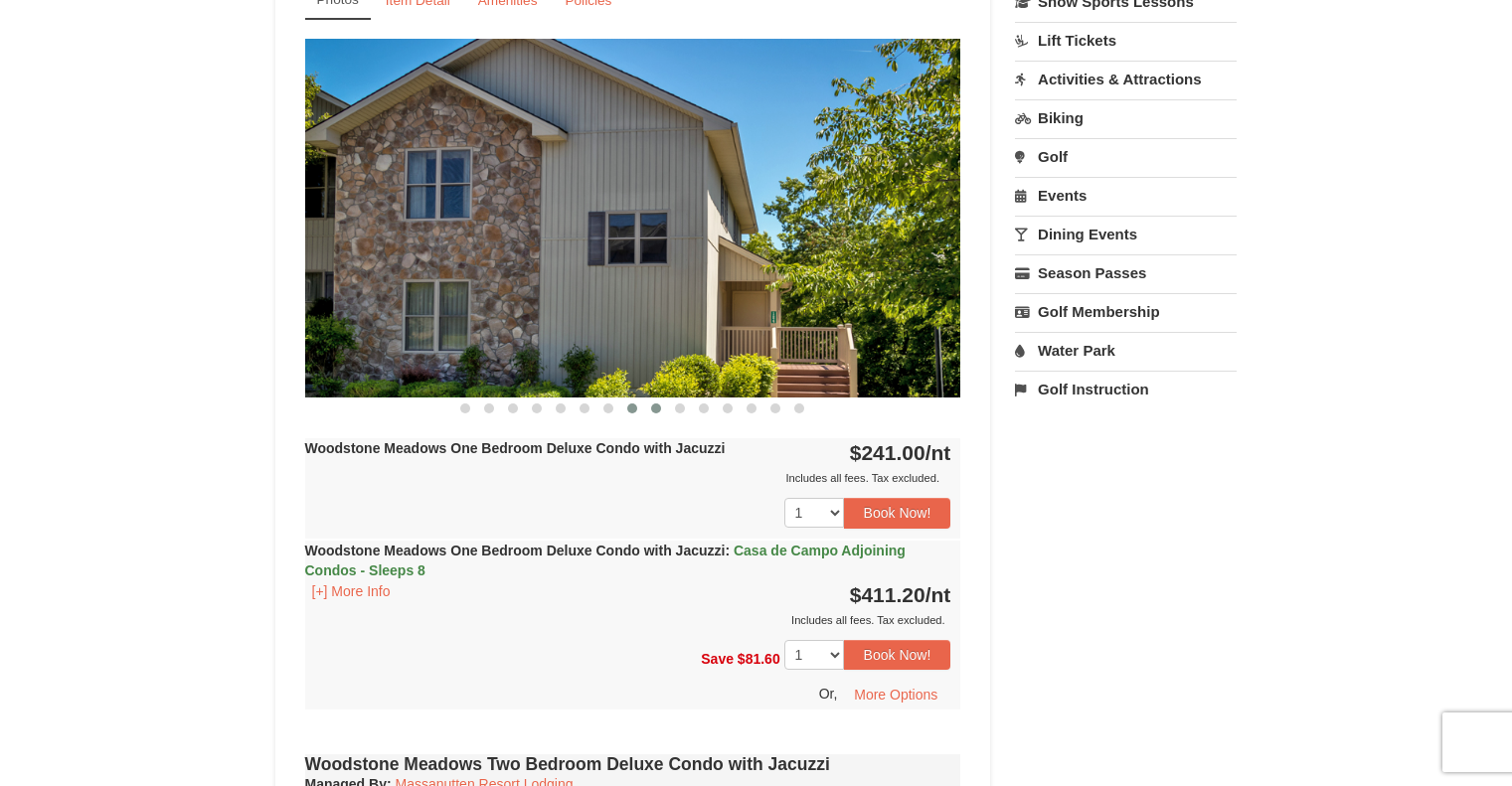 click at bounding box center [656, 408] 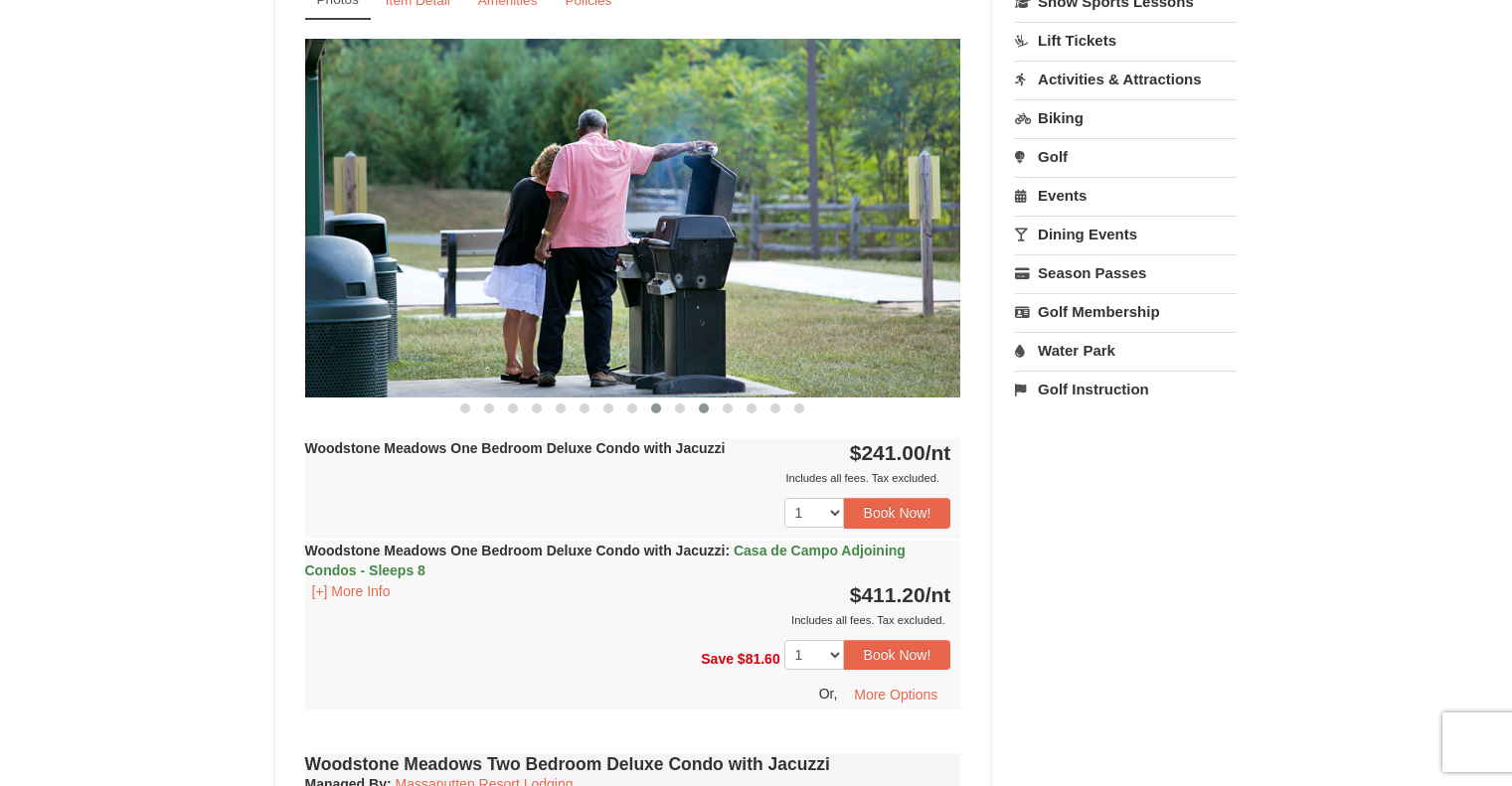 click at bounding box center (704, 408) 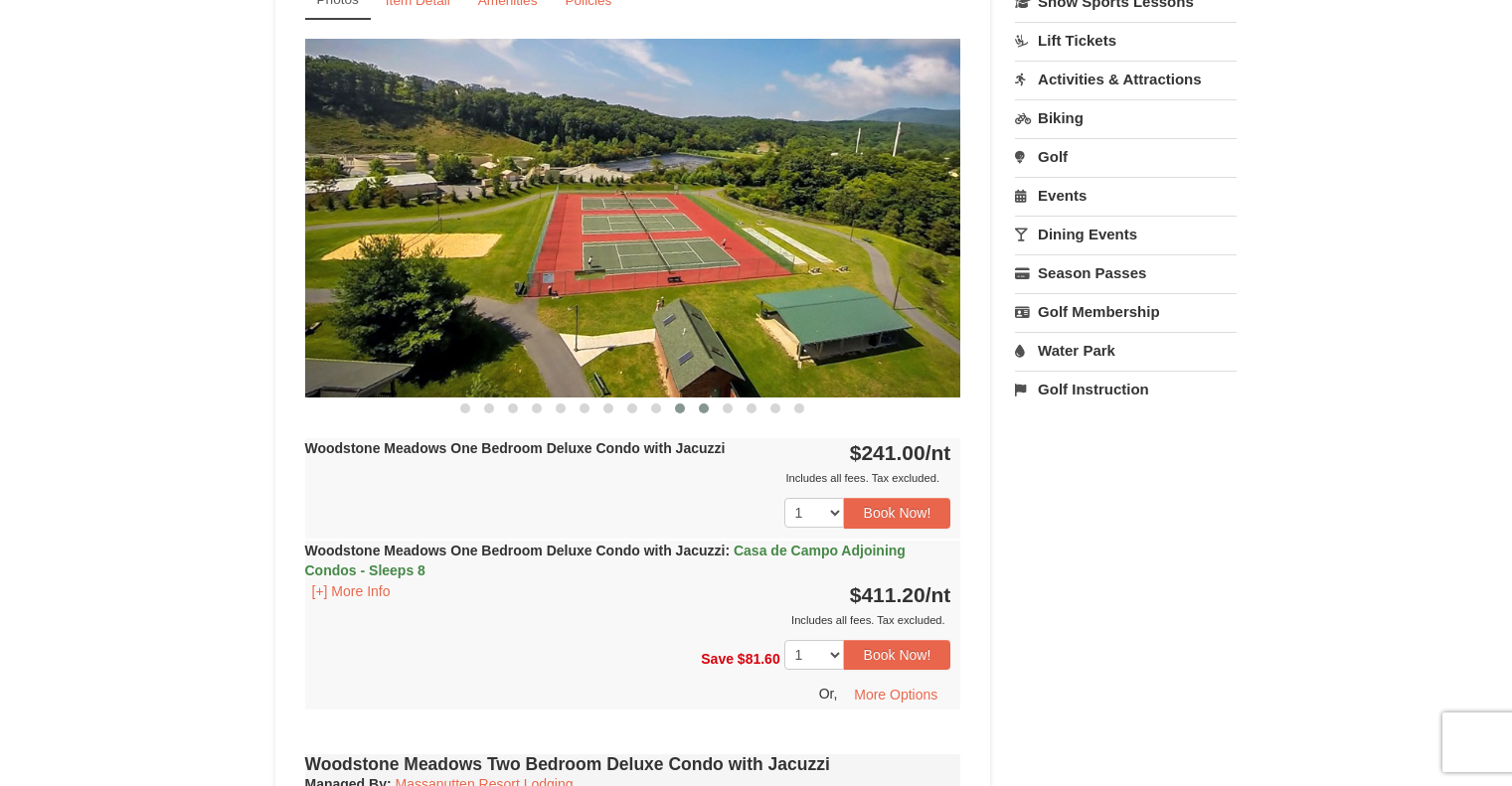 click at bounding box center [680, 408] 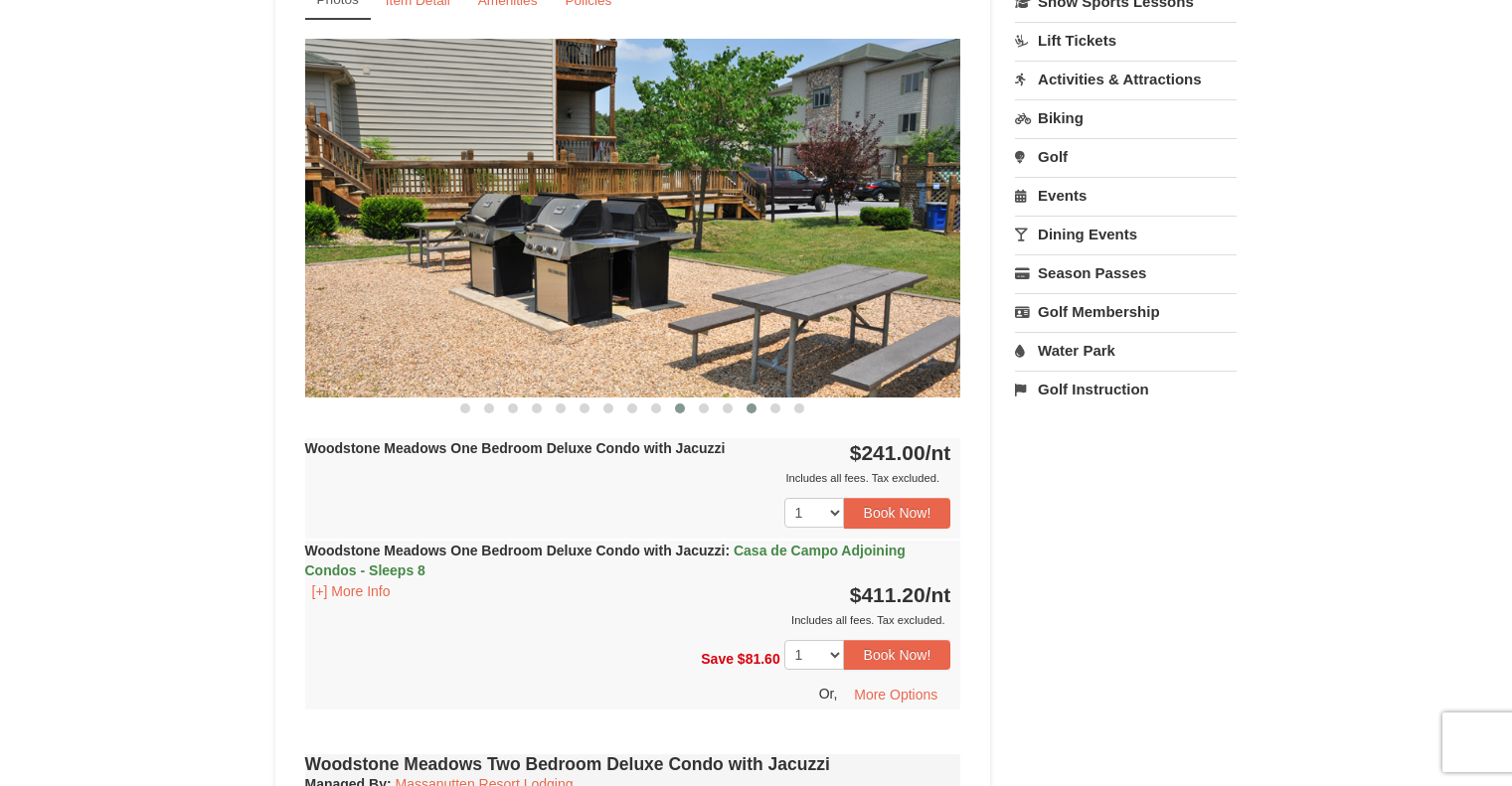 click at bounding box center [752, 408] 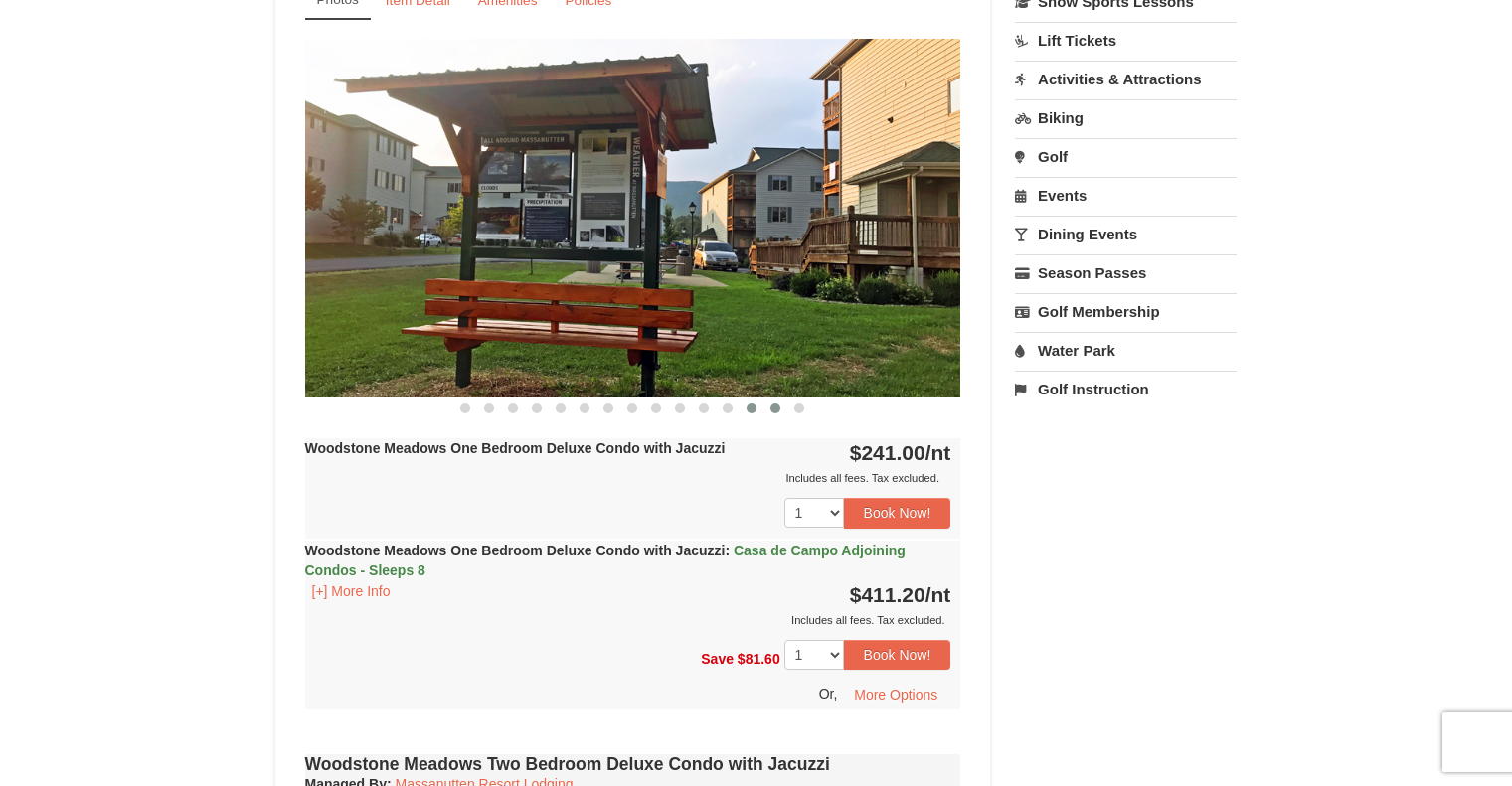 click at bounding box center [775, 408] 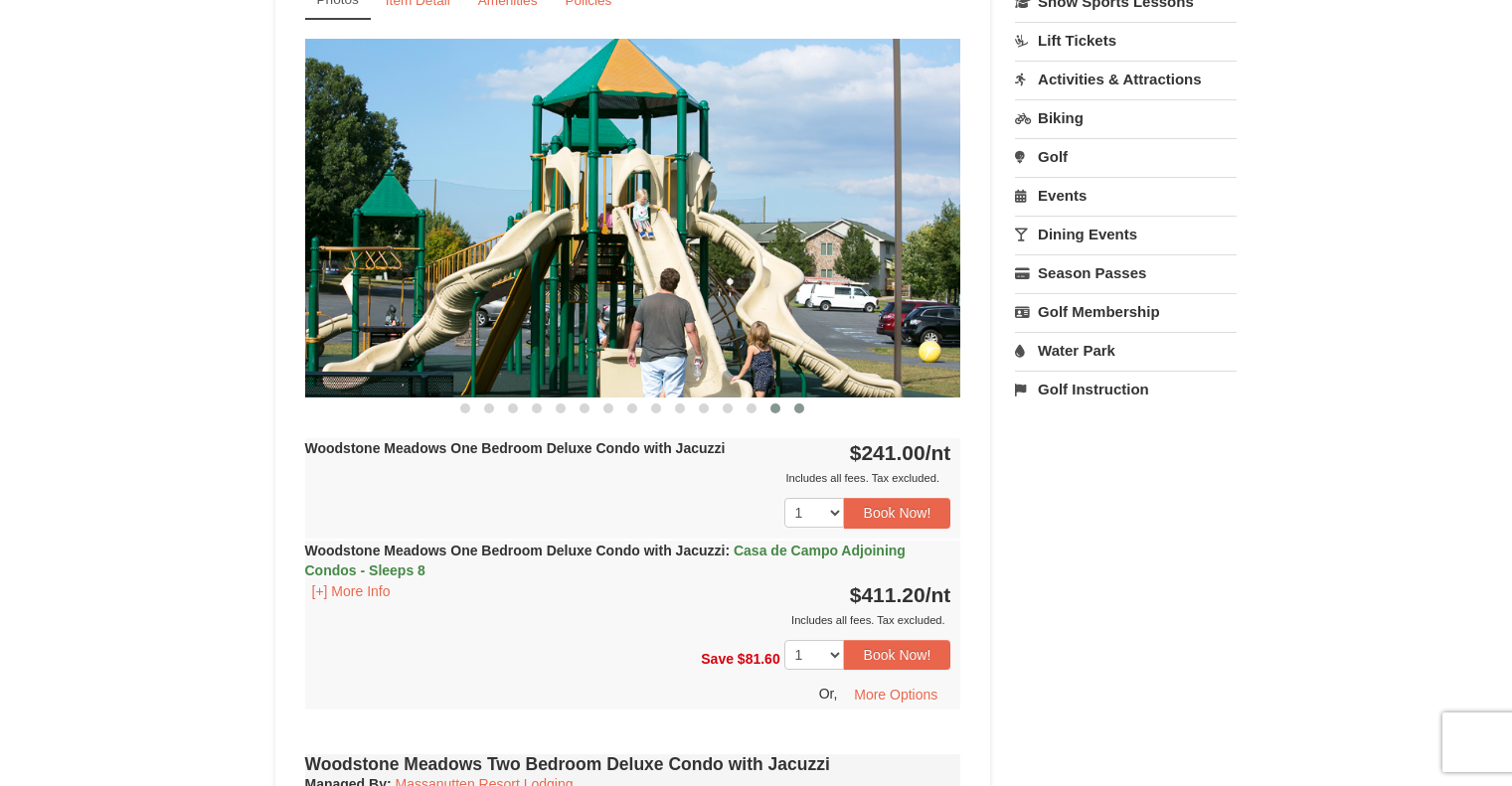 click at bounding box center [799, 408] 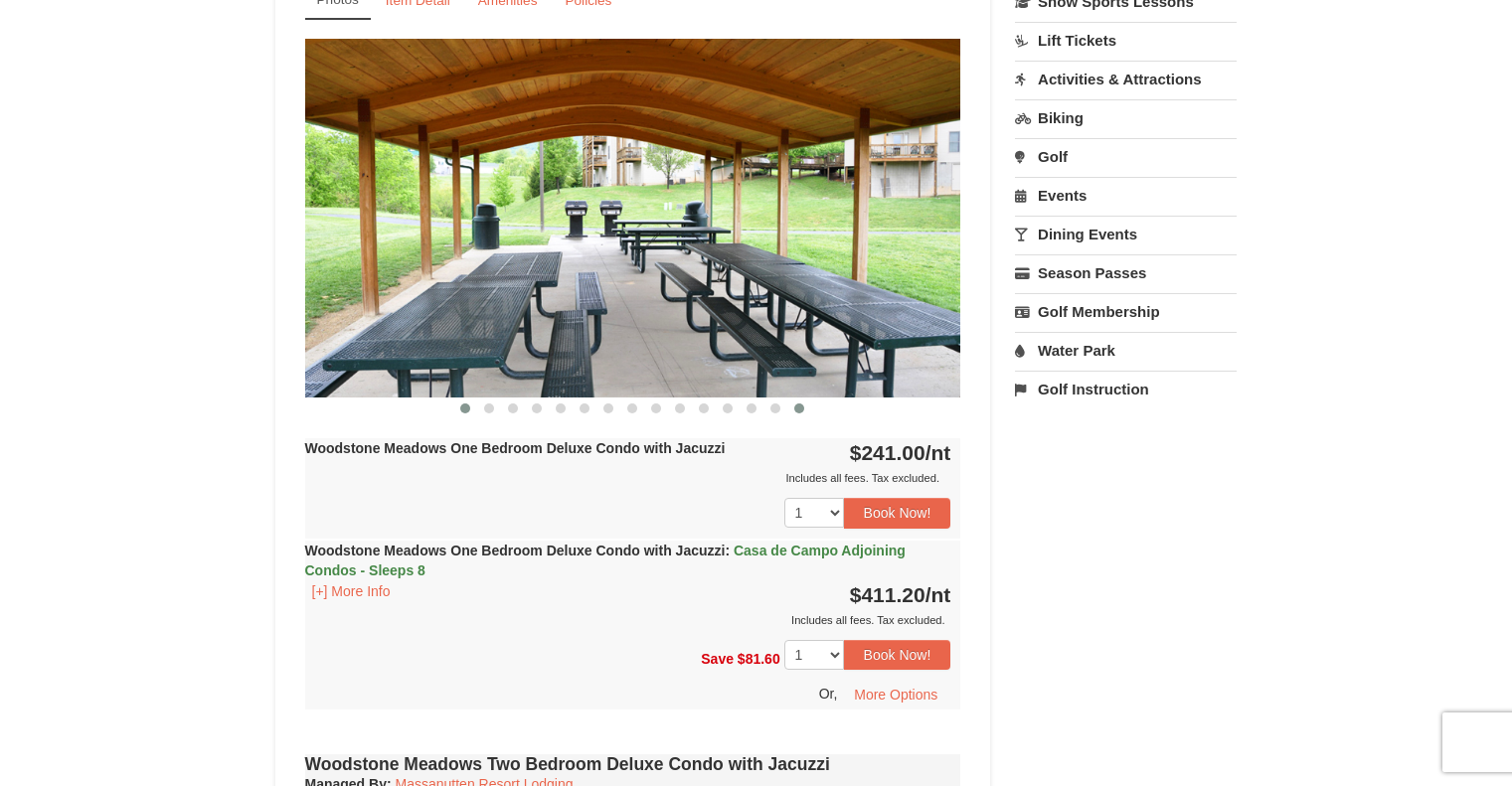 click at bounding box center [465, 408] 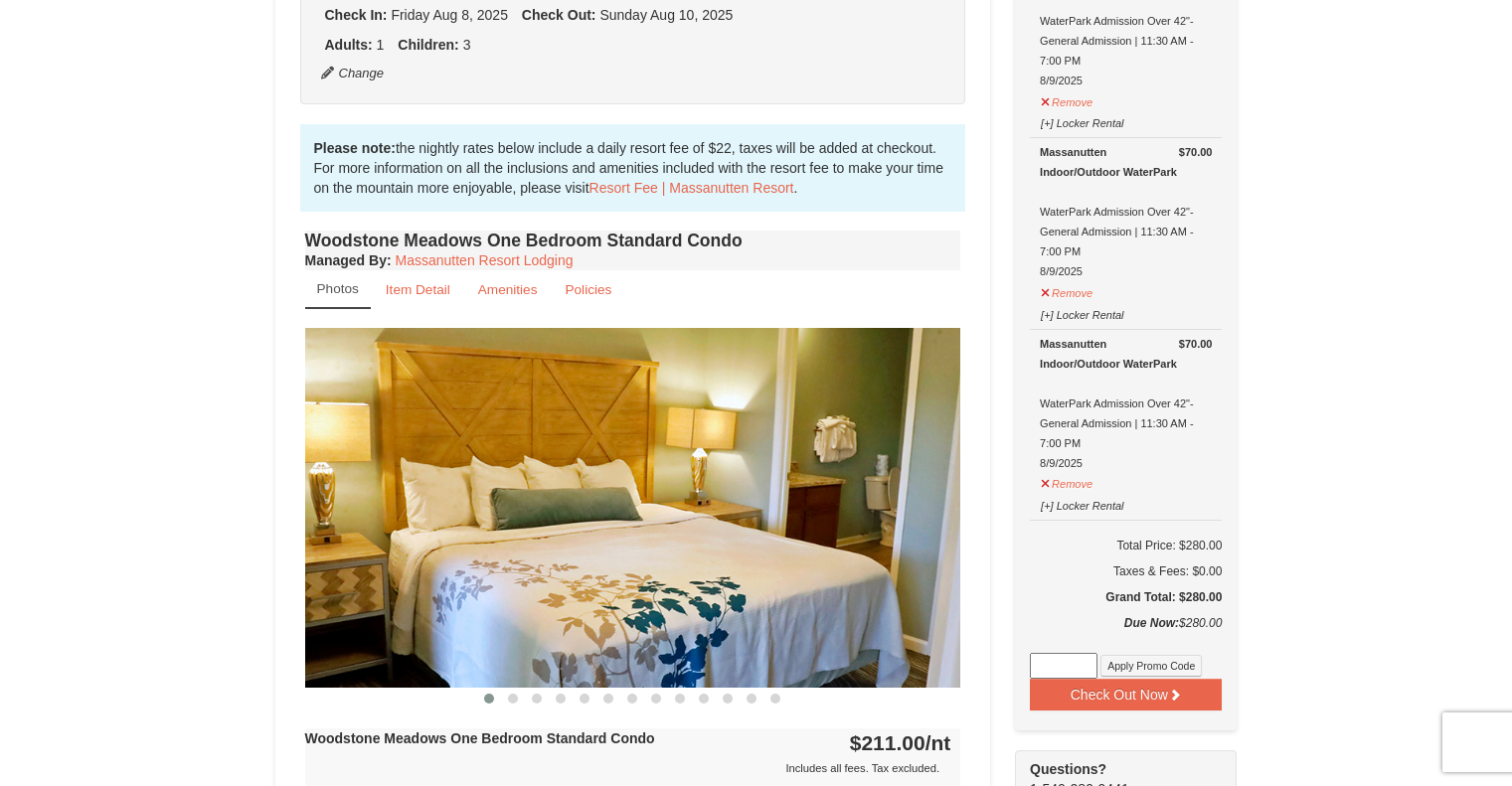 scroll, scrollTop: 497, scrollLeft: 0, axis: vertical 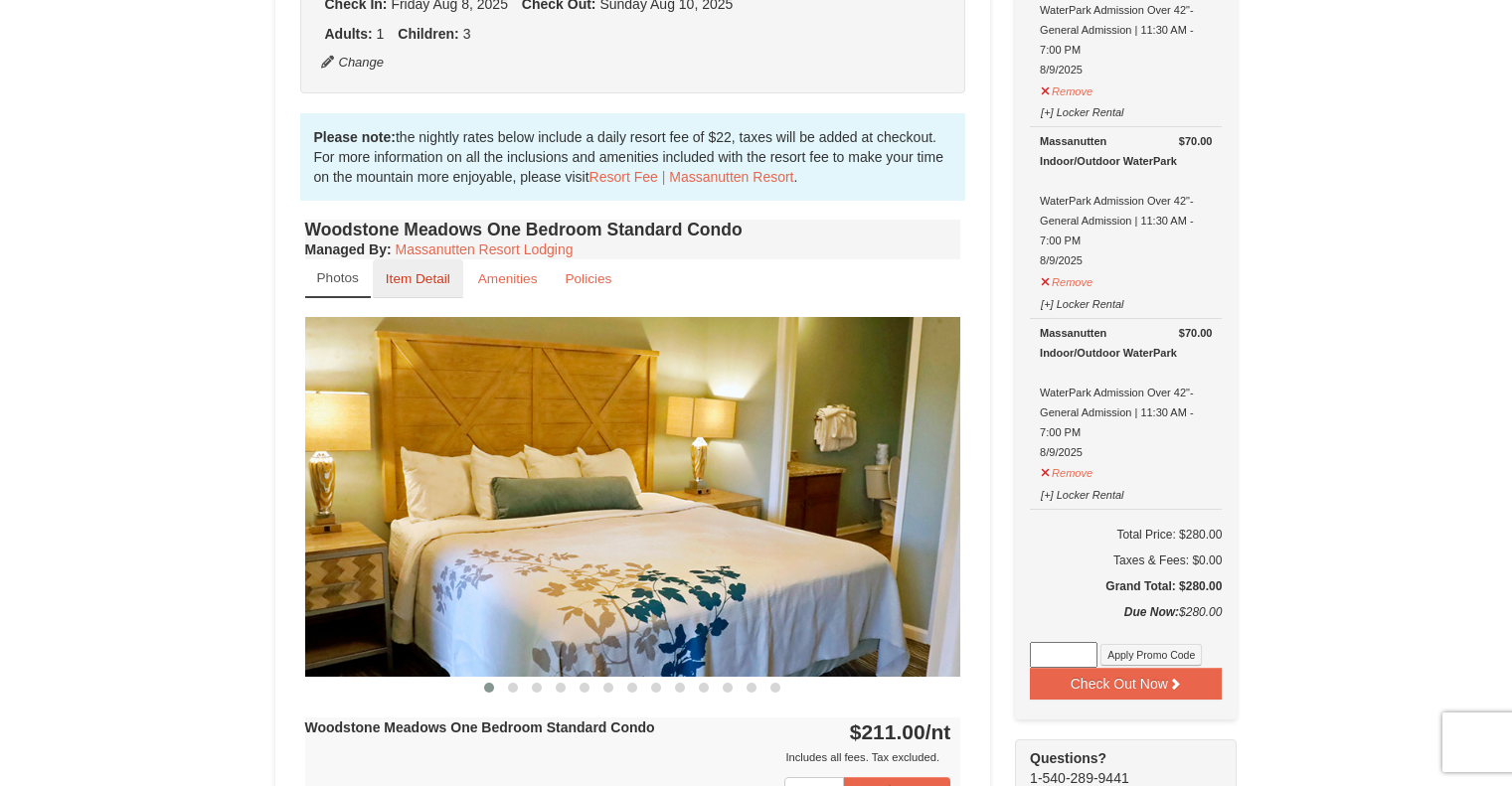 click on "Item Detail" at bounding box center (418, 278) 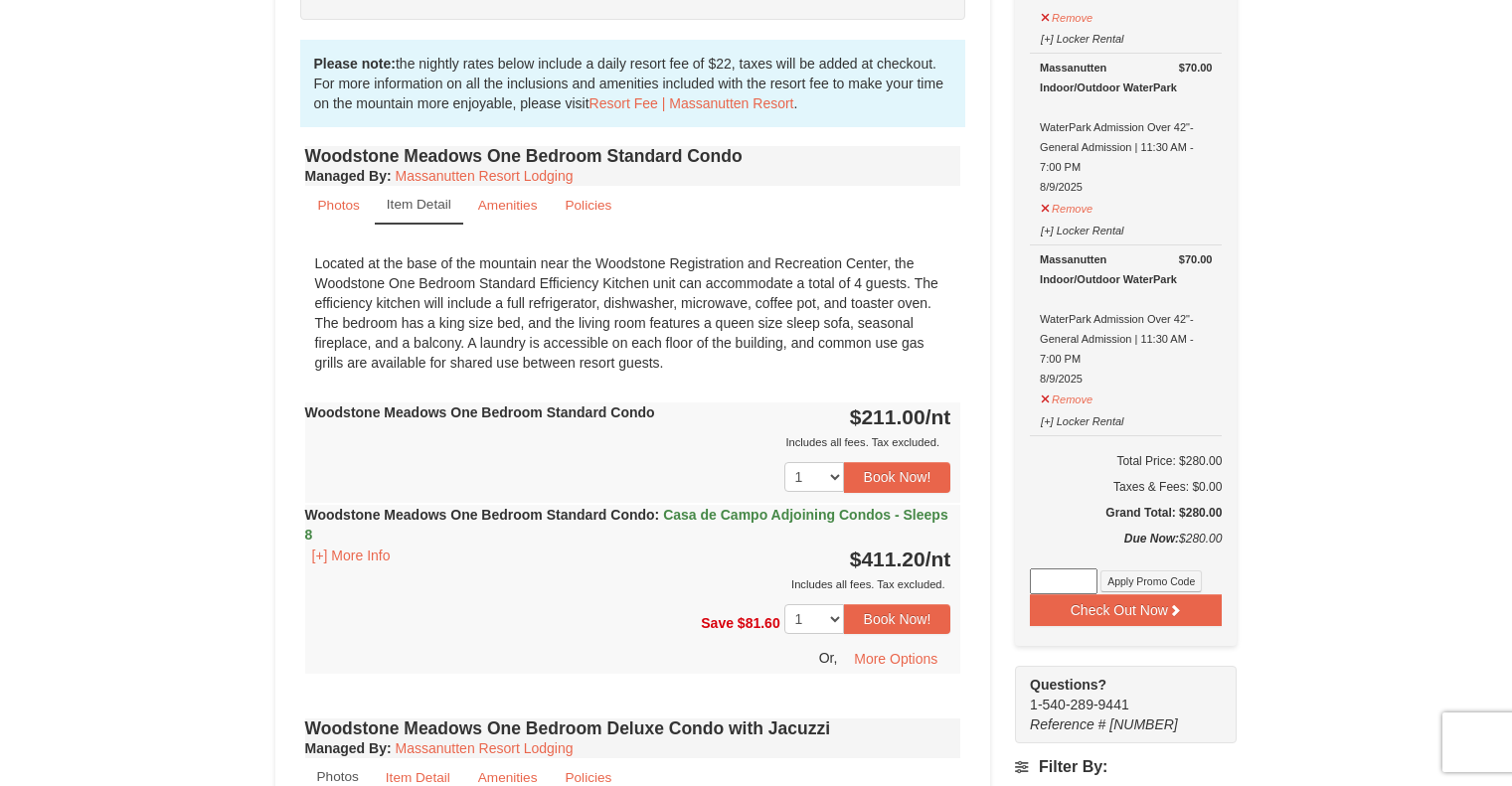 scroll, scrollTop: 696, scrollLeft: 0, axis: vertical 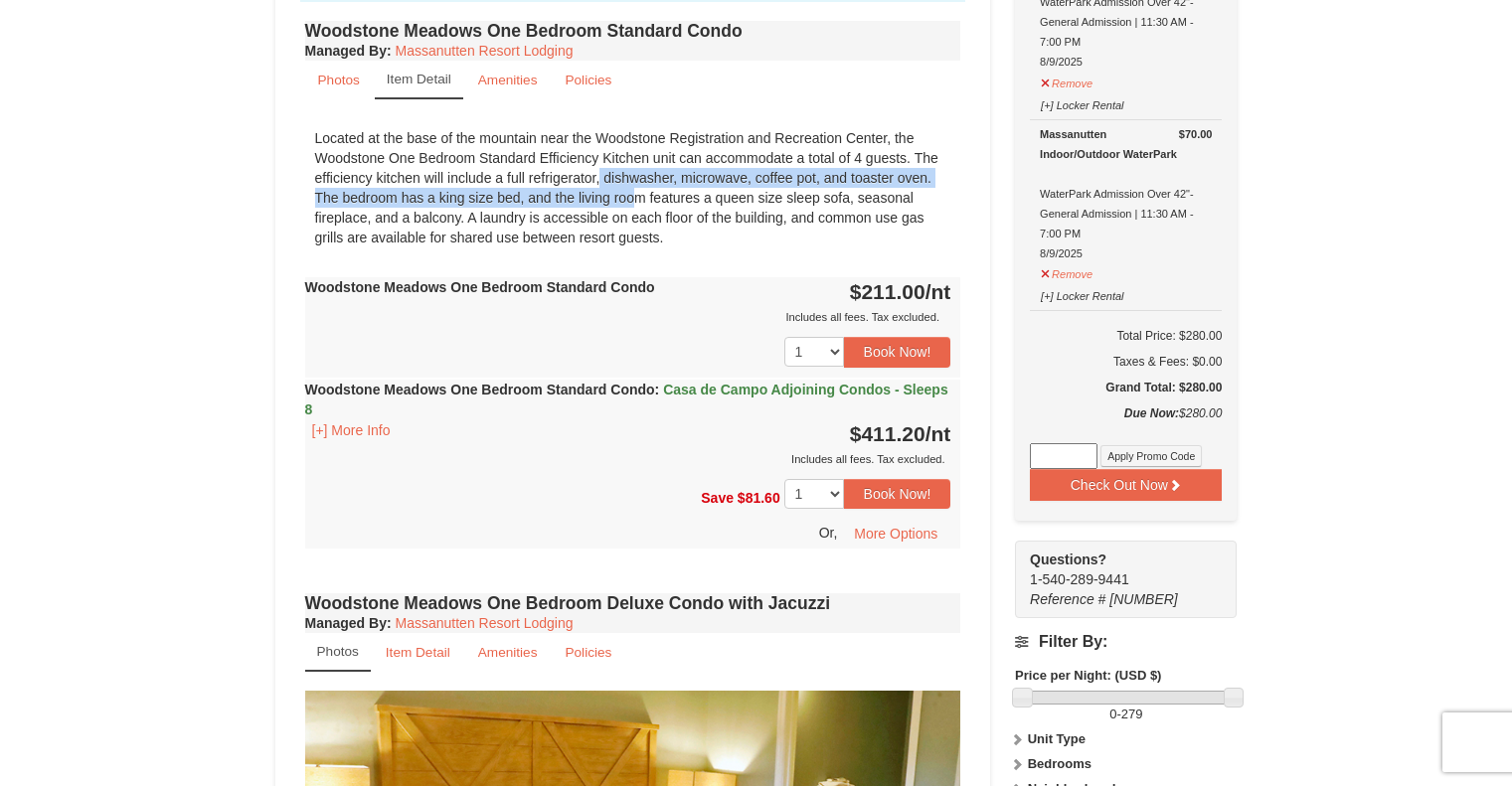 drag, startPoint x: 506, startPoint y: 172, endPoint x: 527, endPoint y: 191, distance: 28.319605 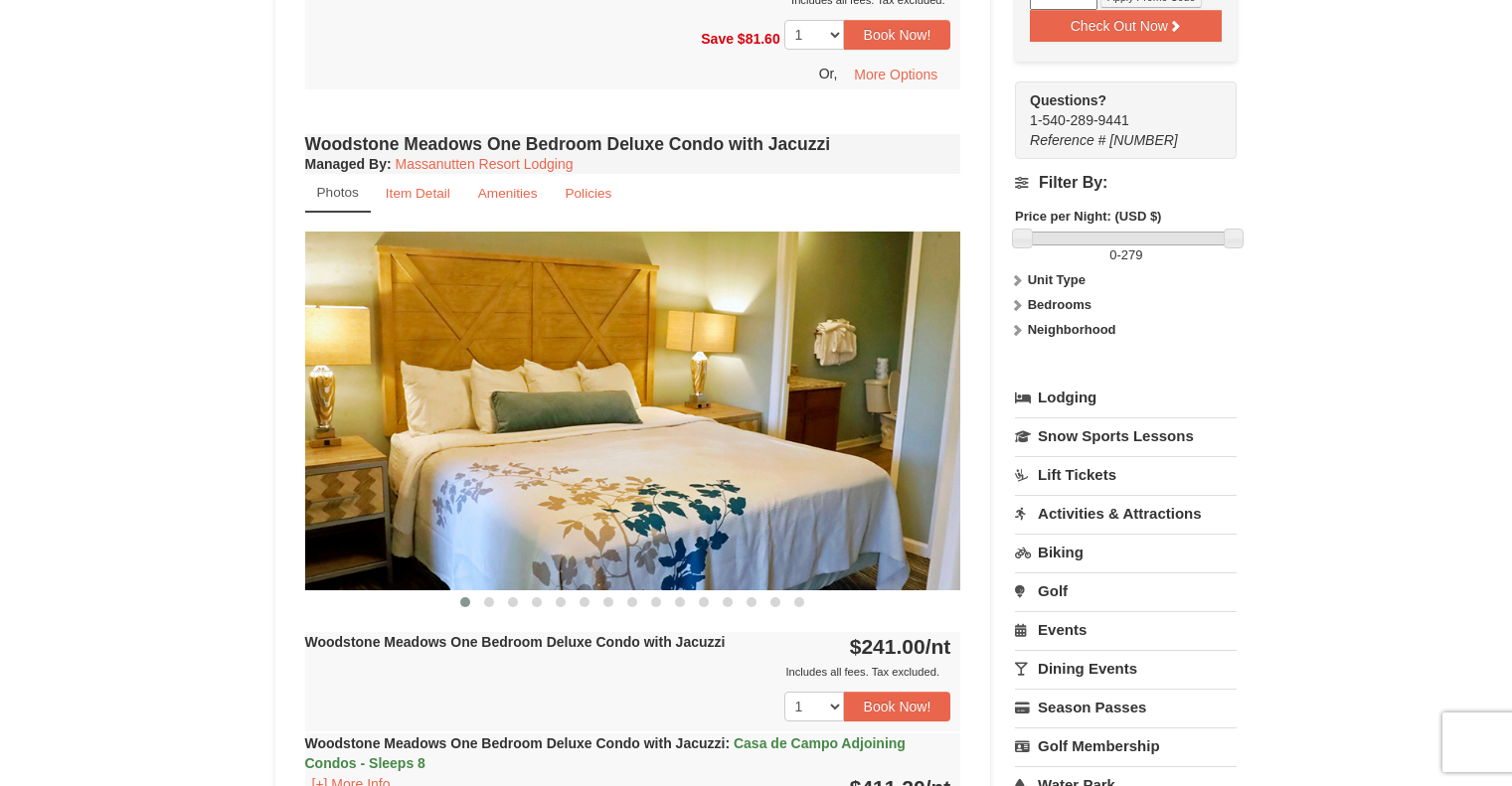 scroll, scrollTop: 1192, scrollLeft: 0, axis: vertical 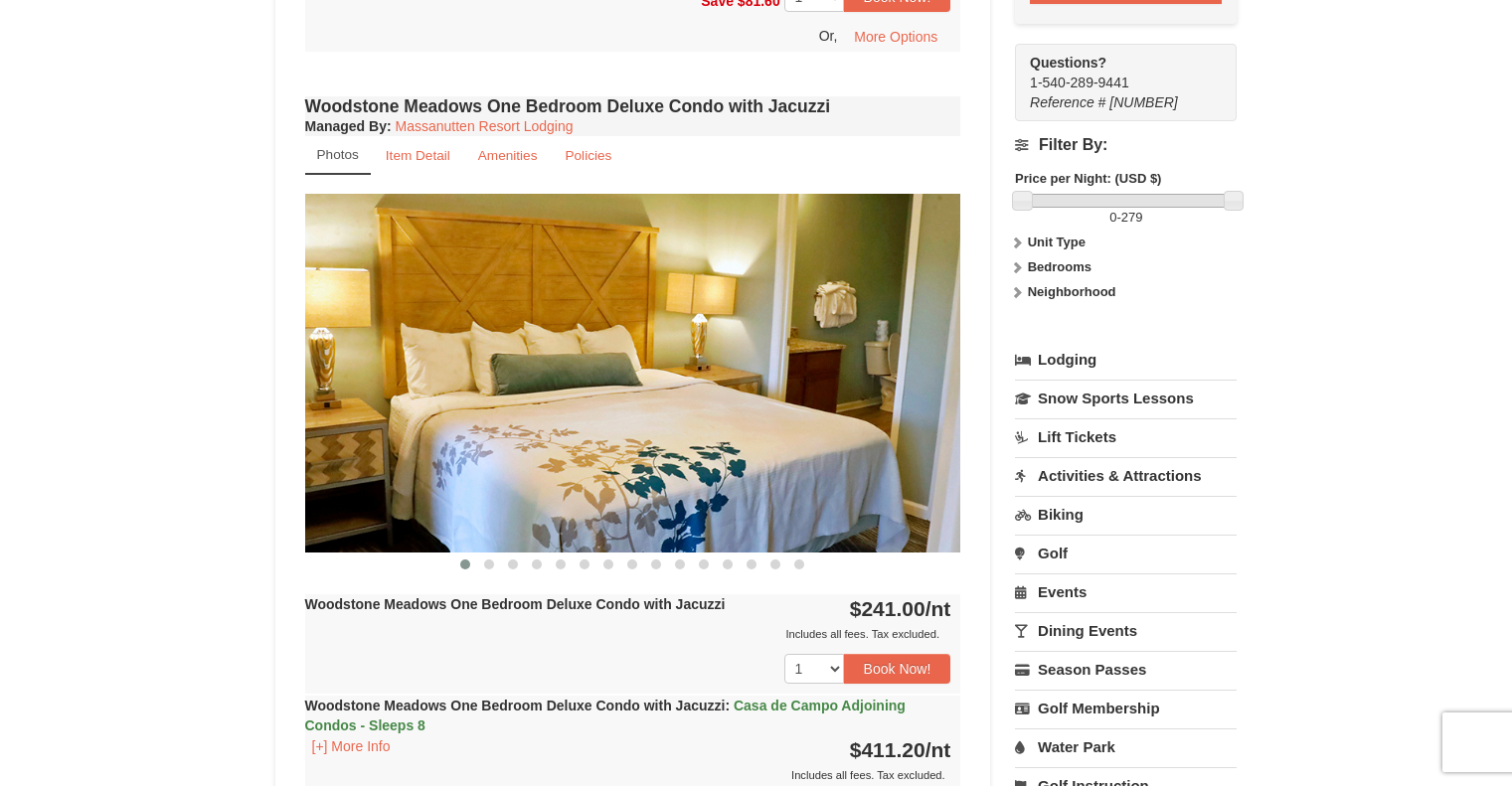 click on "Woodstone Meadows One Bedroom Deluxe Condo with Jacuzzi
Managed By :   Massanutten Resort Lodging
Photos
Item Detail
Amenities
Policies
Woodstone Meadows - Valley Premium Condos
Details  >>
‹" at bounding box center [633, 498] 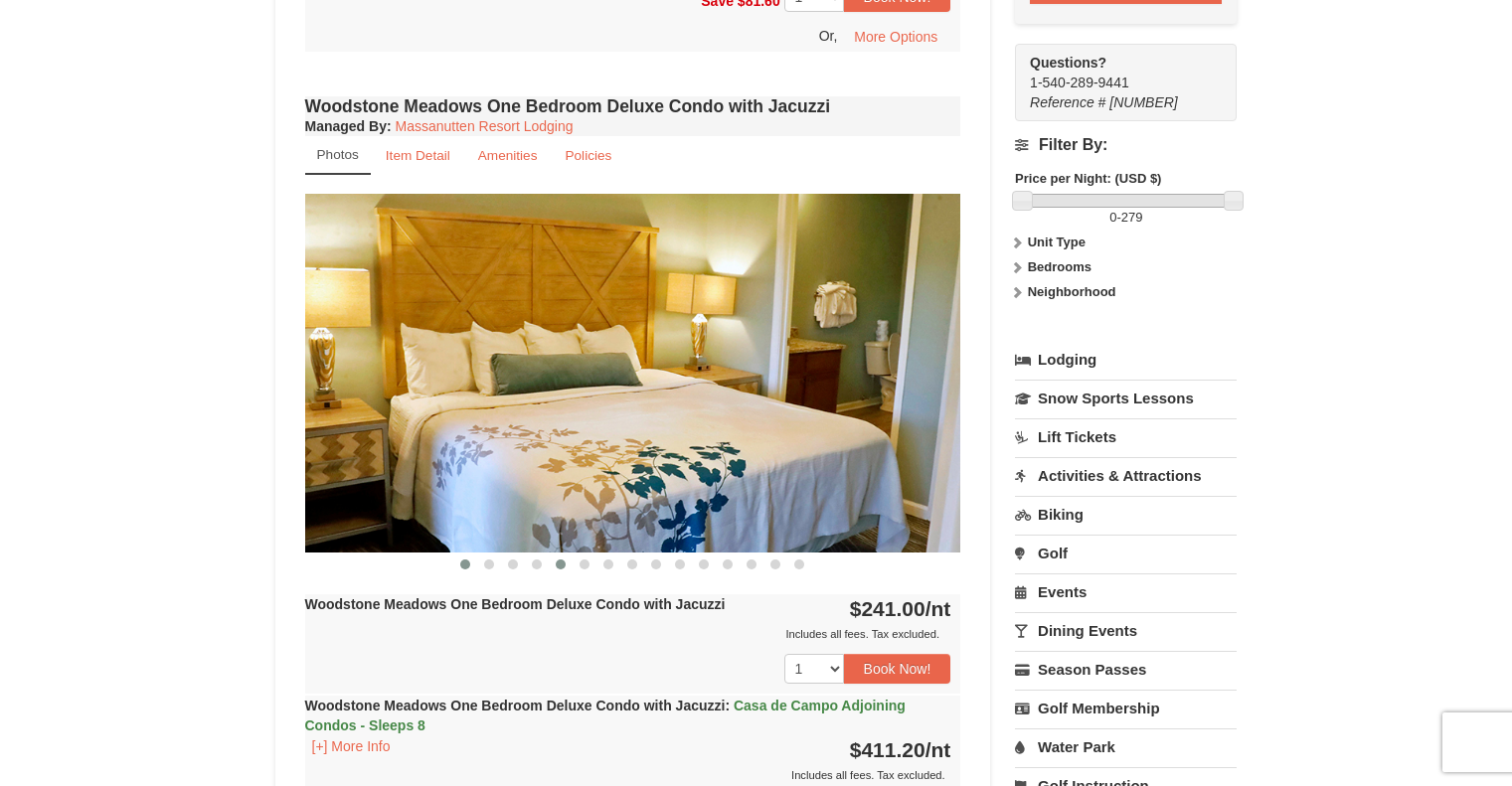click at bounding box center [561, 564] 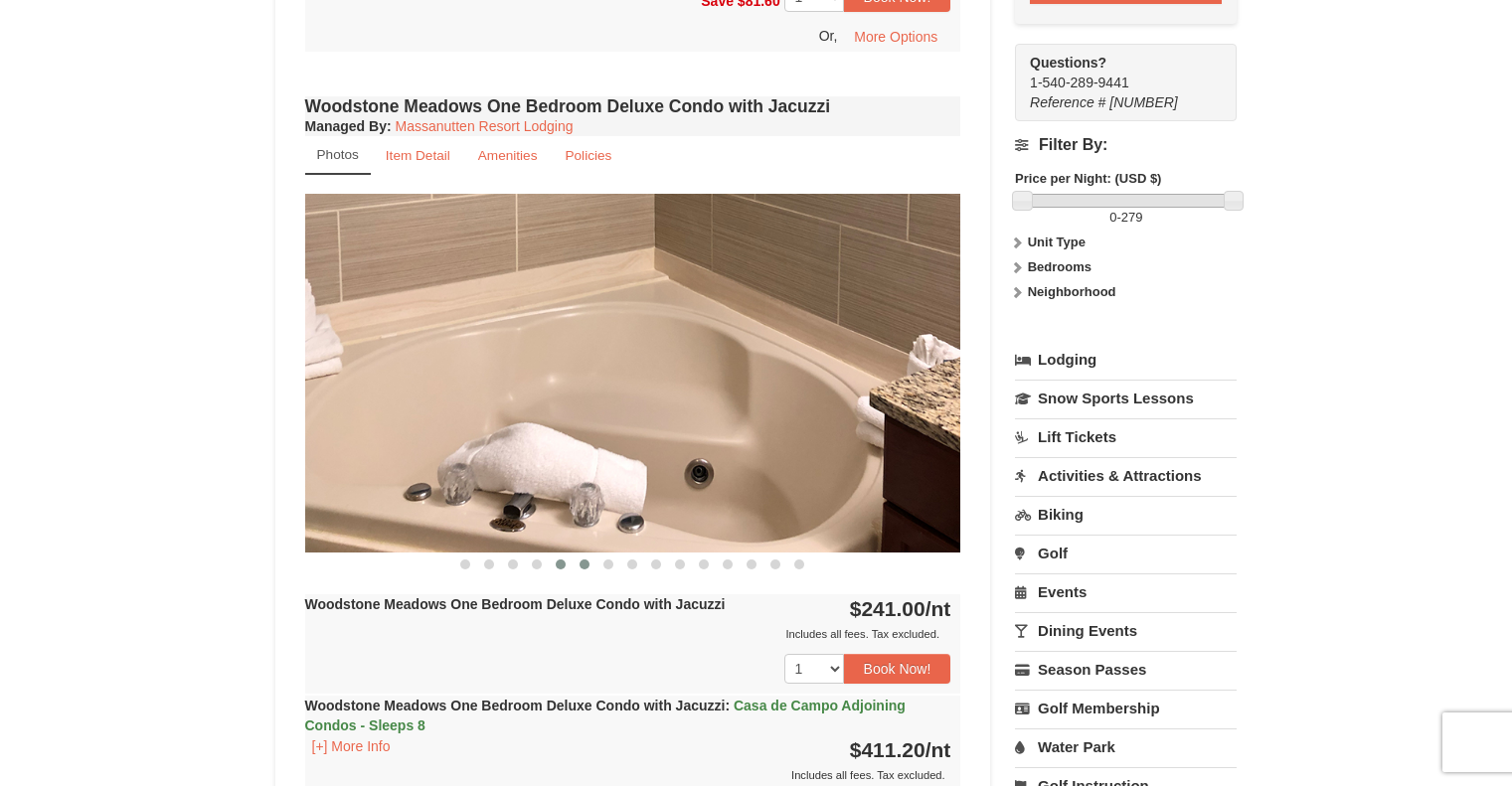 click at bounding box center (585, 564) 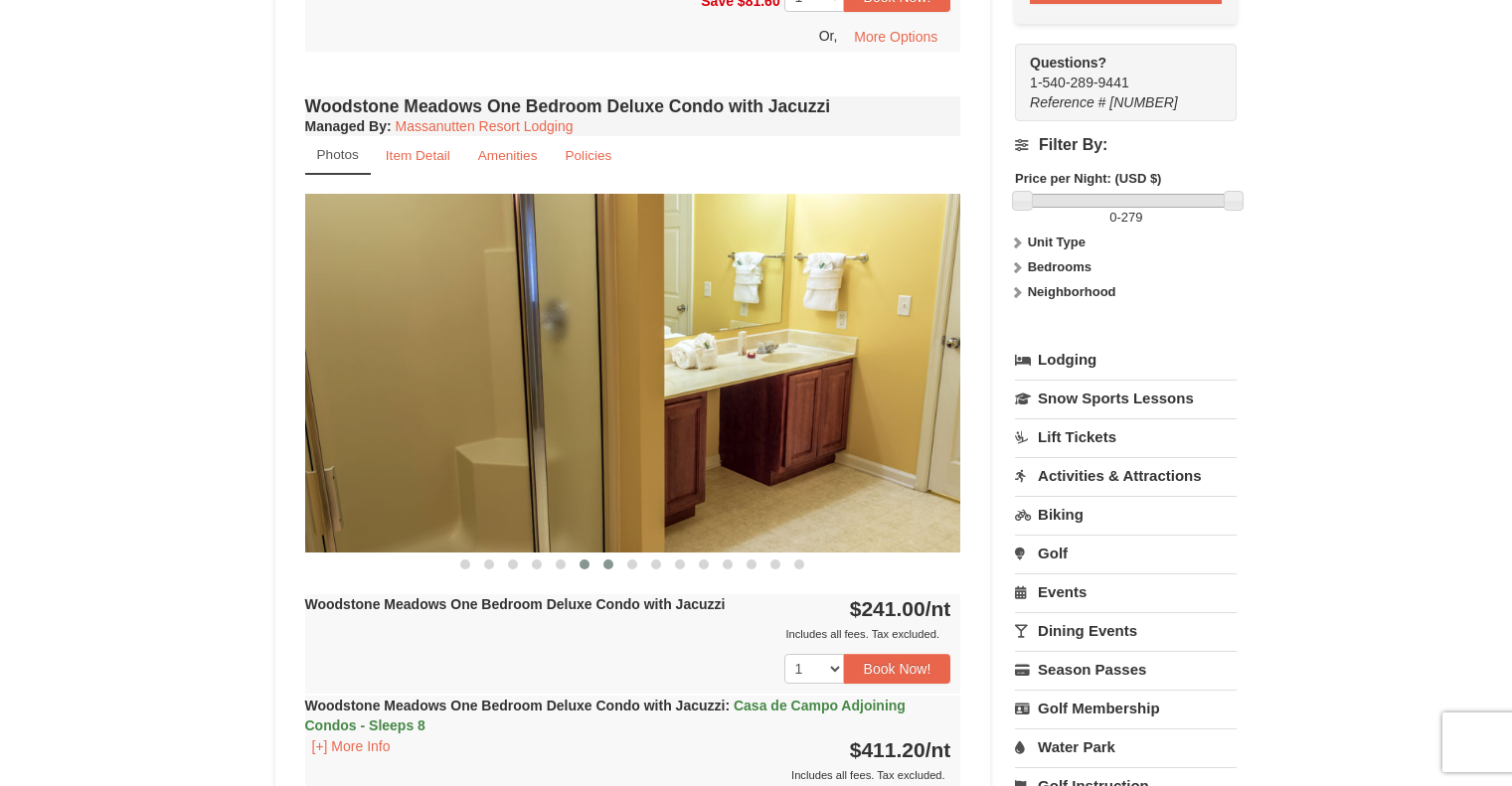 click at bounding box center [608, 564] 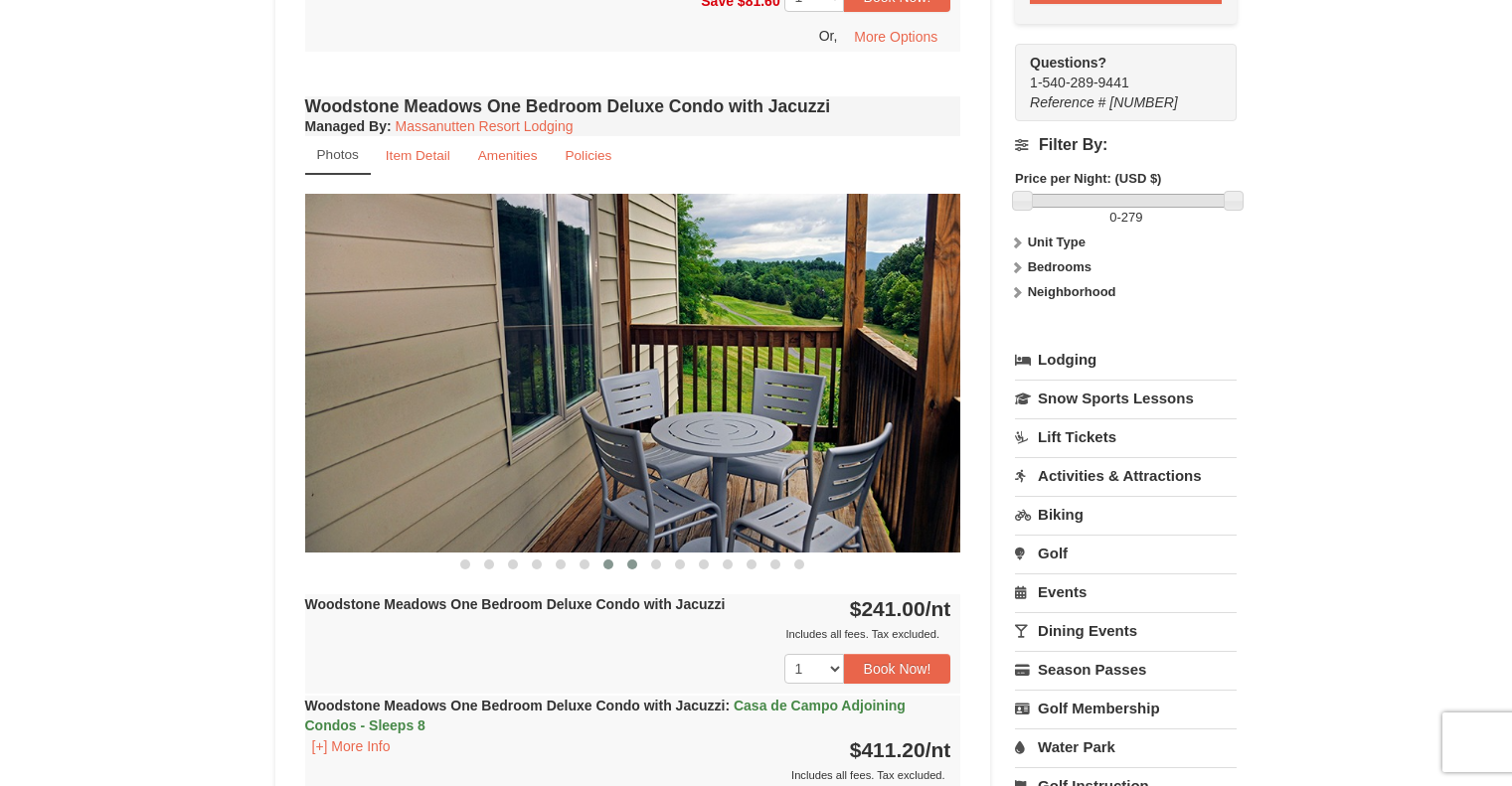 click at bounding box center (632, 564) 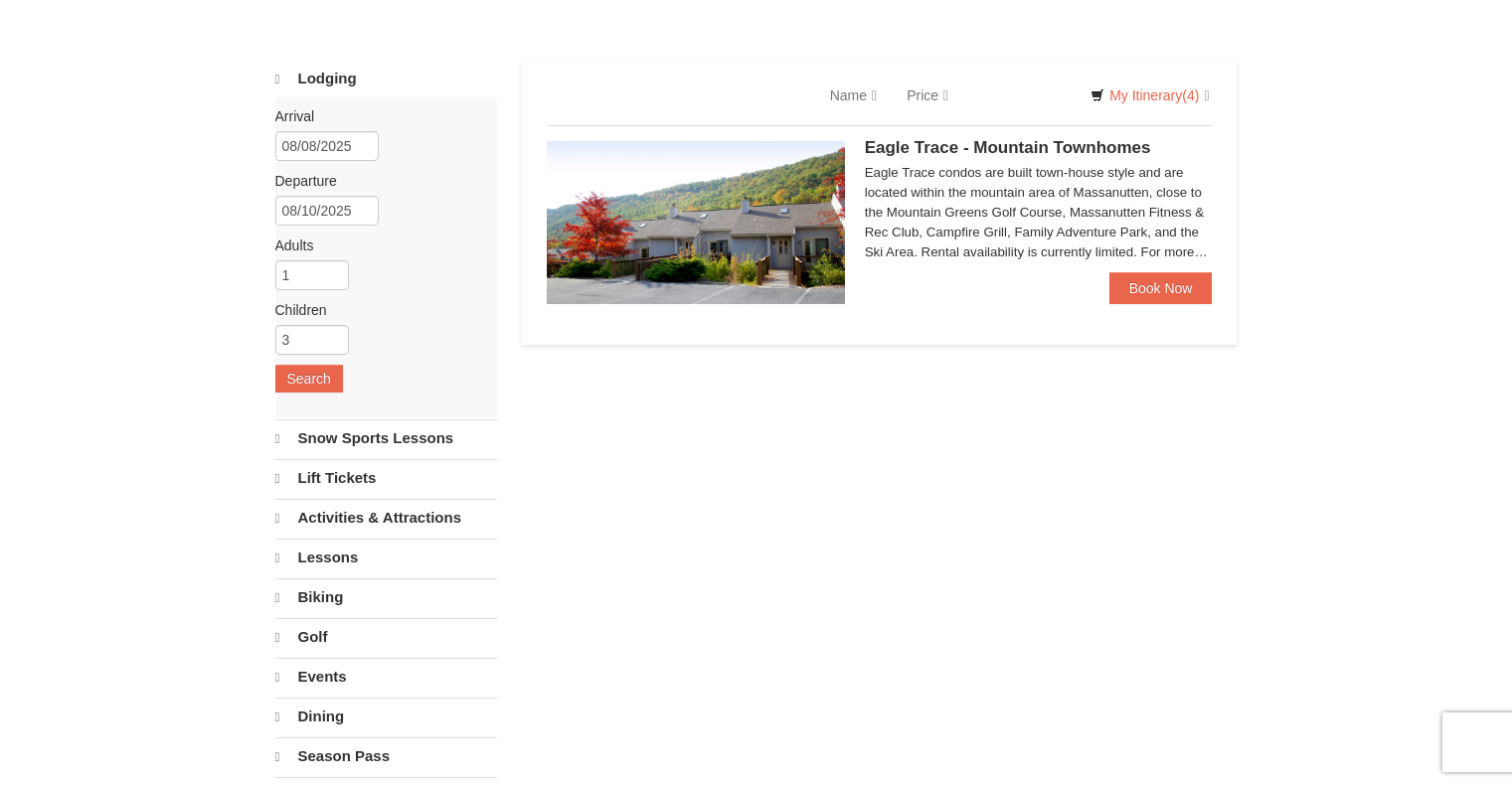 scroll, scrollTop: 75, scrollLeft: 0, axis: vertical 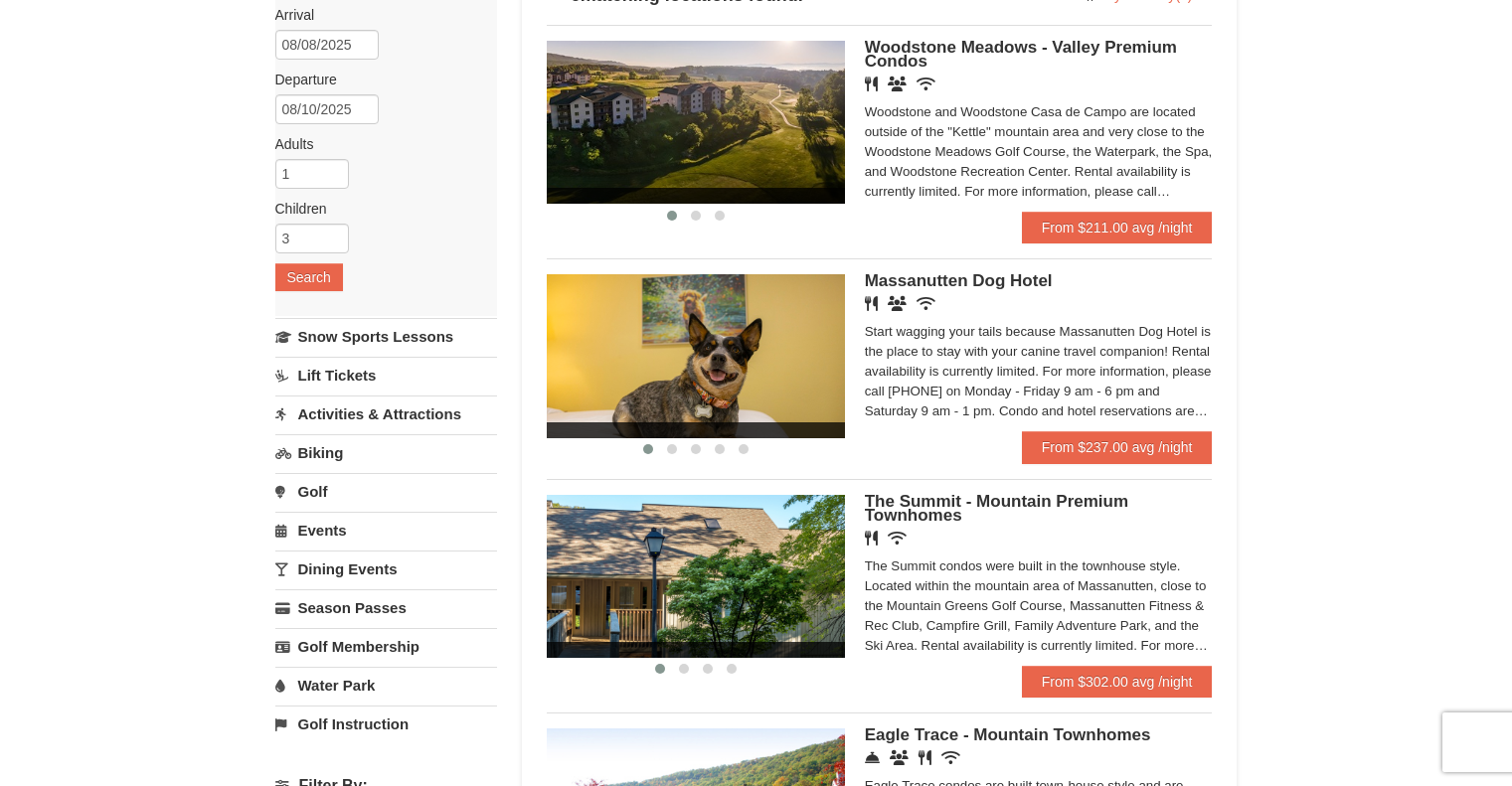 click on "The Summit - Mountain Premium Townhomes" at bounding box center (996, 508) 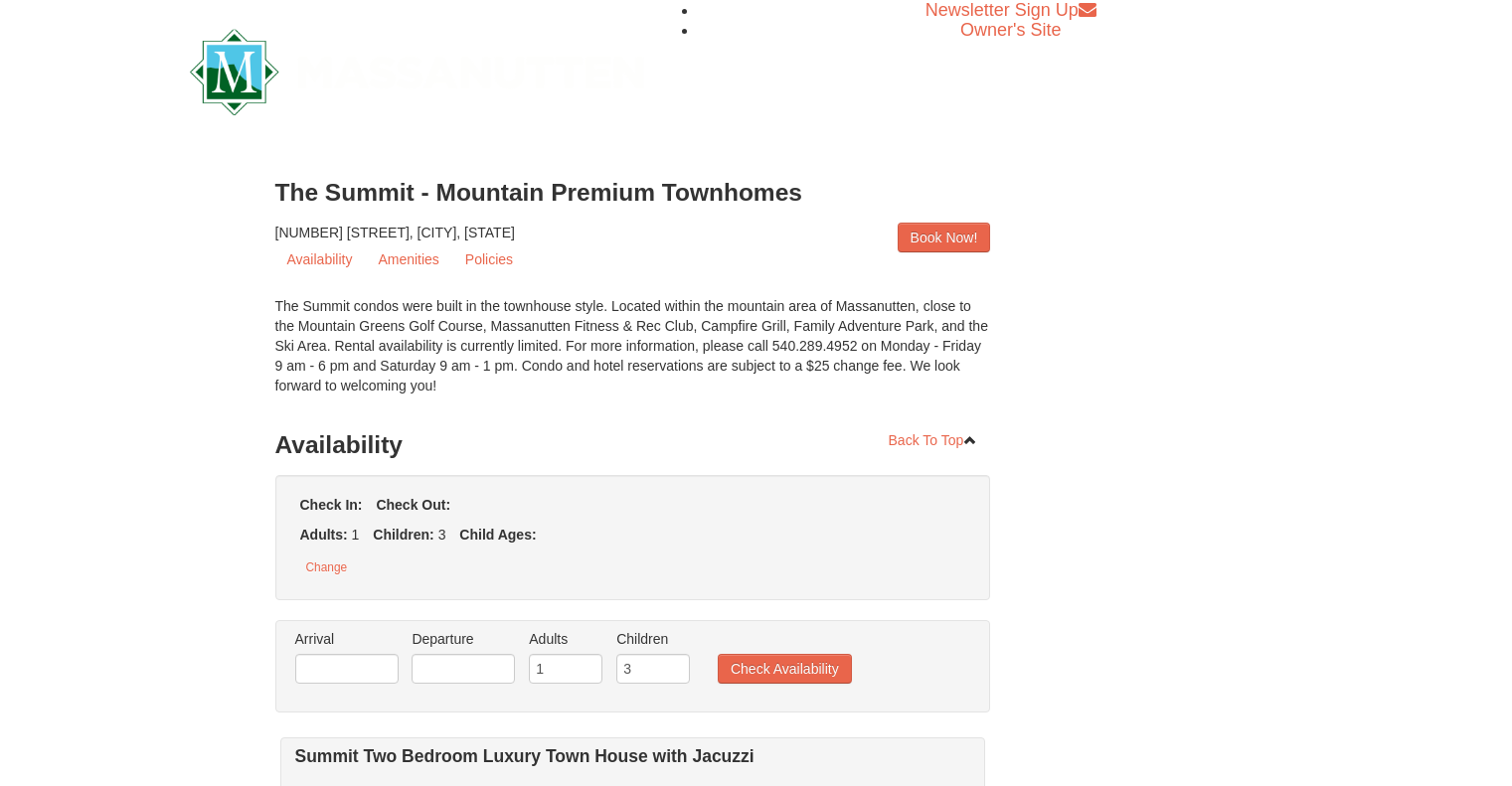 scroll, scrollTop: 0, scrollLeft: 0, axis: both 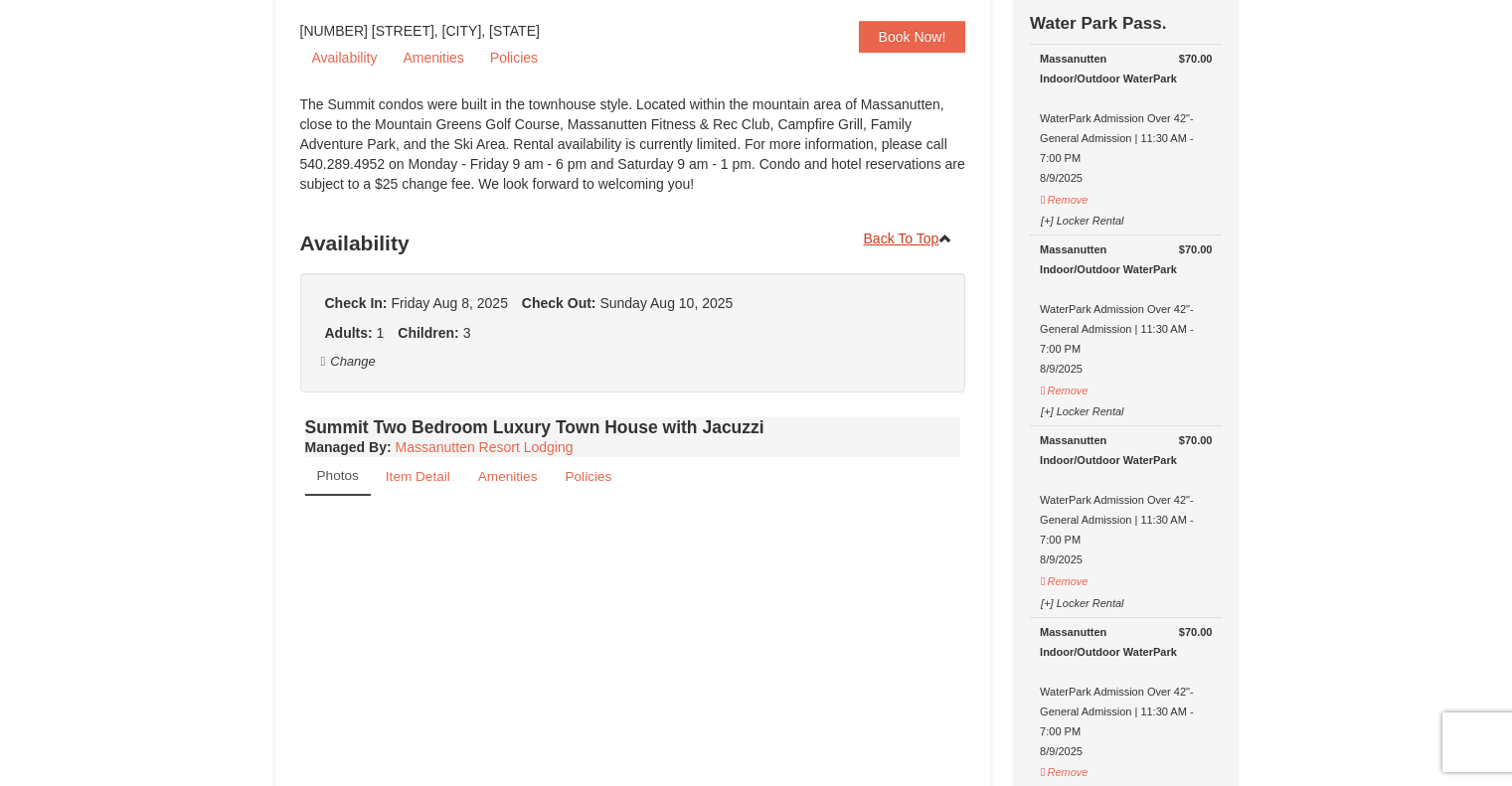 select on "8" 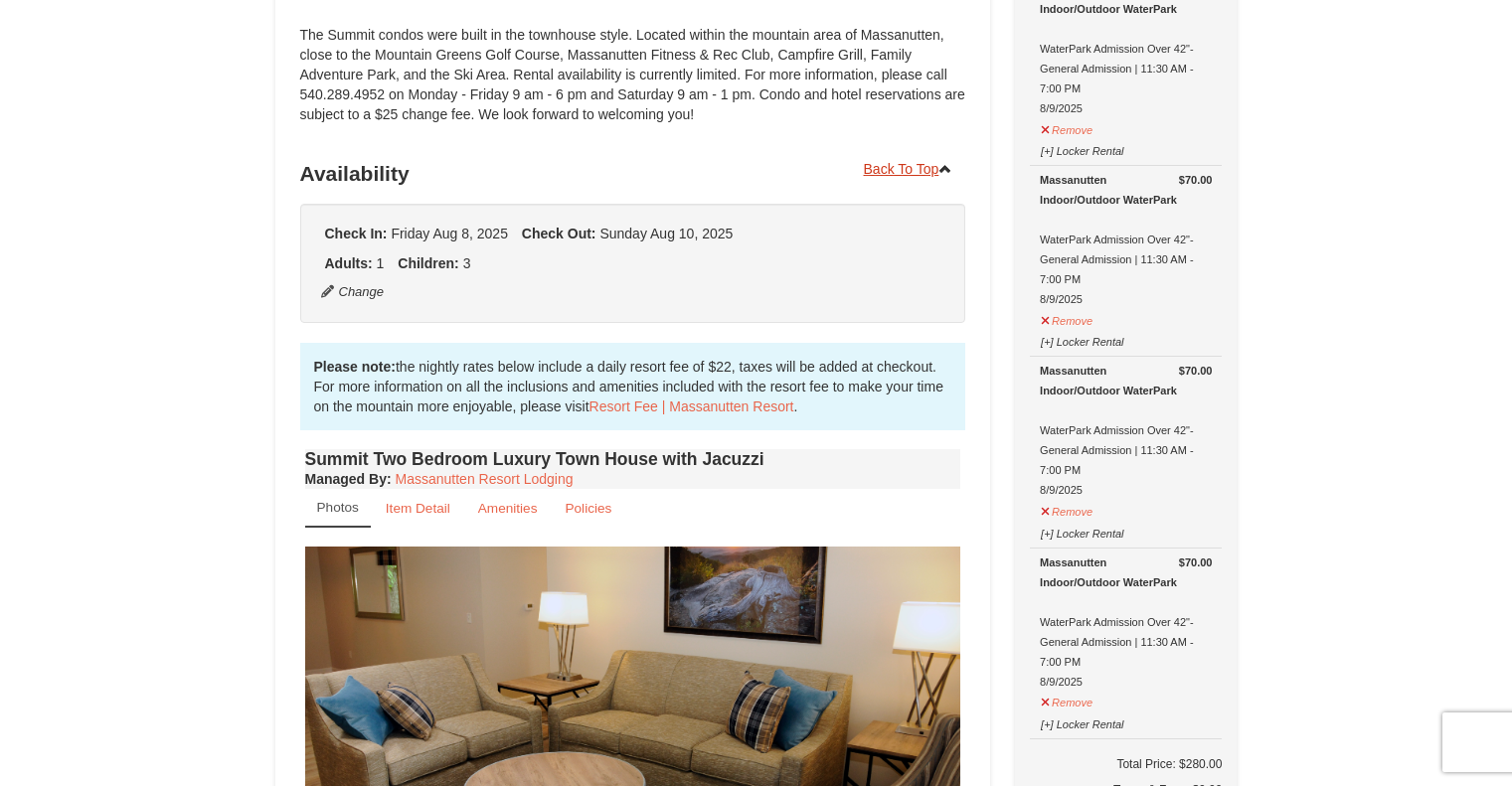 scroll, scrollTop: 0, scrollLeft: 0, axis: both 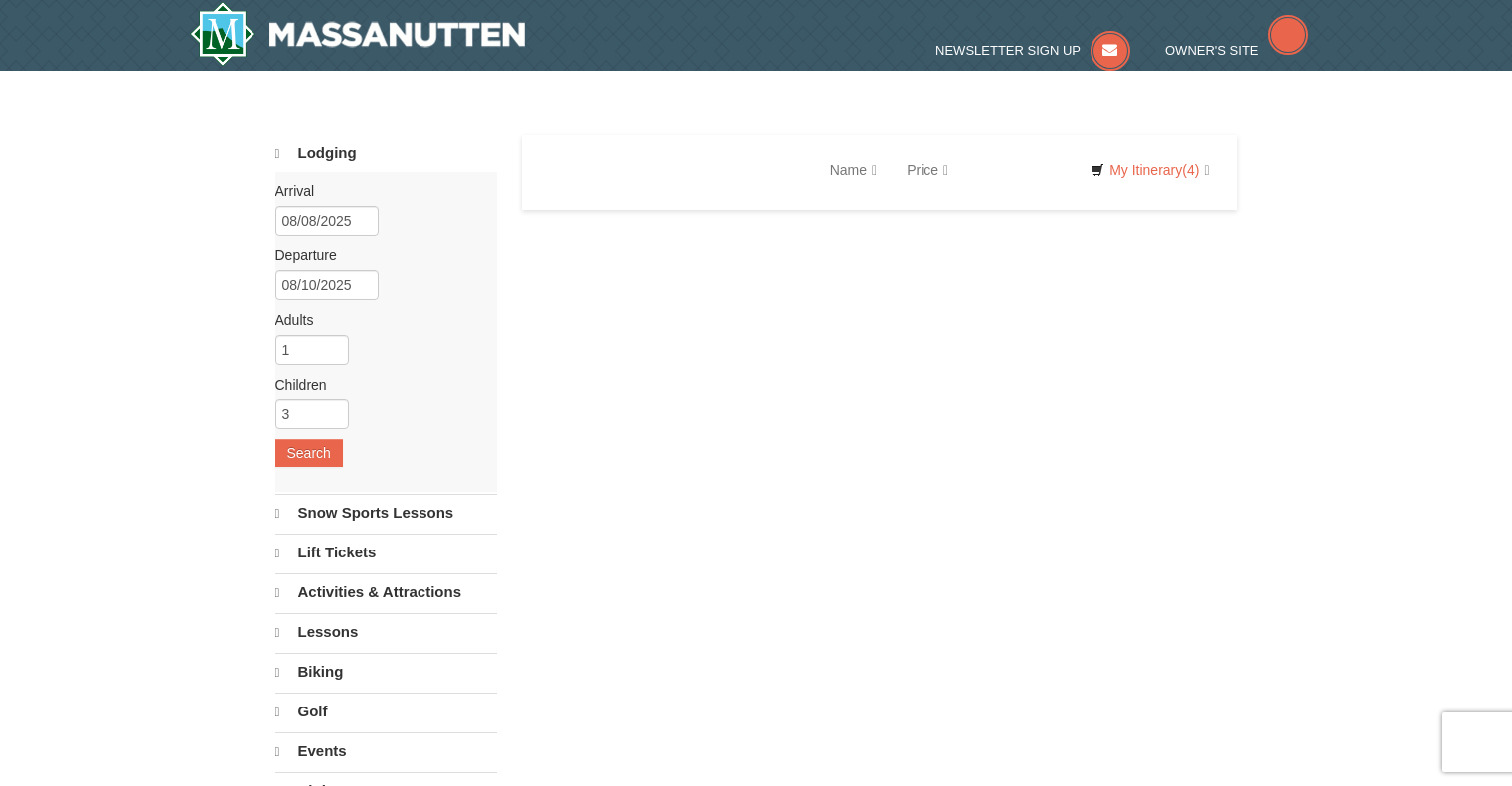select on "8" 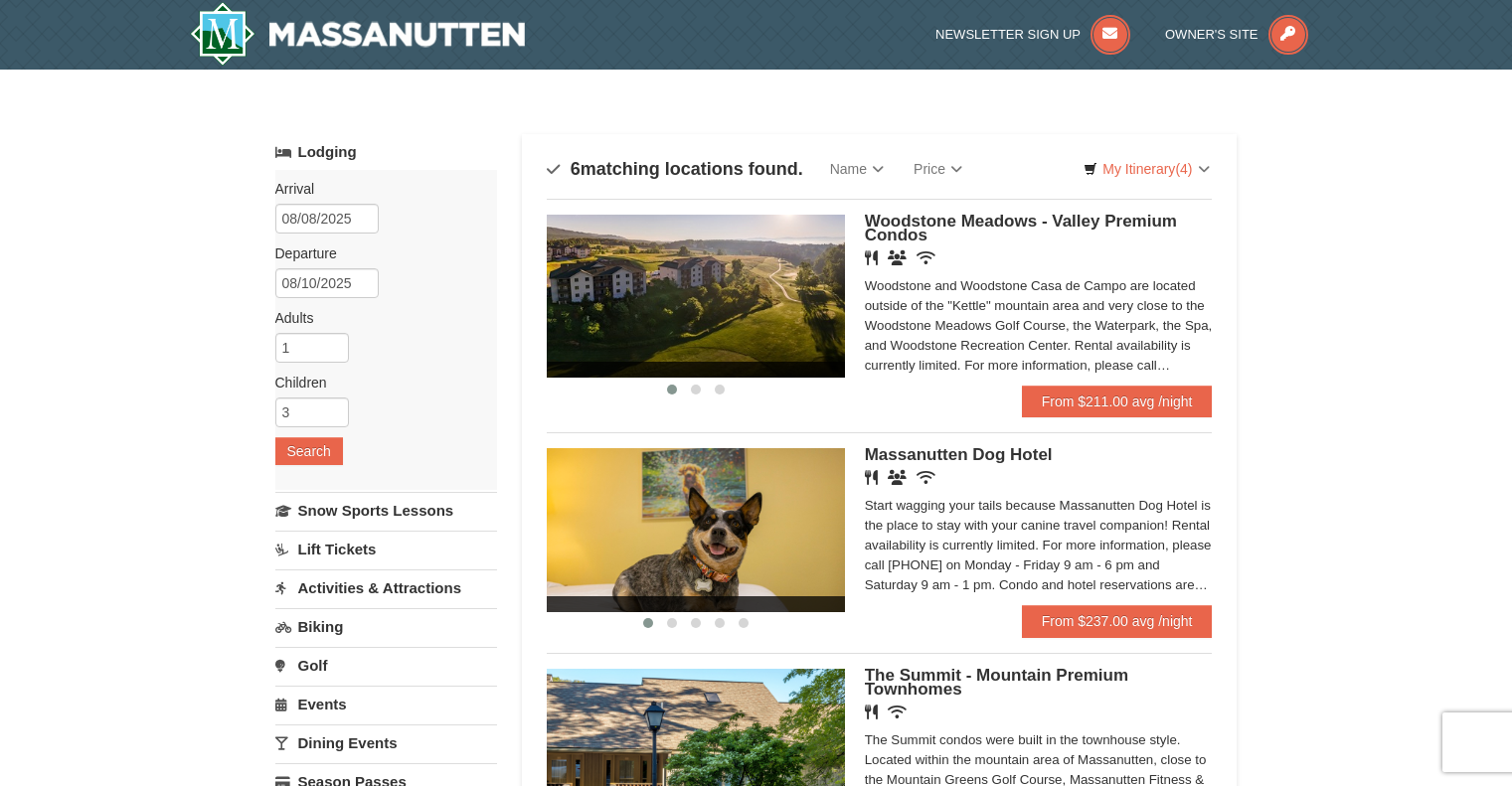 scroll, scrollTop: 0, scrollLeft: 0, axis: both 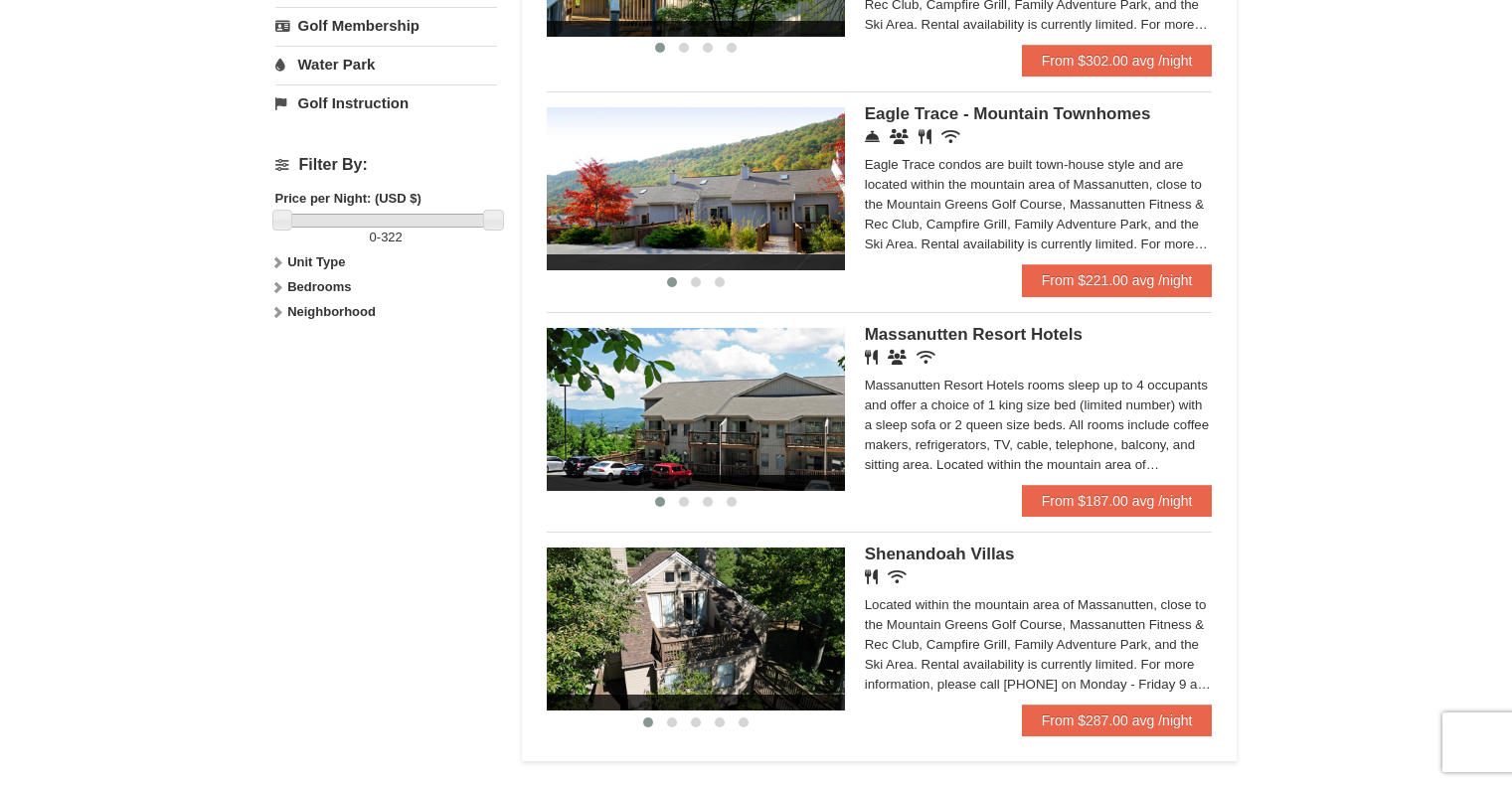 click on "Massanutten Resort Hotels" at bounding box center (973, 334) 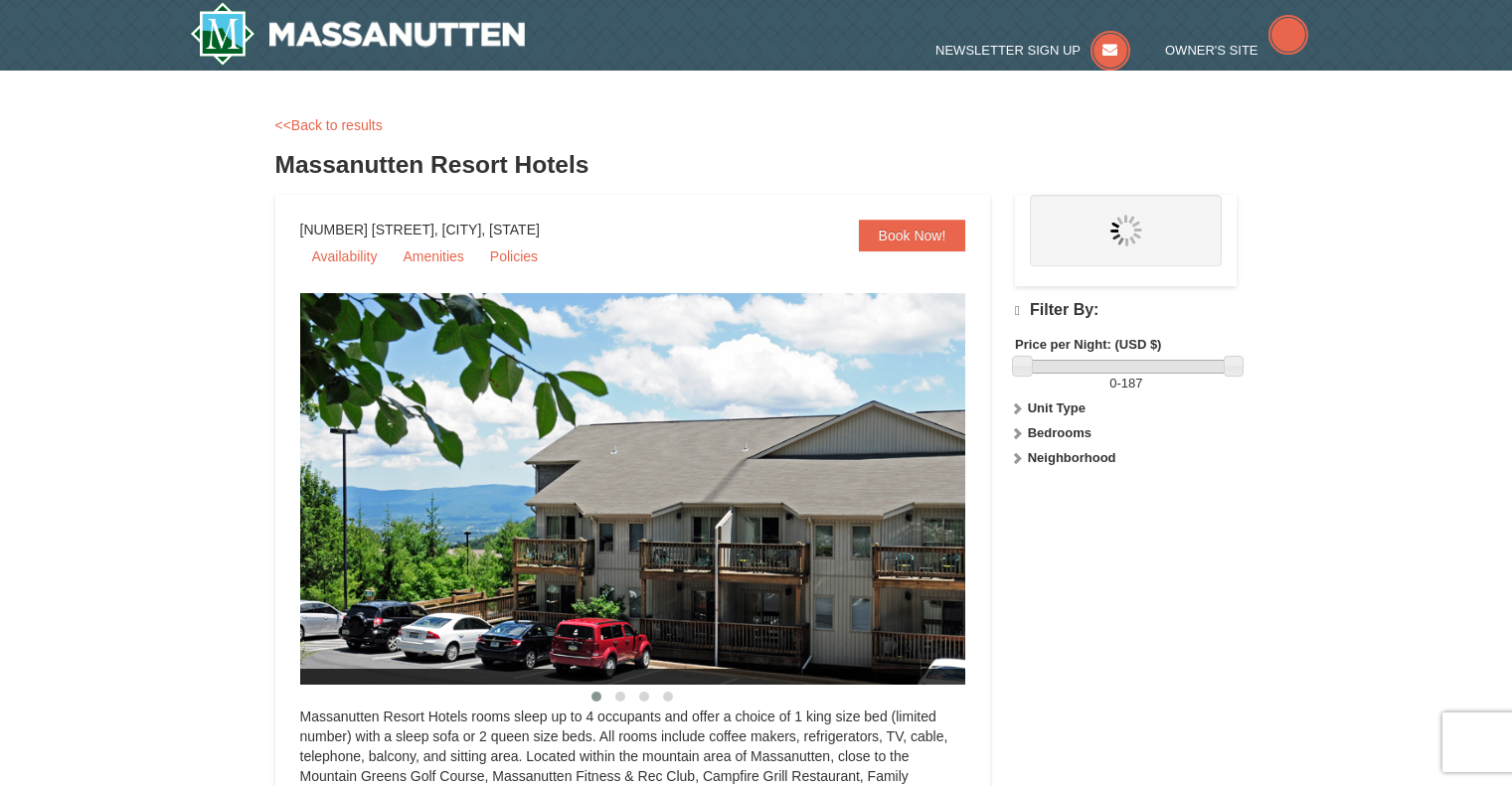 scroll, scrollTop: 0, scrollLeft: 0, axis: both 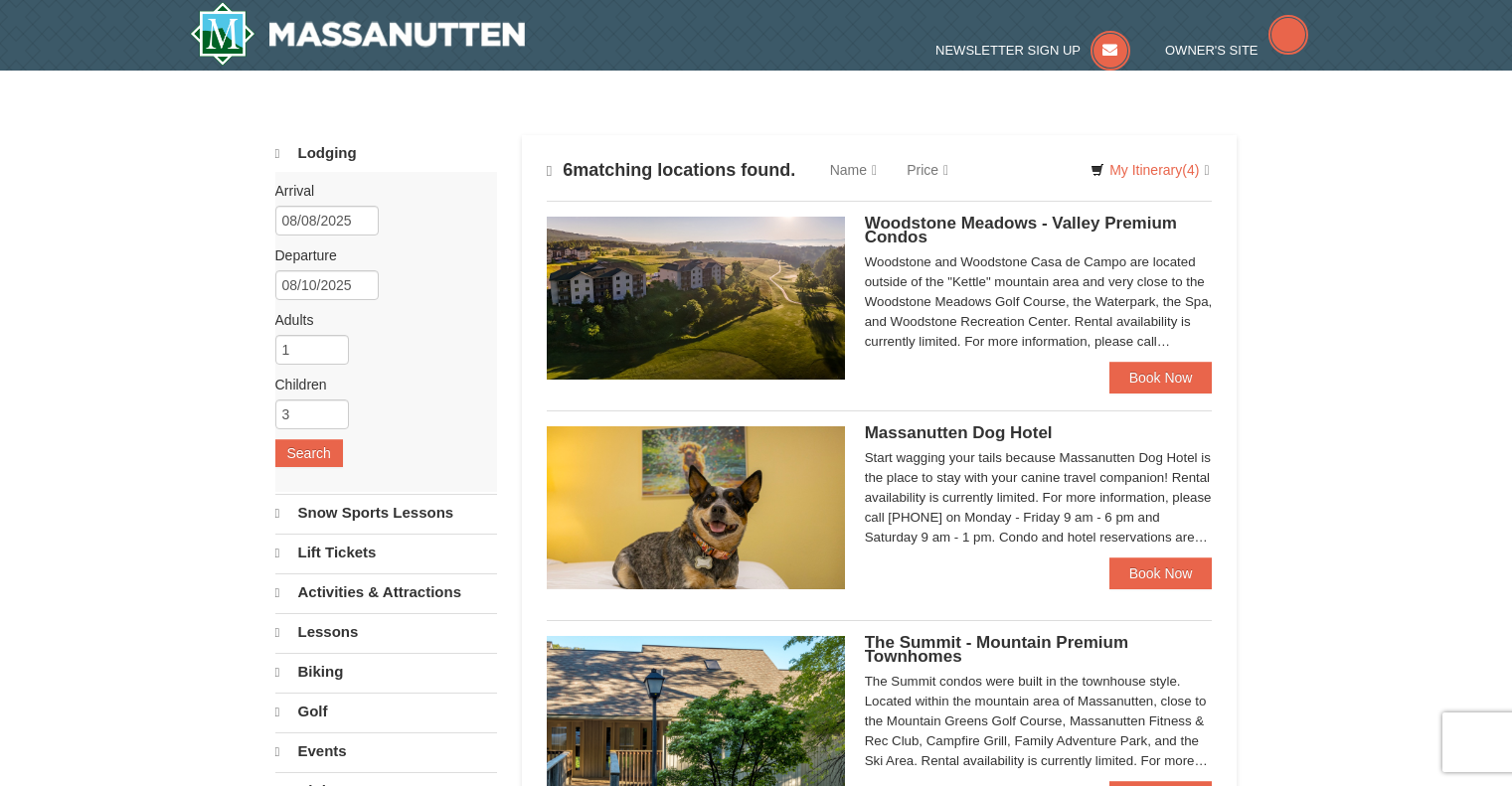 select on "8" 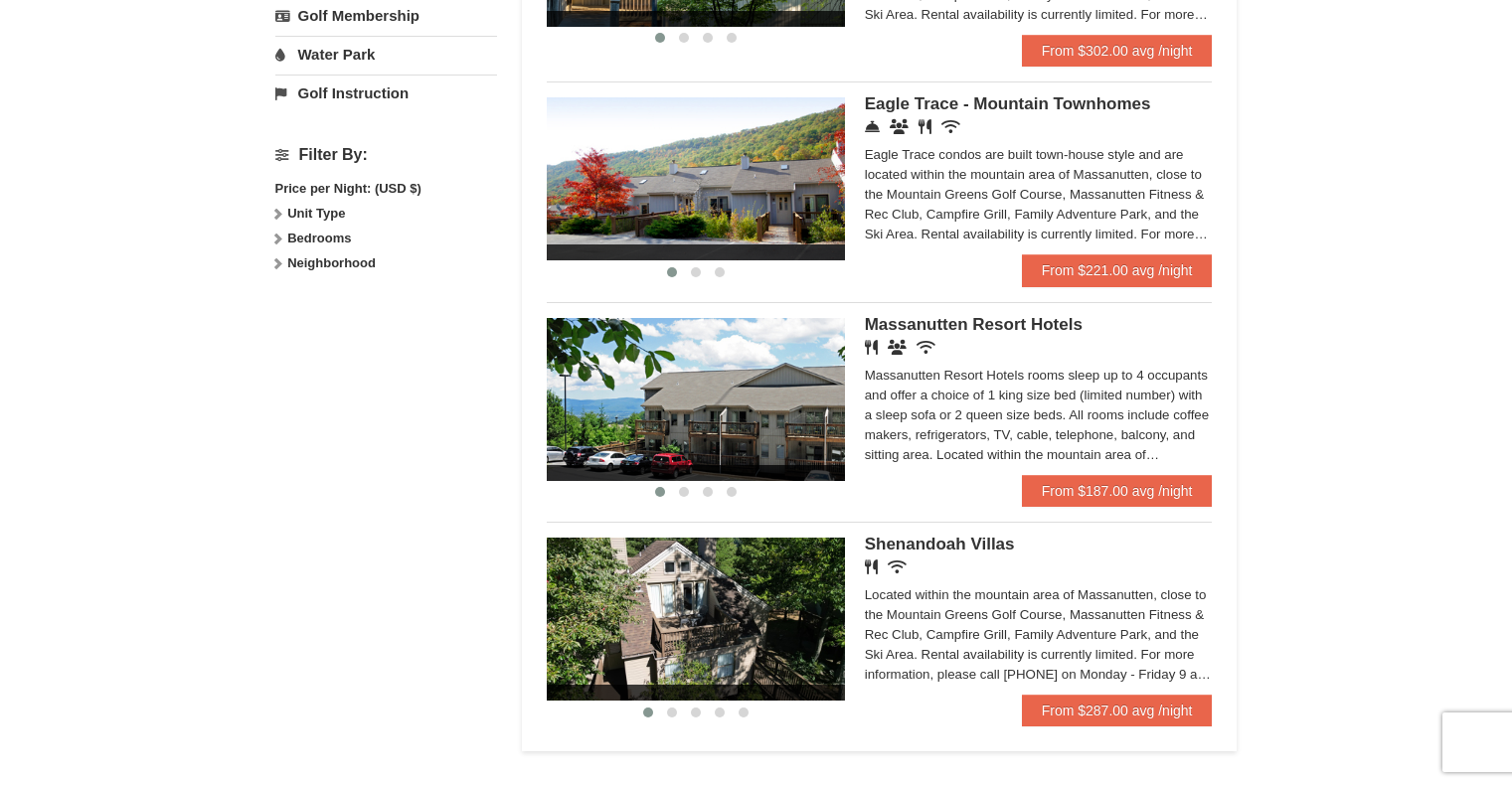 scroll, scrollTop: 0, scrollLeft: 0, axis: both 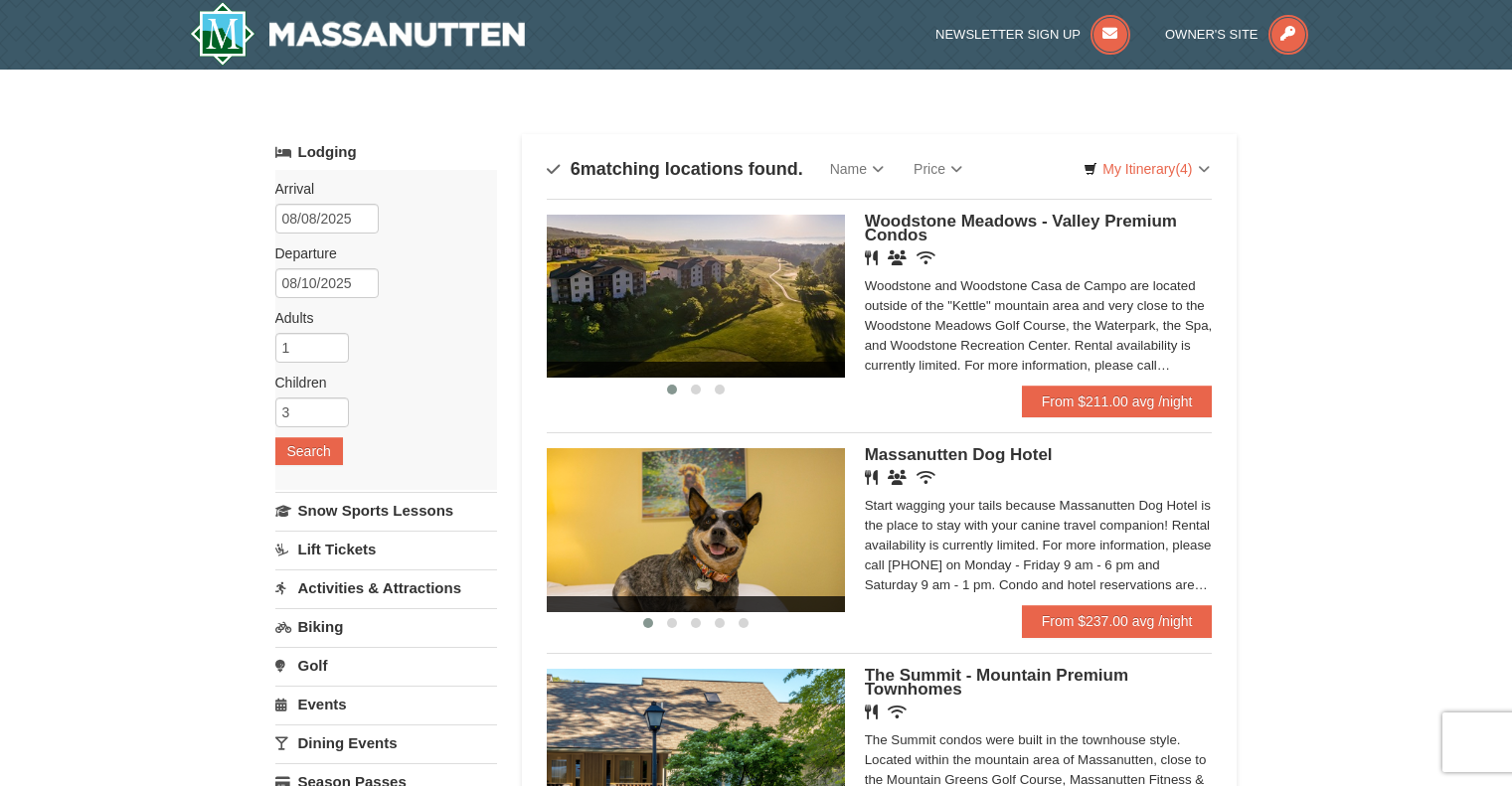 click on "Arrival Please format dates MM/DD/YYYY
08/08/2025
Departure Please format dates MM/DD/YYYY
08/10/2025
Adults
1
Children
3
Search" at bounding box center (386, 330) 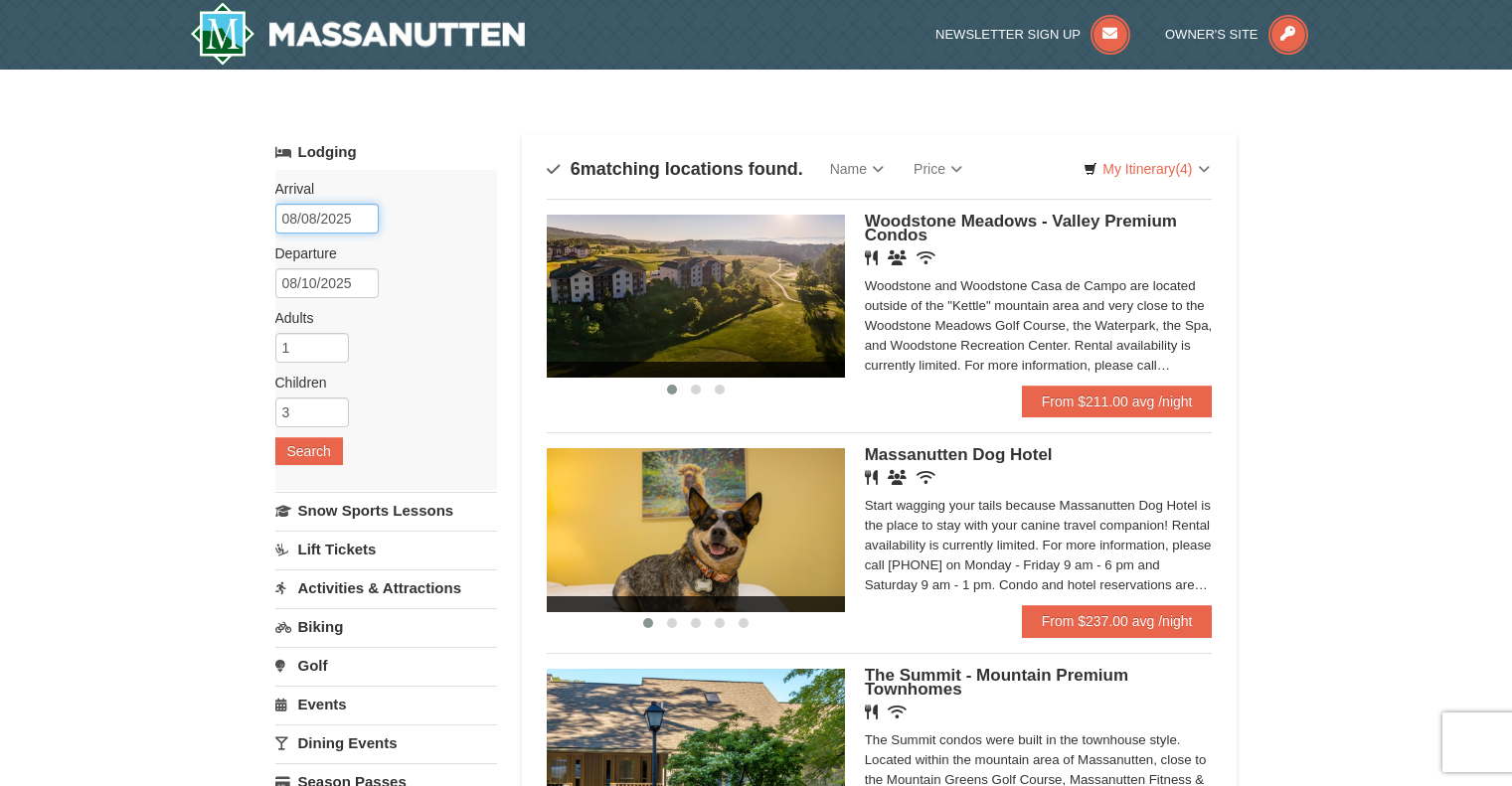 click on "08/08/2025" at bounding box center [327, 219] 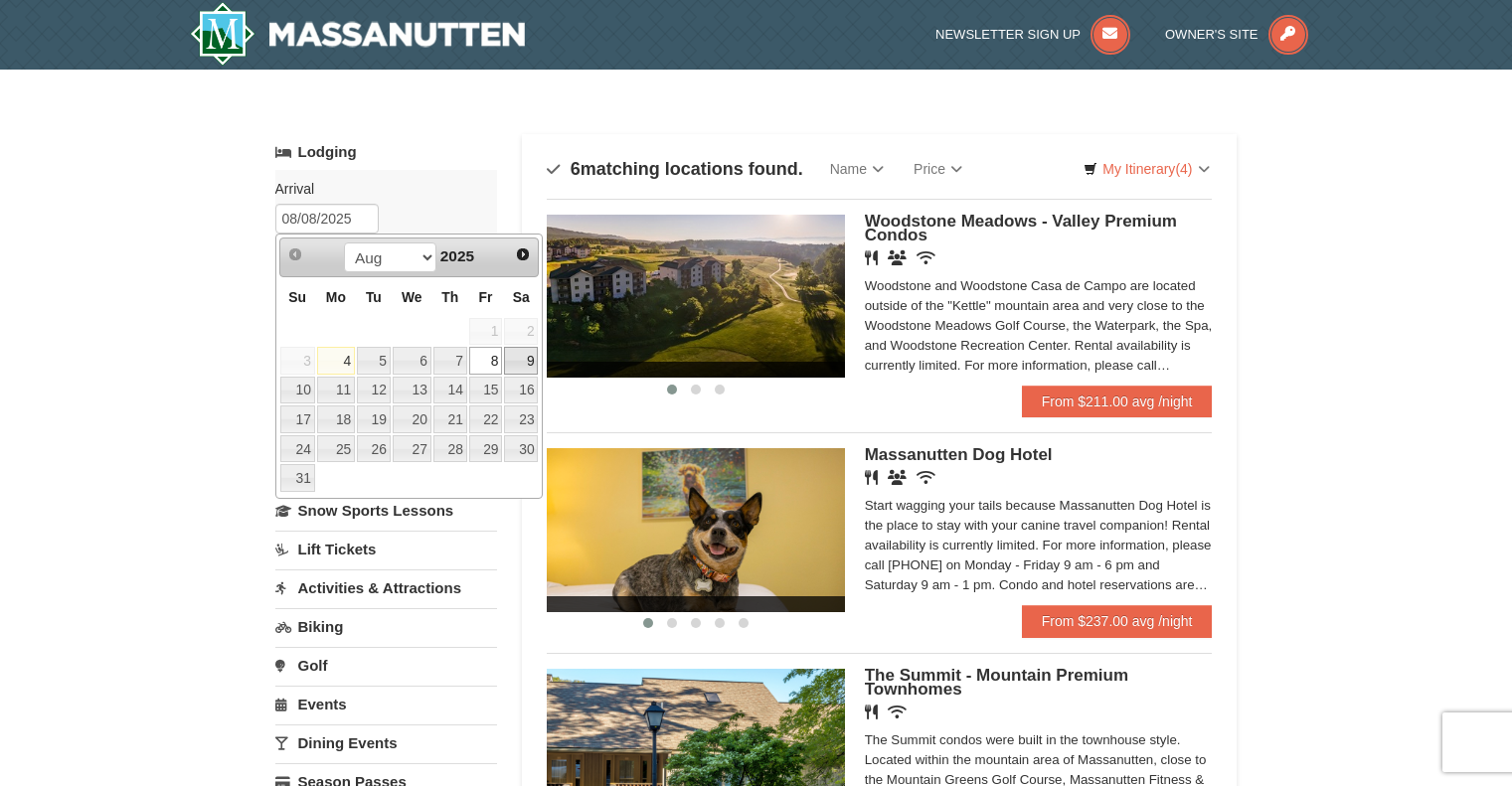 click on "9" at bounding box center [521, 361] 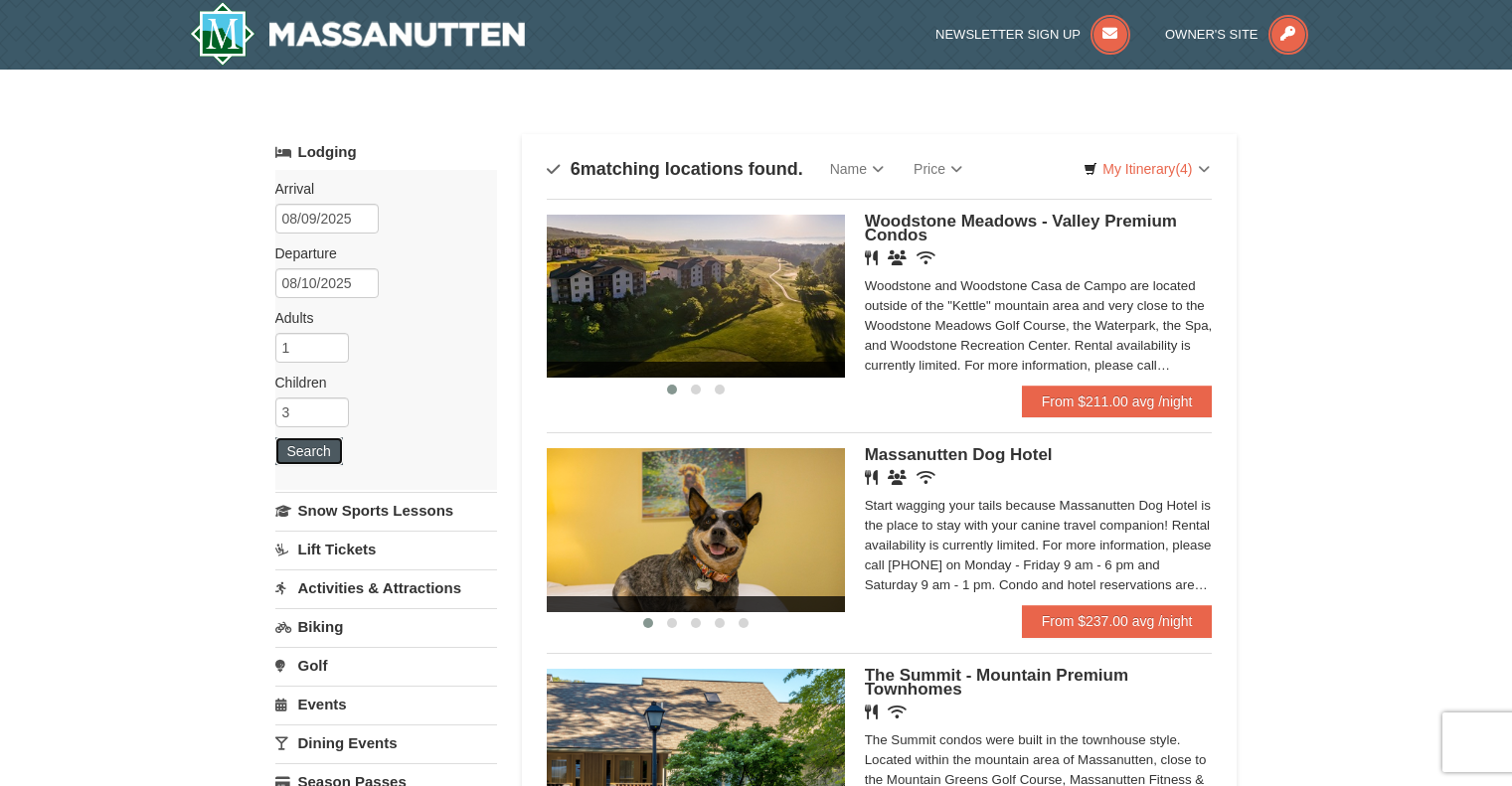 click on "Search" at bounding box center (309, 451) 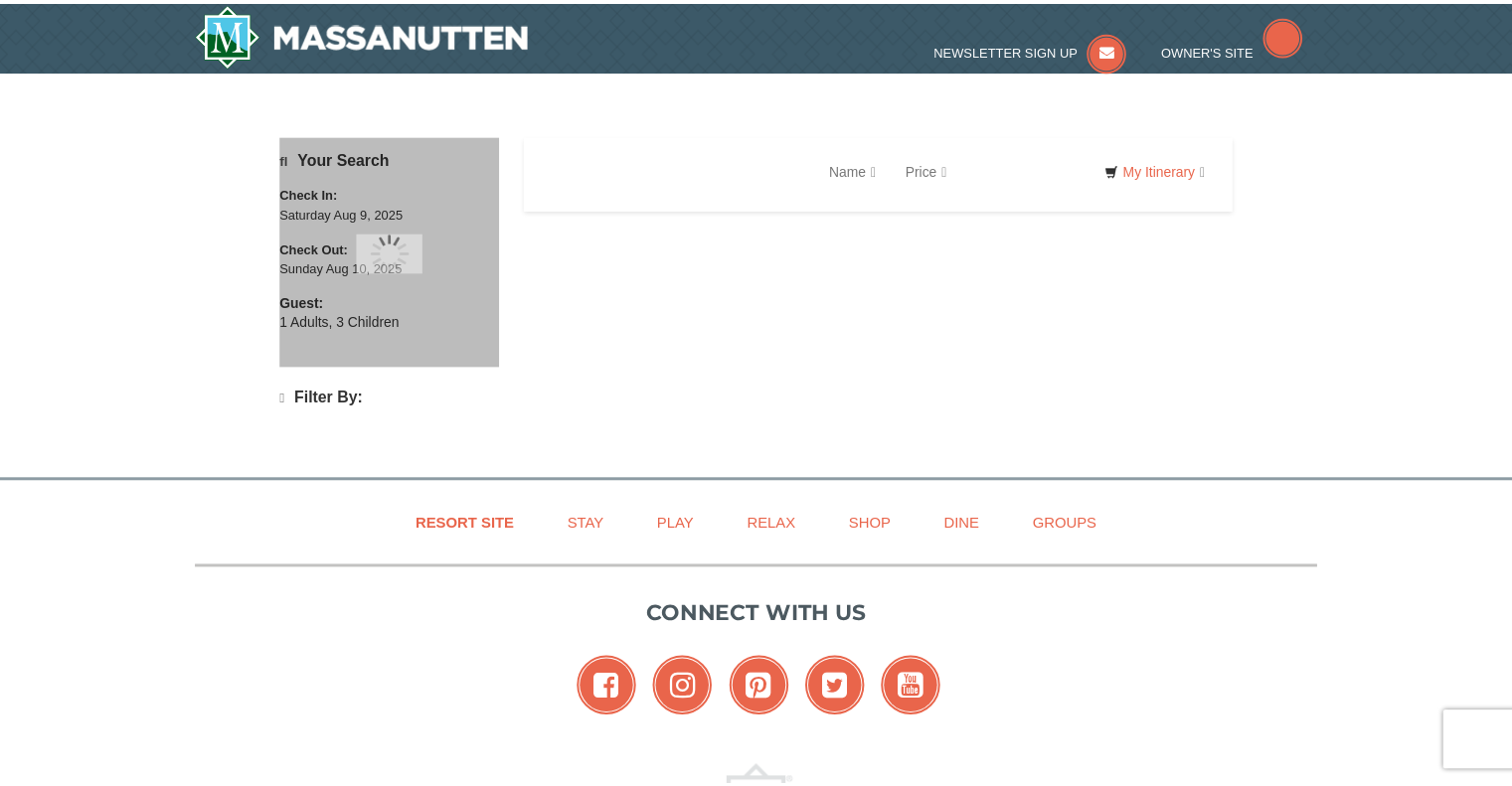 scroll, scrollTop: 0, scrollLeft: 0, axis: both 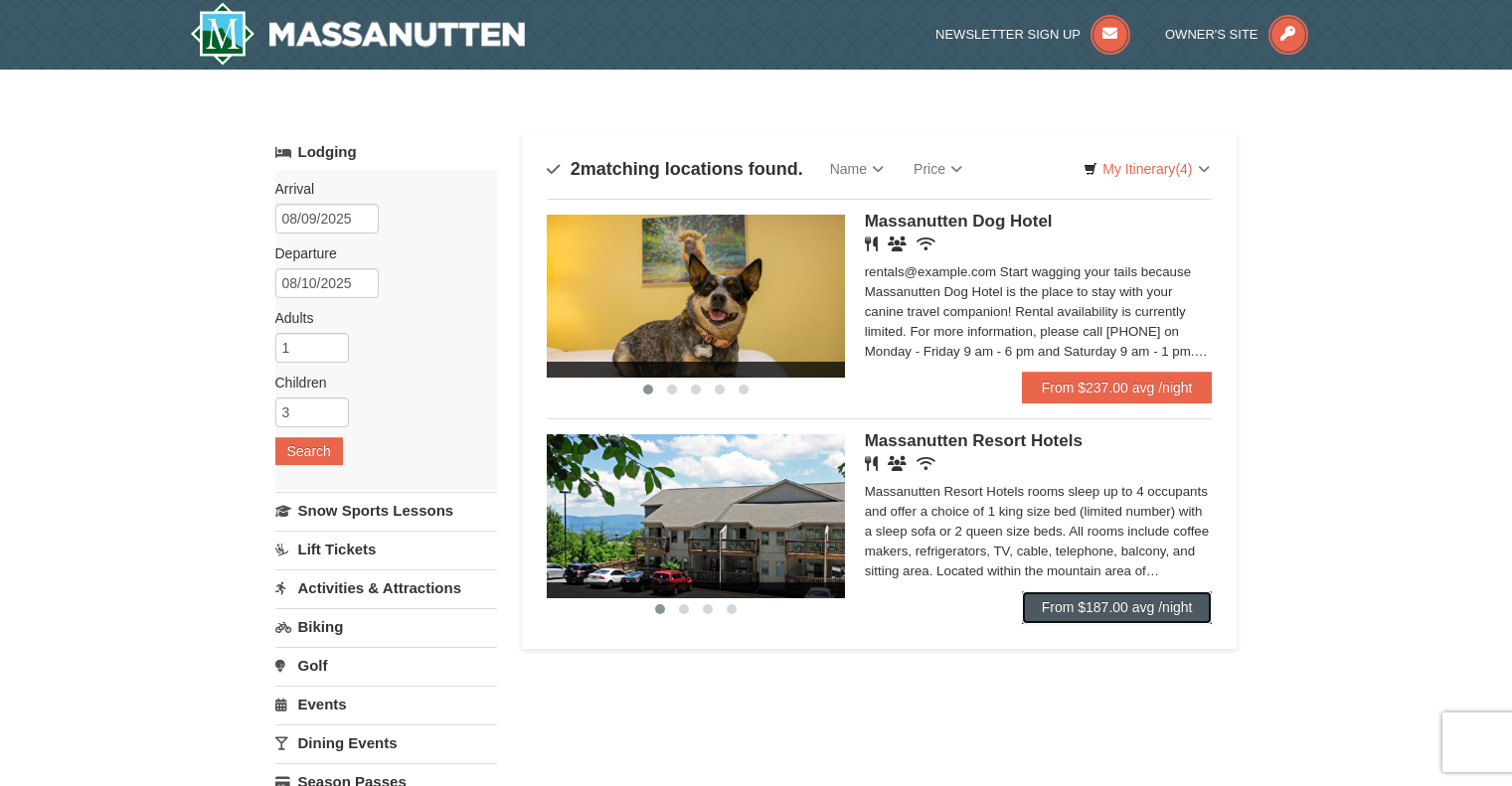 click on "From $187.00 avg /night" at bounding box center [1117, 607] 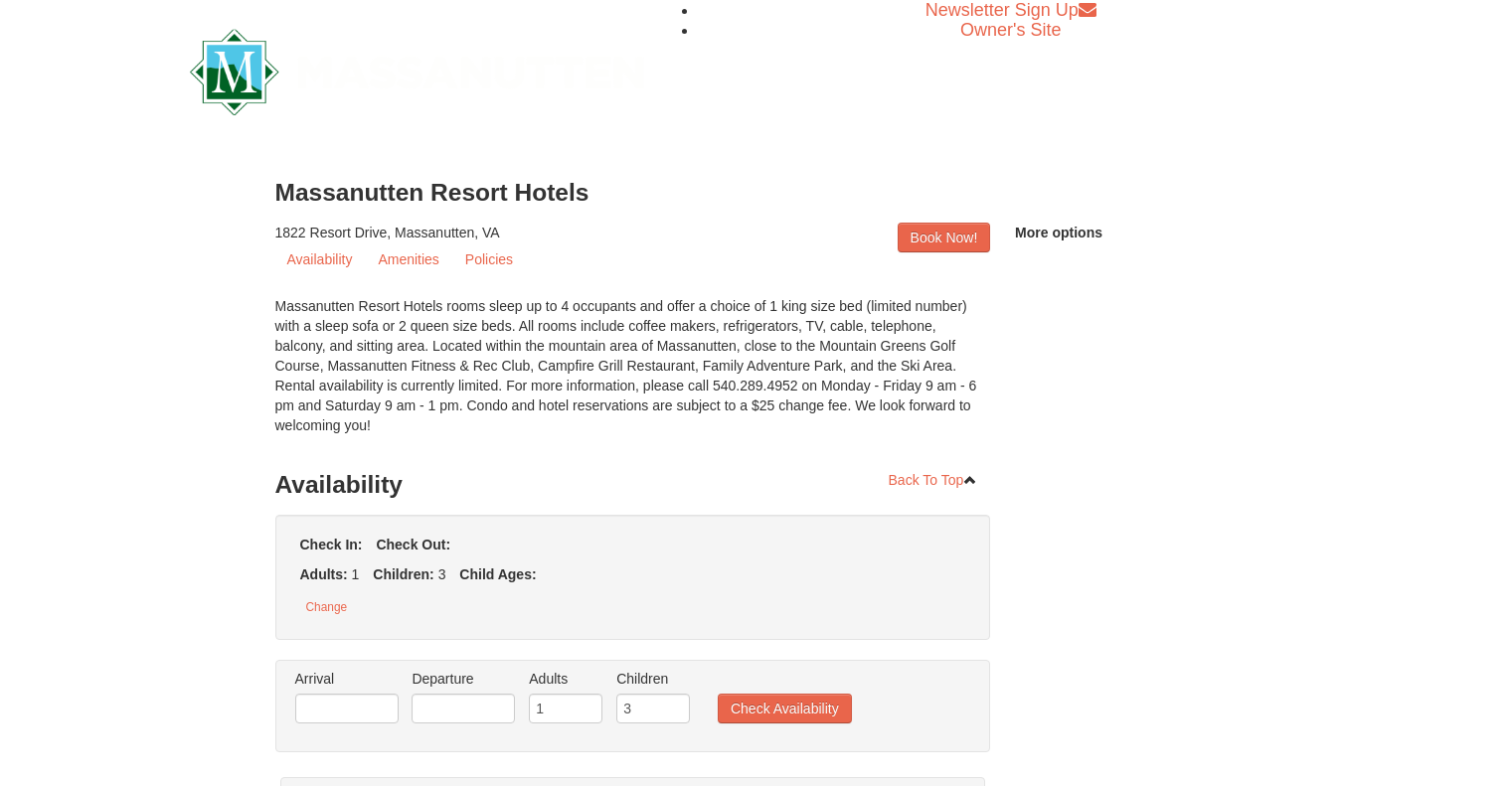 scroll, scrollTop: 0, scrollLeft: 0, axis: both 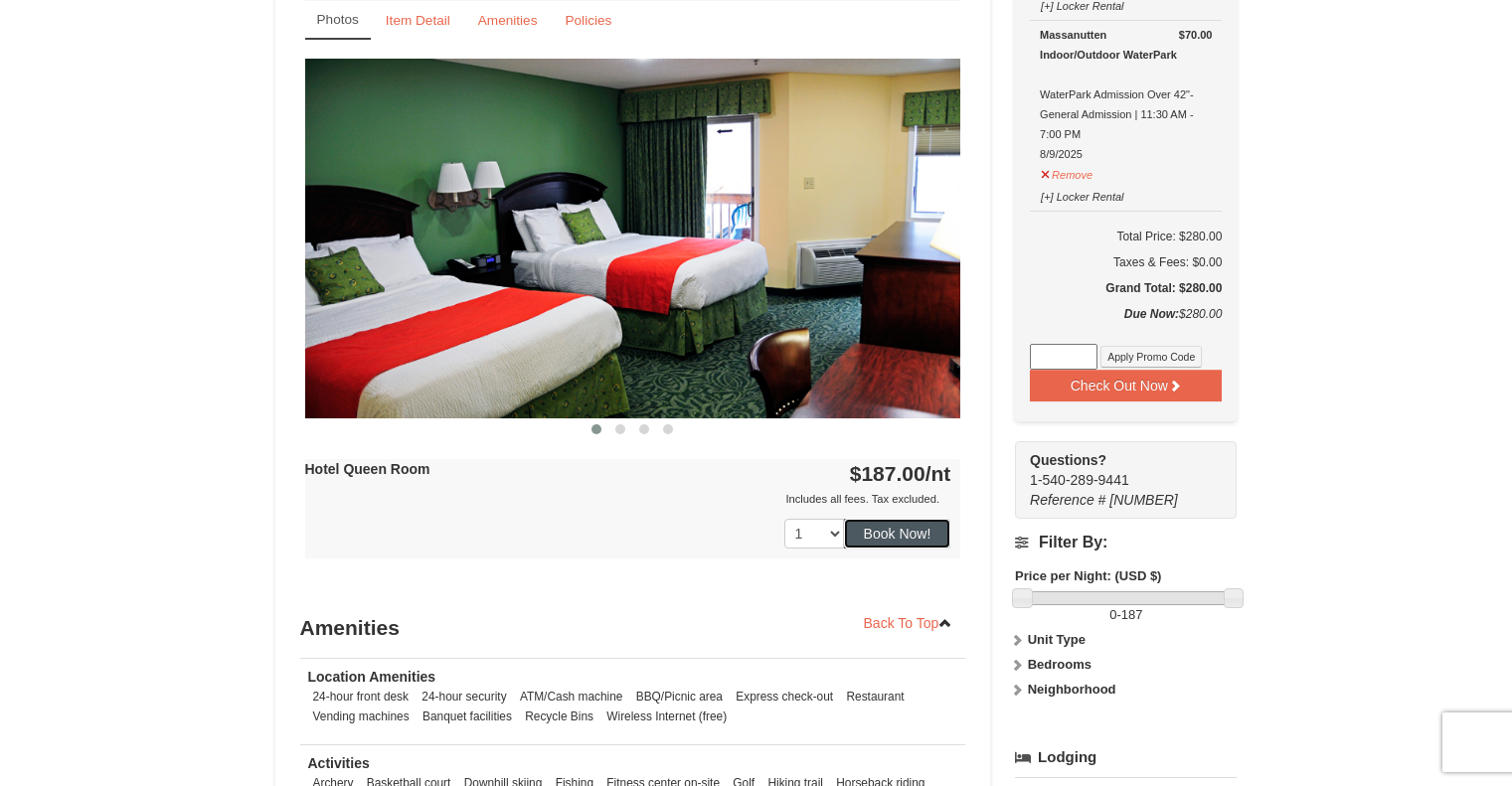 click on "Book Now!" at bounding box center (898, 534) 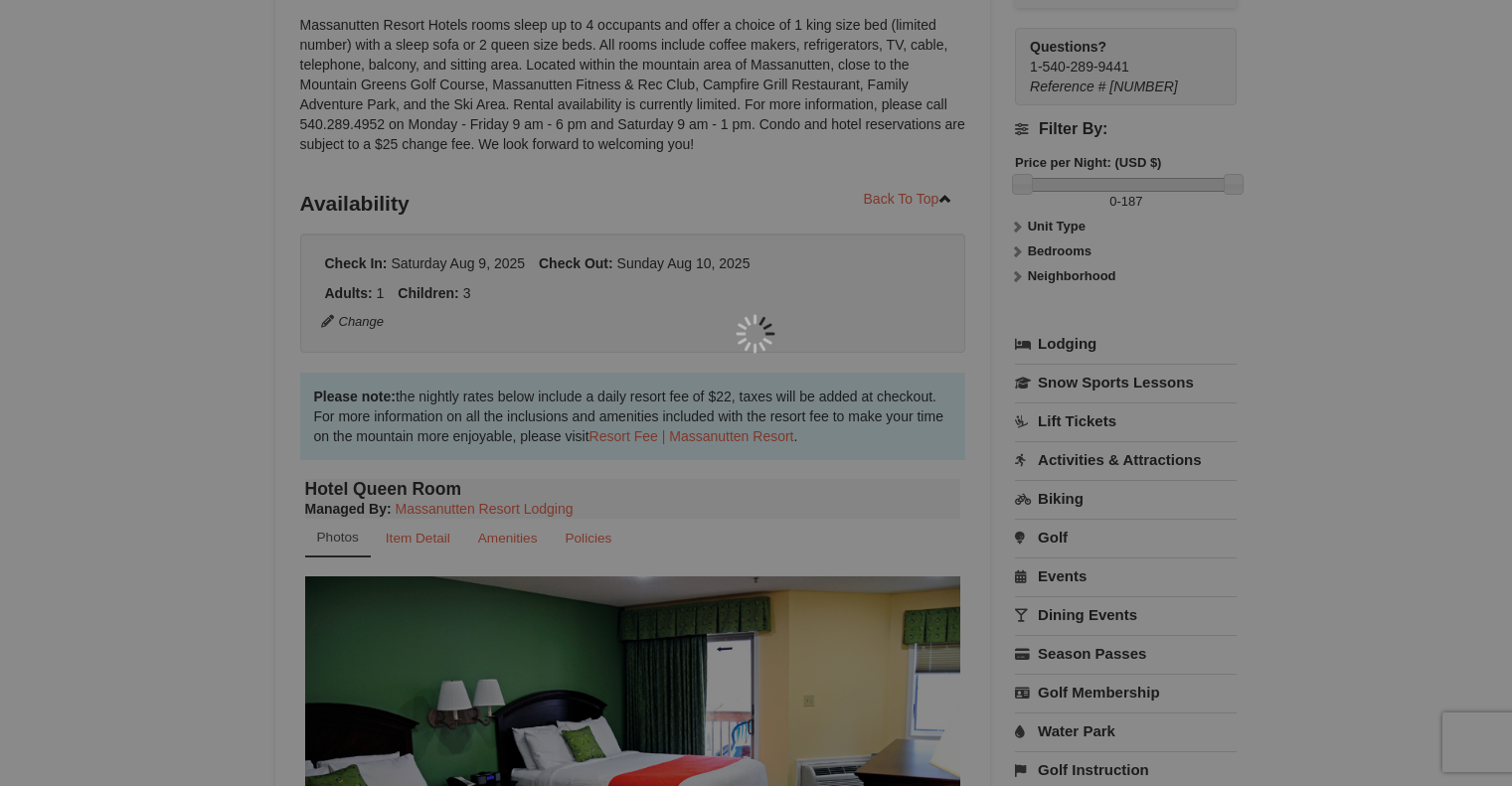 scroll, scrollTop: 194, scrollLeft: 0, axis: vertical 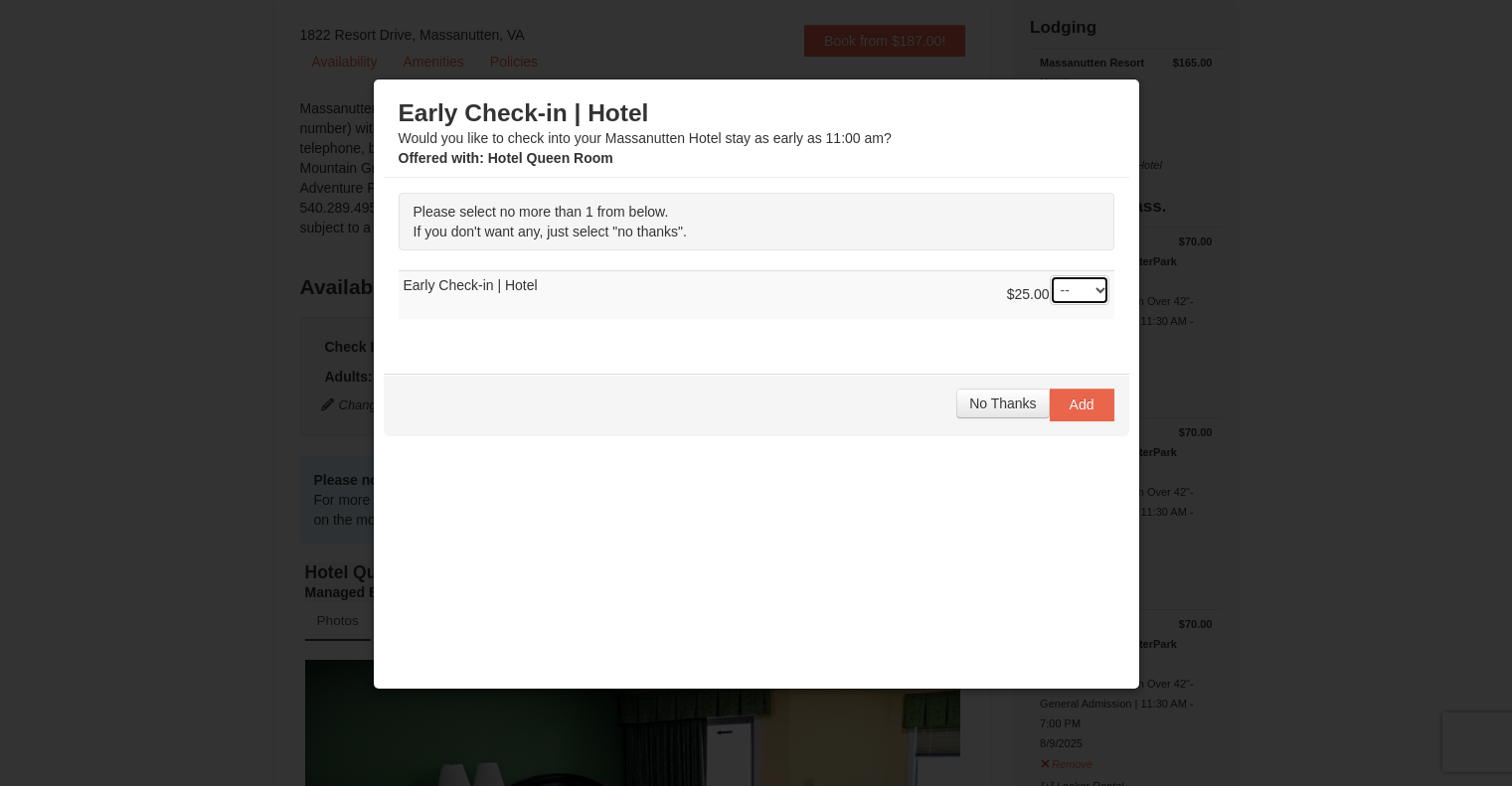 click on "--
01" at bounding box center (1080, 290) 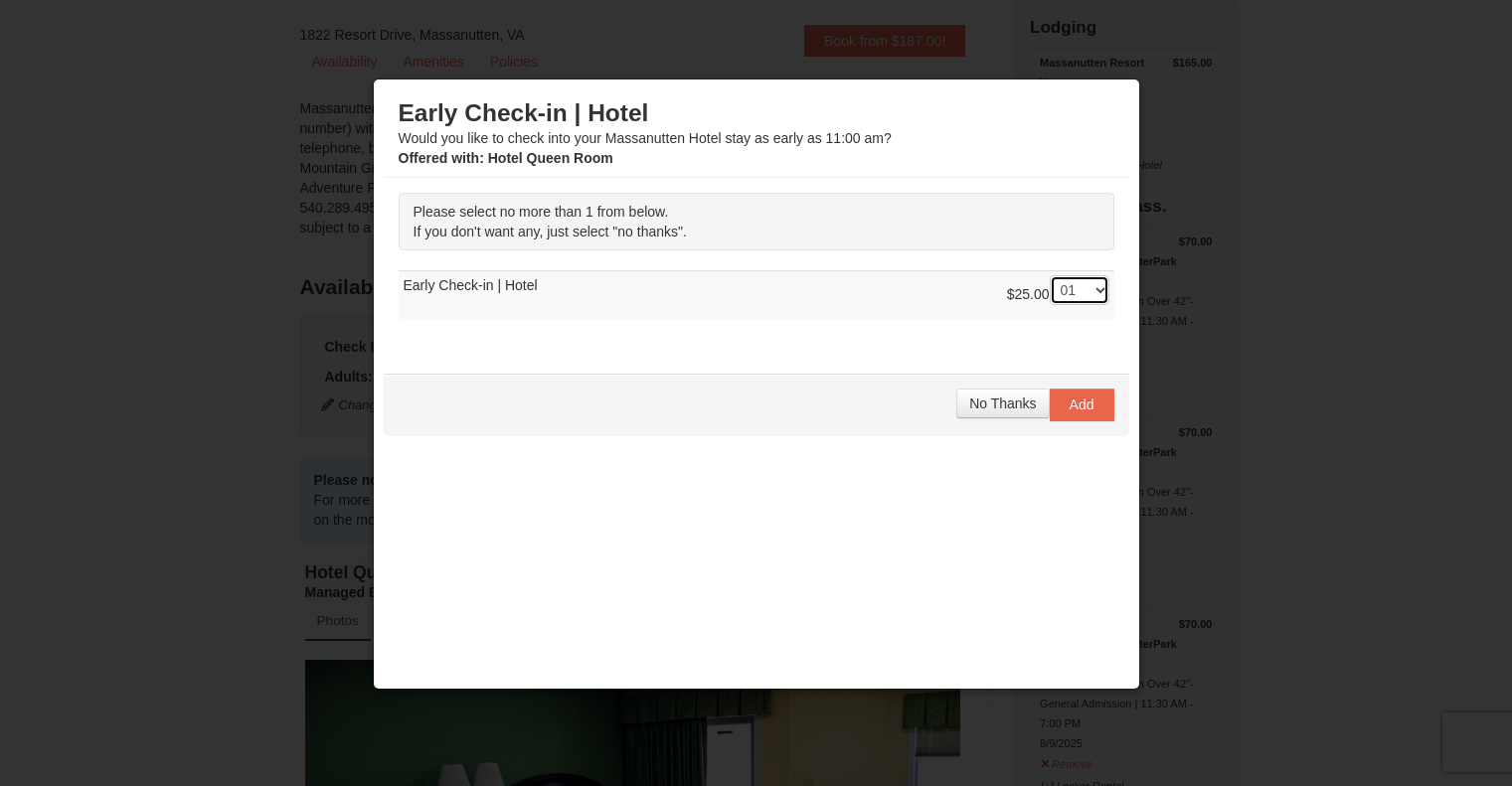click on "--
01" at bounding box center [1080, 290] 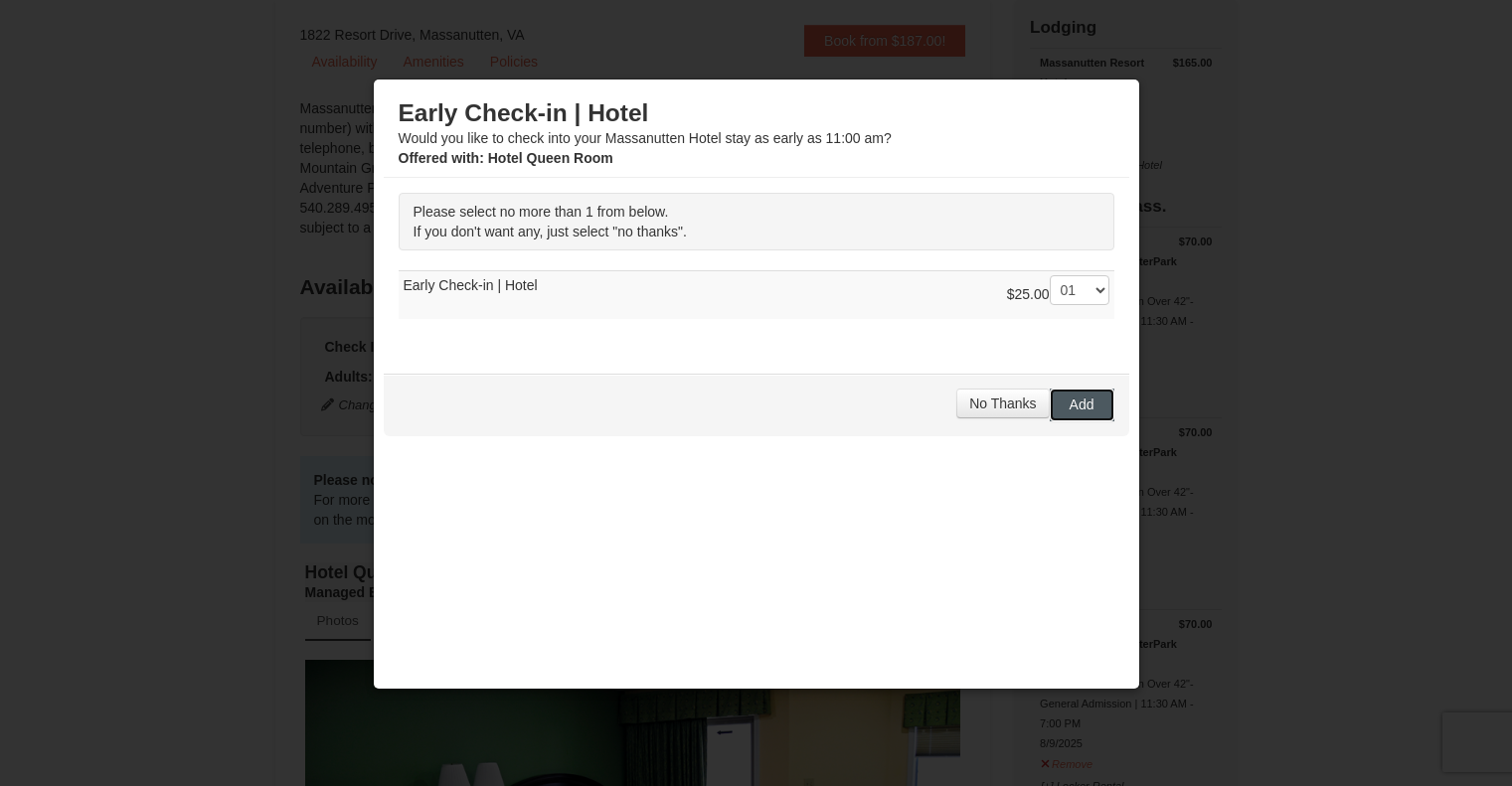 click on "Add" at bounding box center (1082, 404) 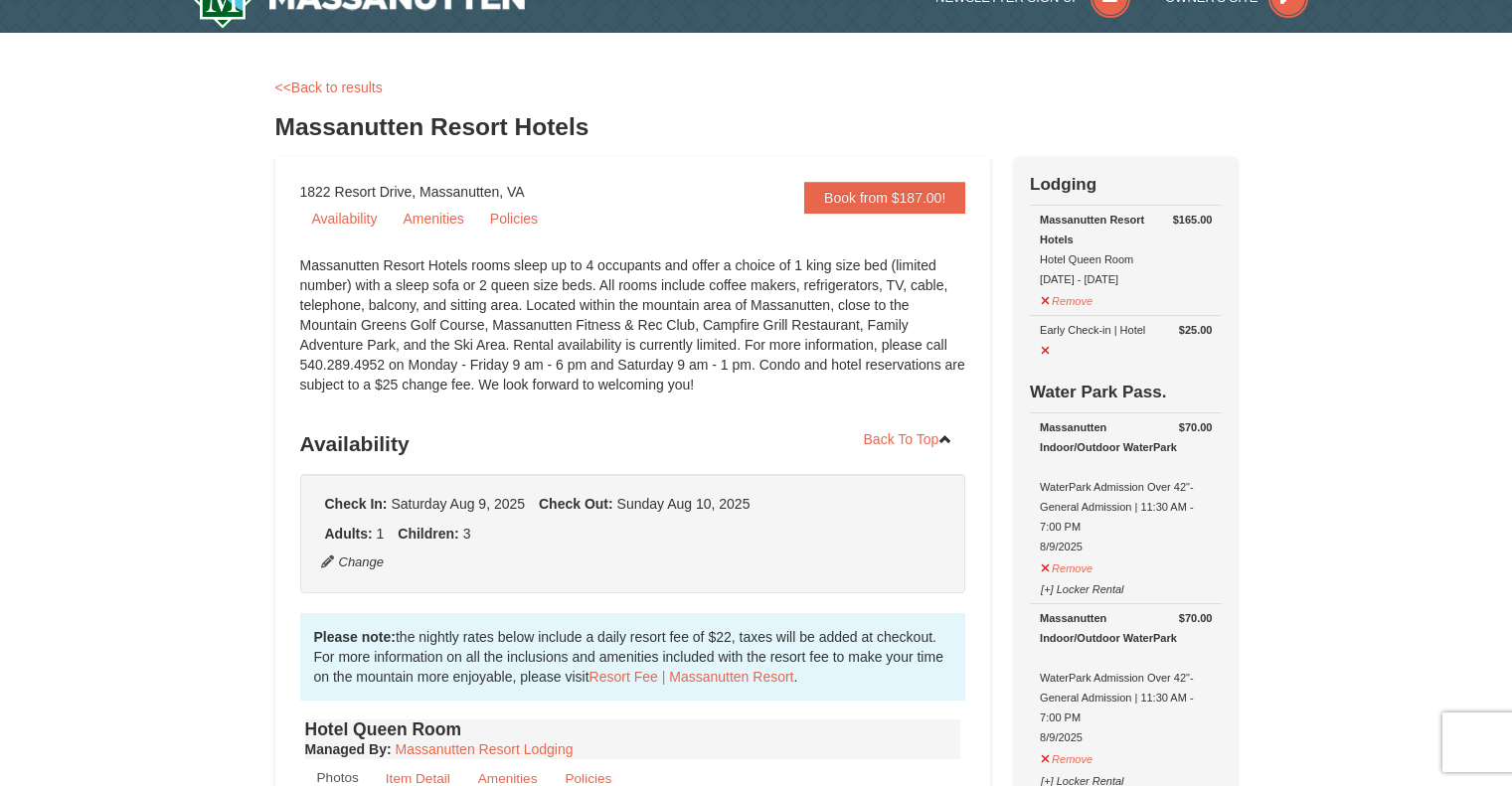 scroll, scrollTop: 0, scrollLeft: 0, axis: both 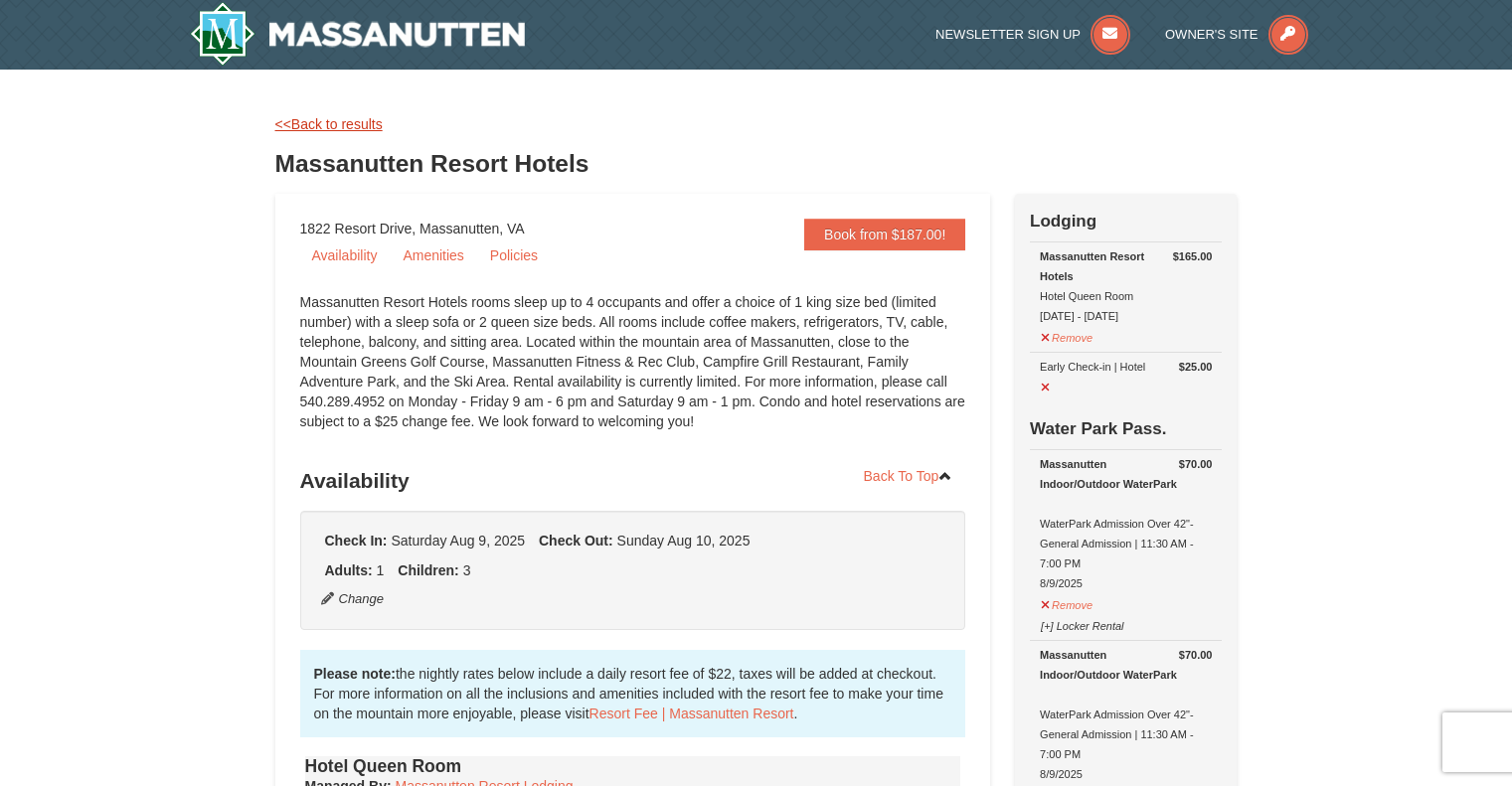 click on "<<Back to results" at bounding box center [329, 124] 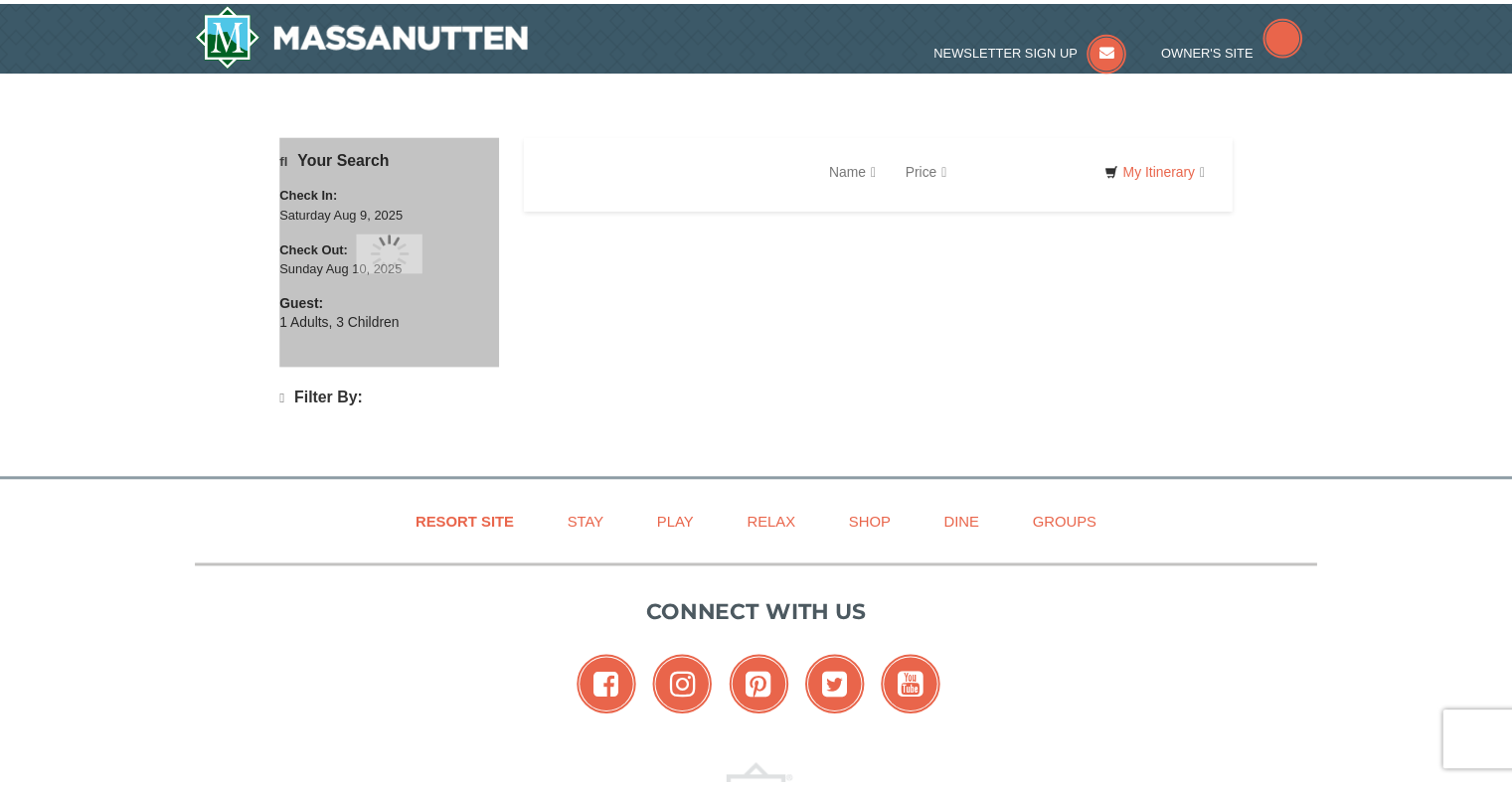 scroll, scrollTop: 0, scrollLeft: 0, axis: both 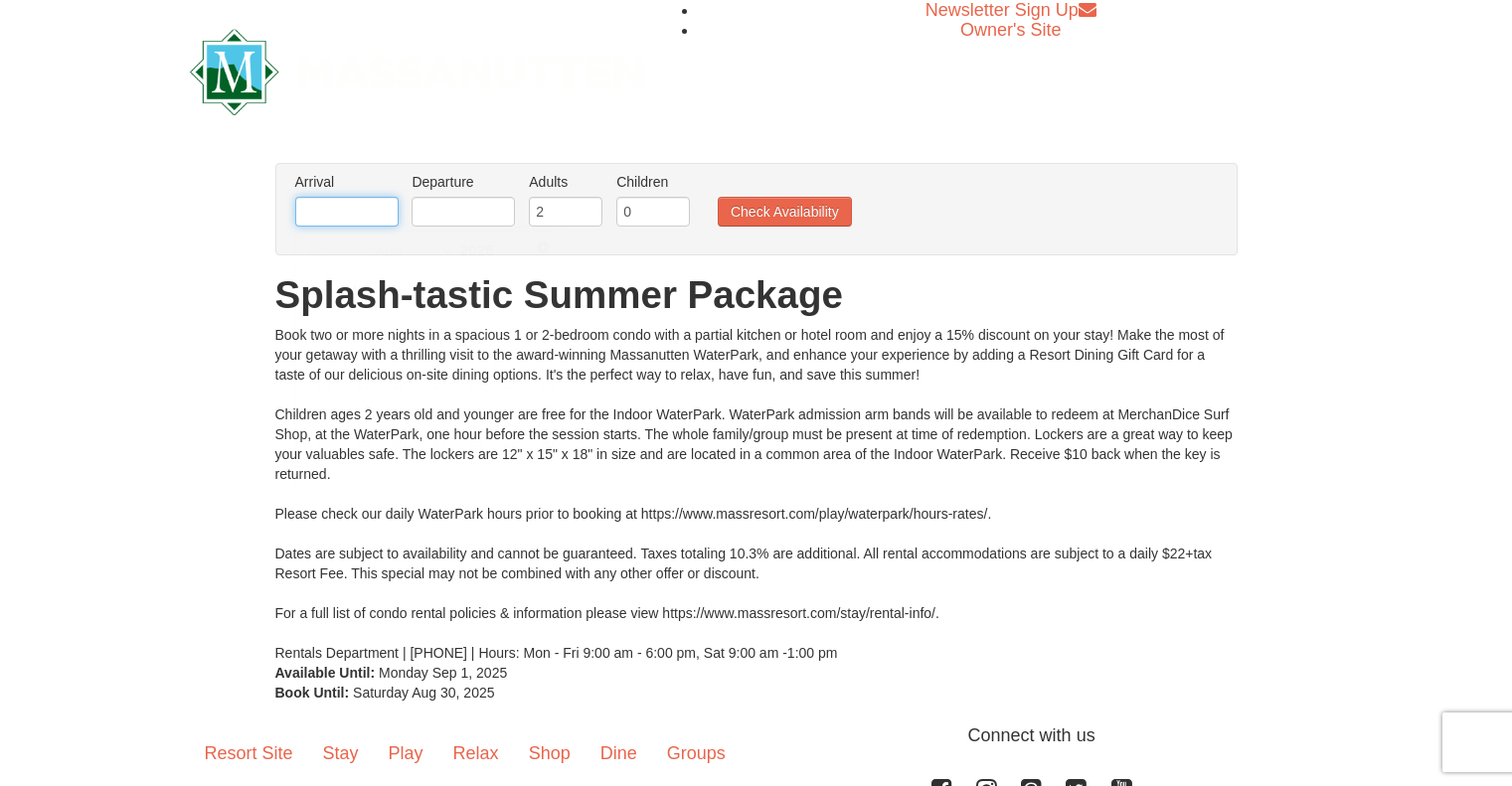 click at bounding box center (347, 212) 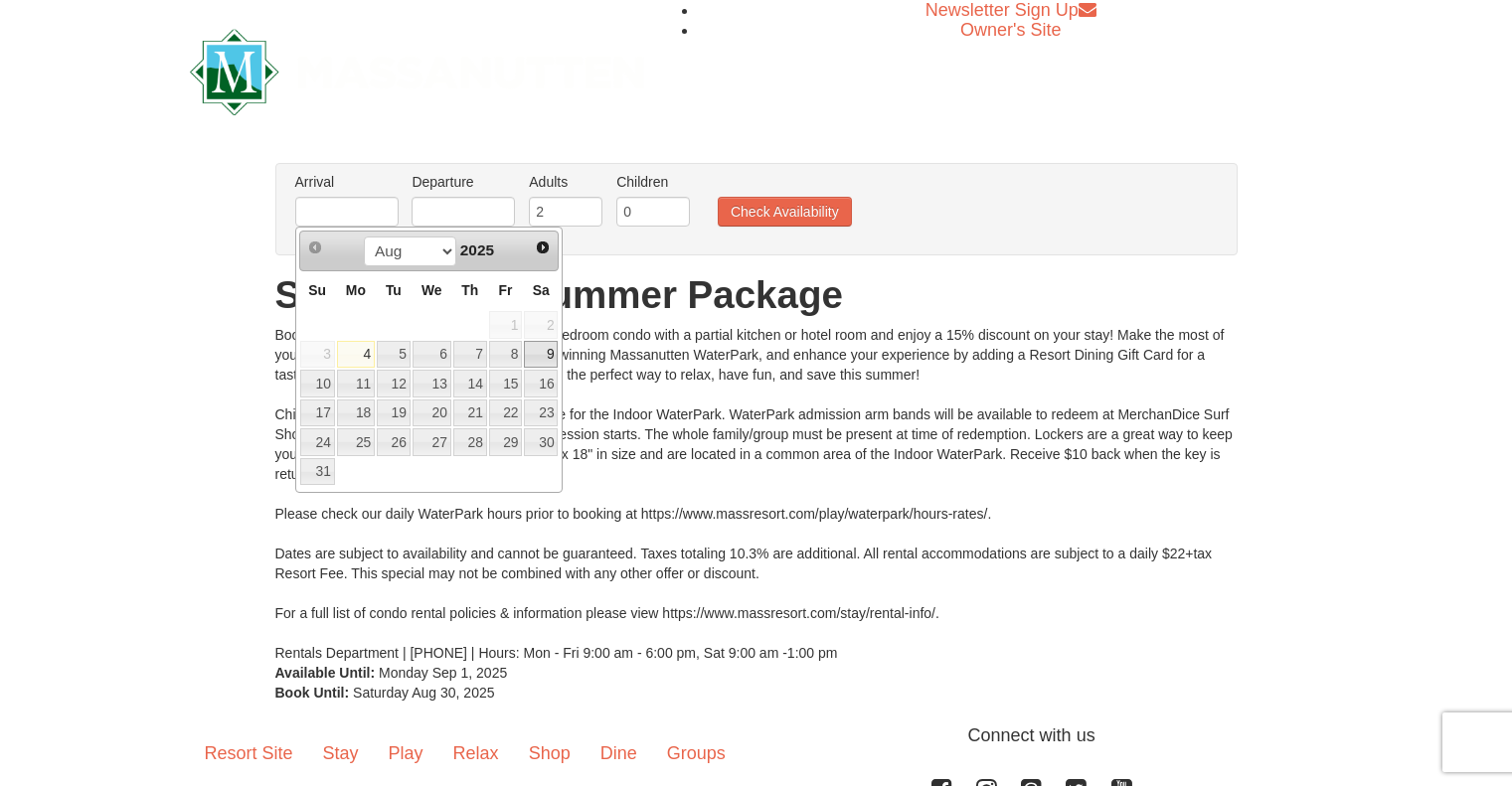 click on "9" at bounding box center [541, 355] 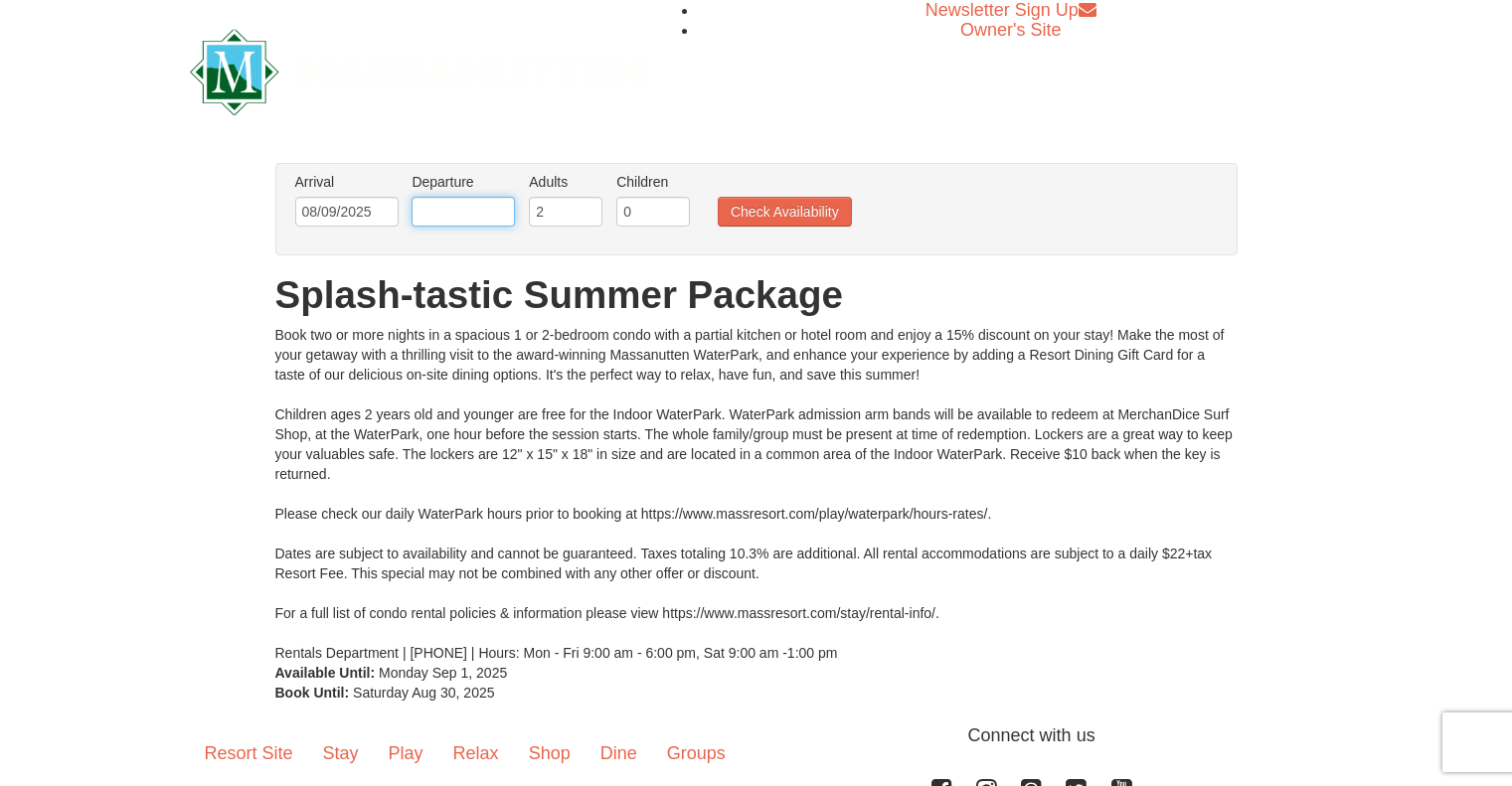 drag, startPoint x: 453, startPoint y: 209, endPoint x: 462, endPoint y: 226, distance: 19.235384 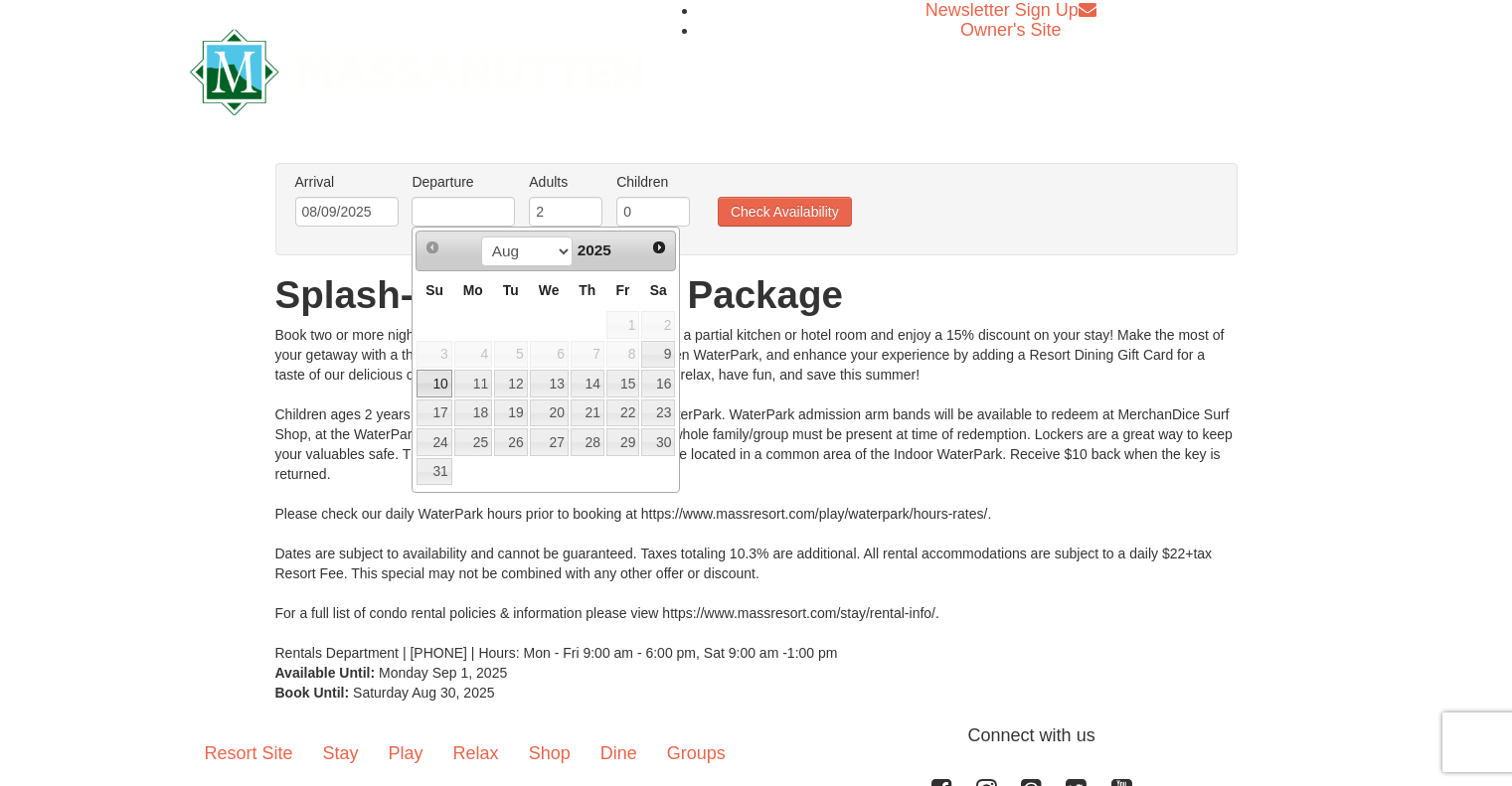 click on "10" at bounding box center [433, 384] 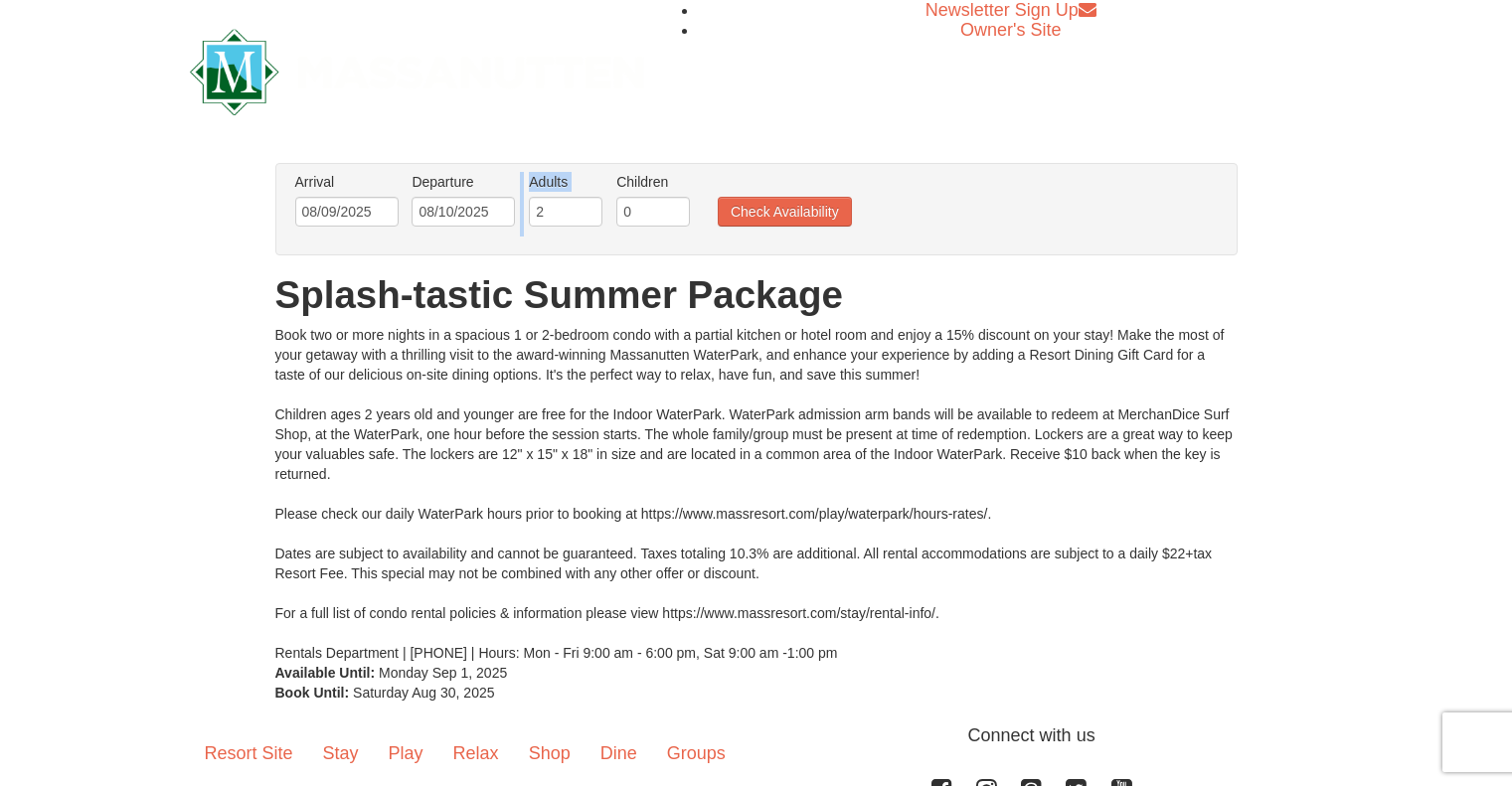 drag, startPoint x: 551, startPoint y: 231, endPoint x: 537, endPoint y: 208, distance: 26.925824 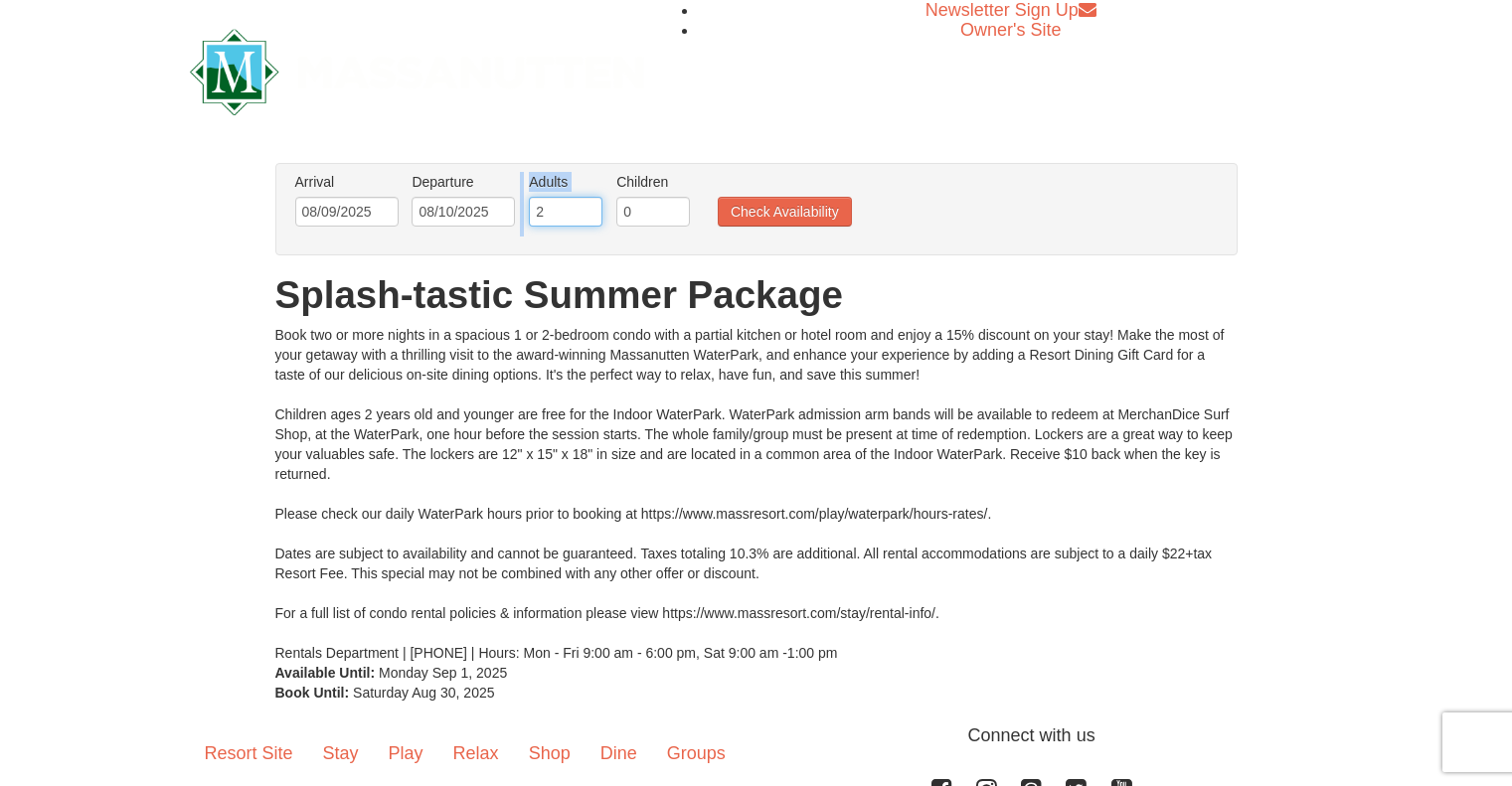 click on "2" at bounding box center (566, 212) 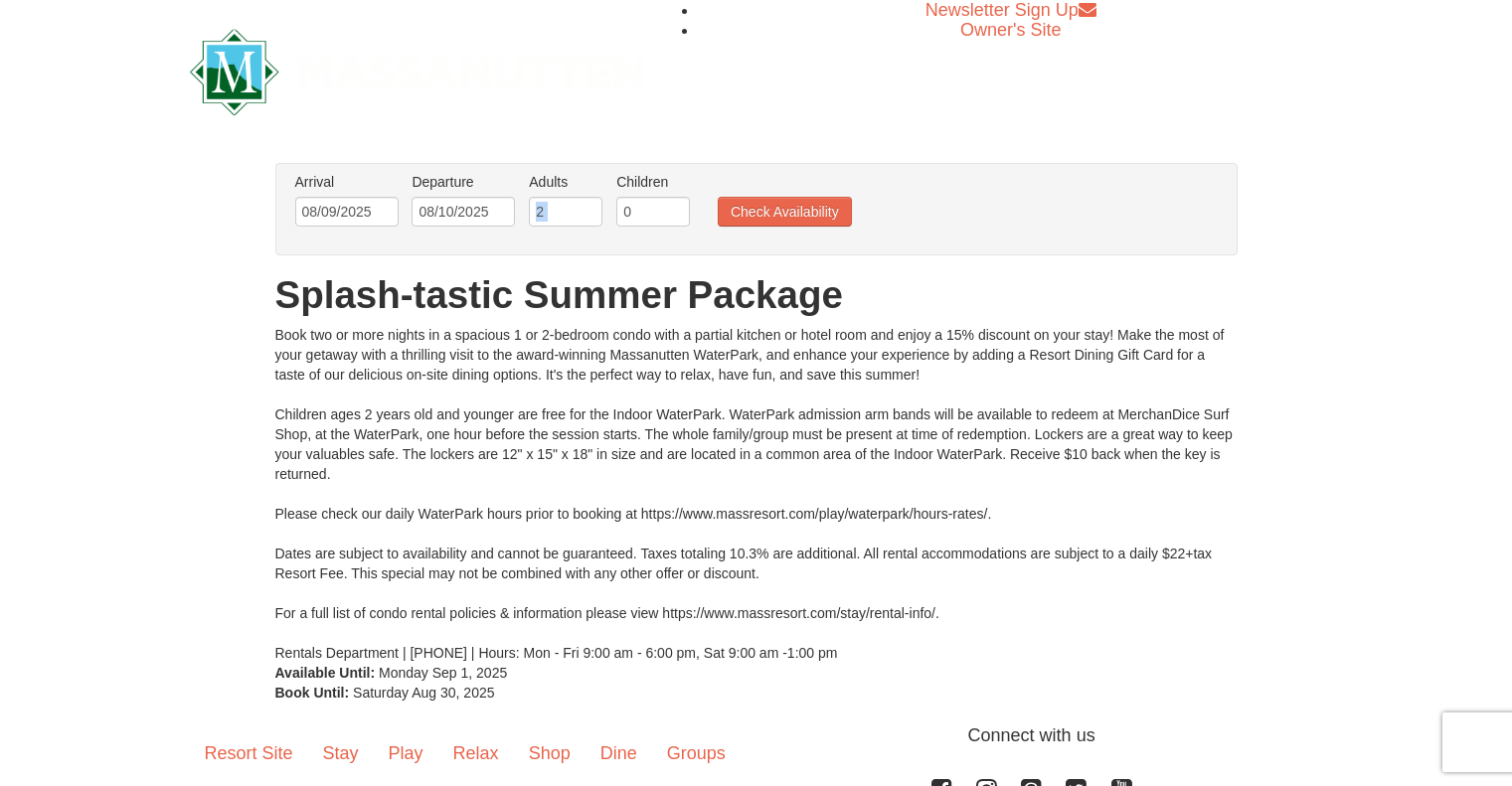 click on "Adults Please format dates MM/DD/YYYY
2" at bounding box center (566, 204) 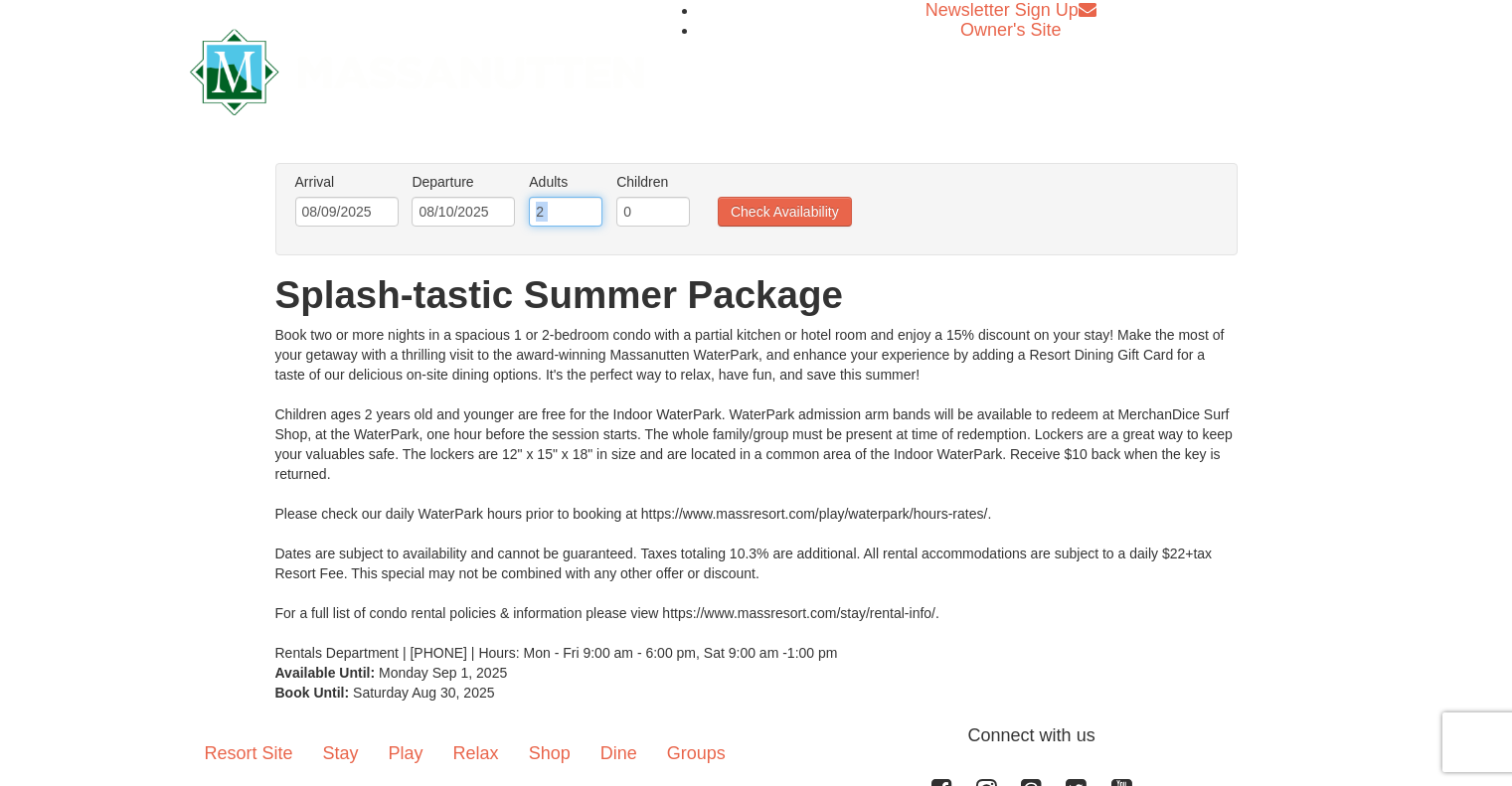 click on "2" at bounding box center (566, 212) 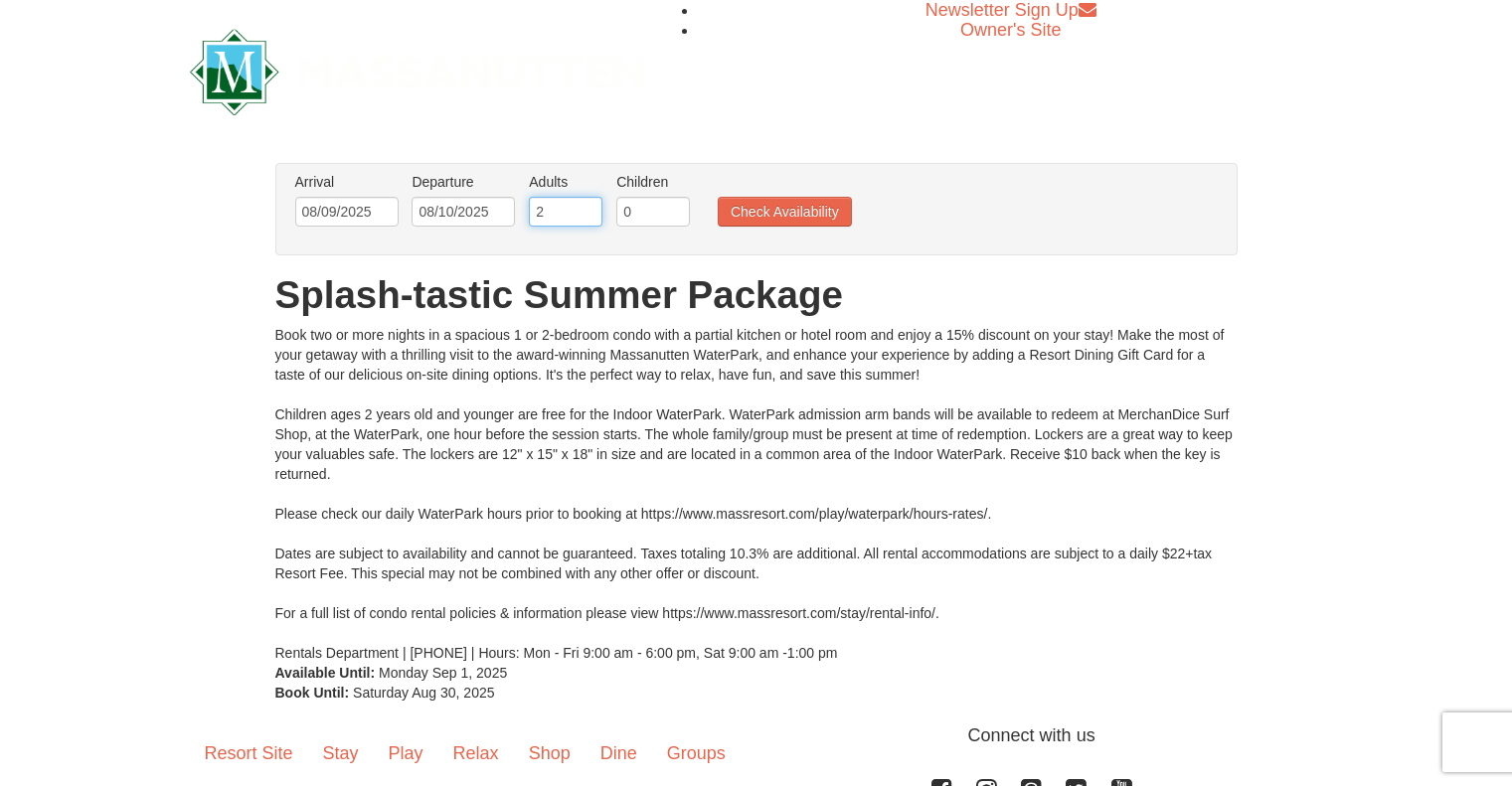 drag, startPoint x: 548, startPoint y: 208, endPoint x: 520, endPoint y: 213, distance: 28.442925 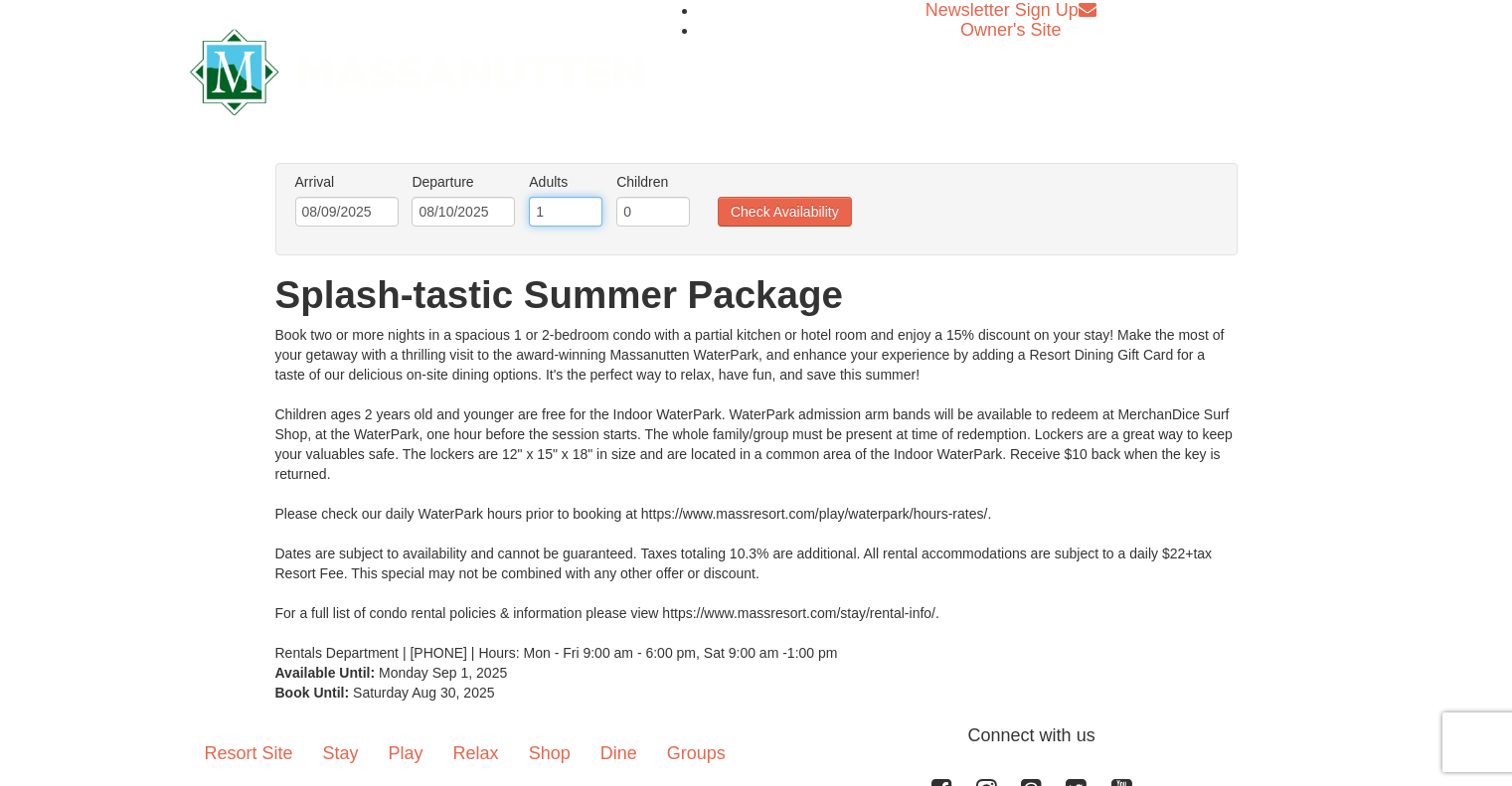 type on "1" 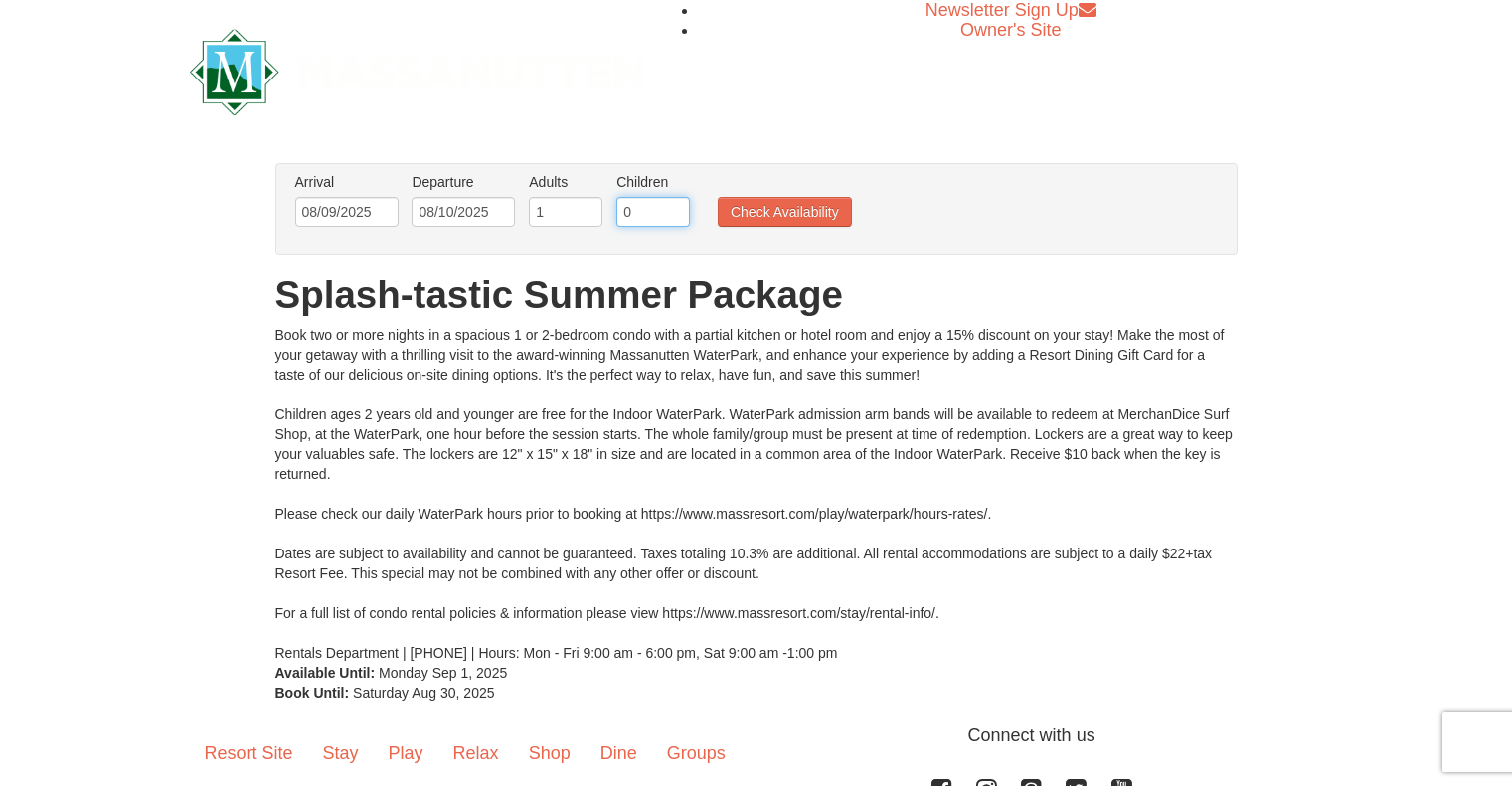 drag, startPoint x: 640, startPoint y: 212, endPoint x: 615, endPoint y: 212, distance: 25 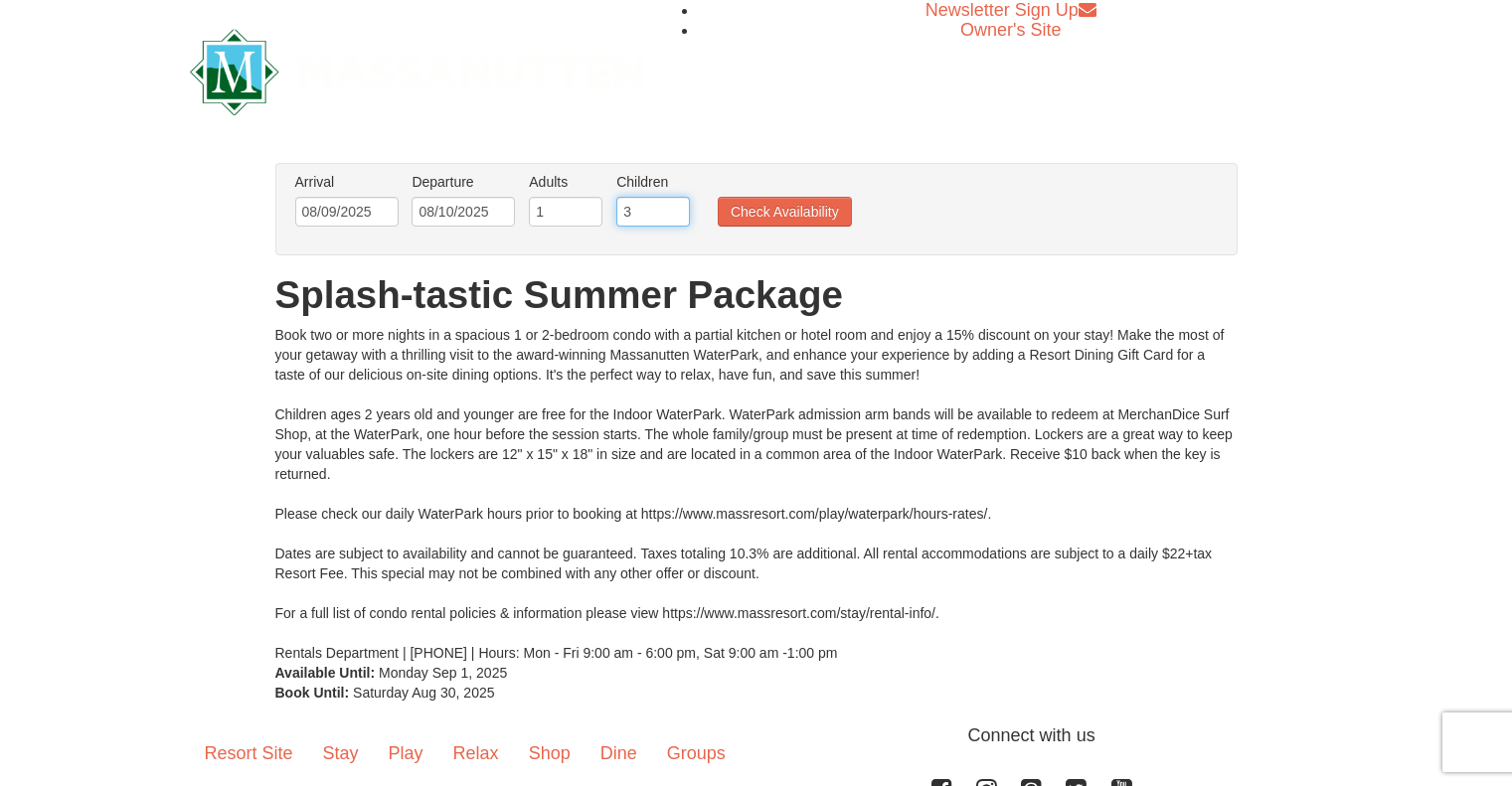 type on "3" 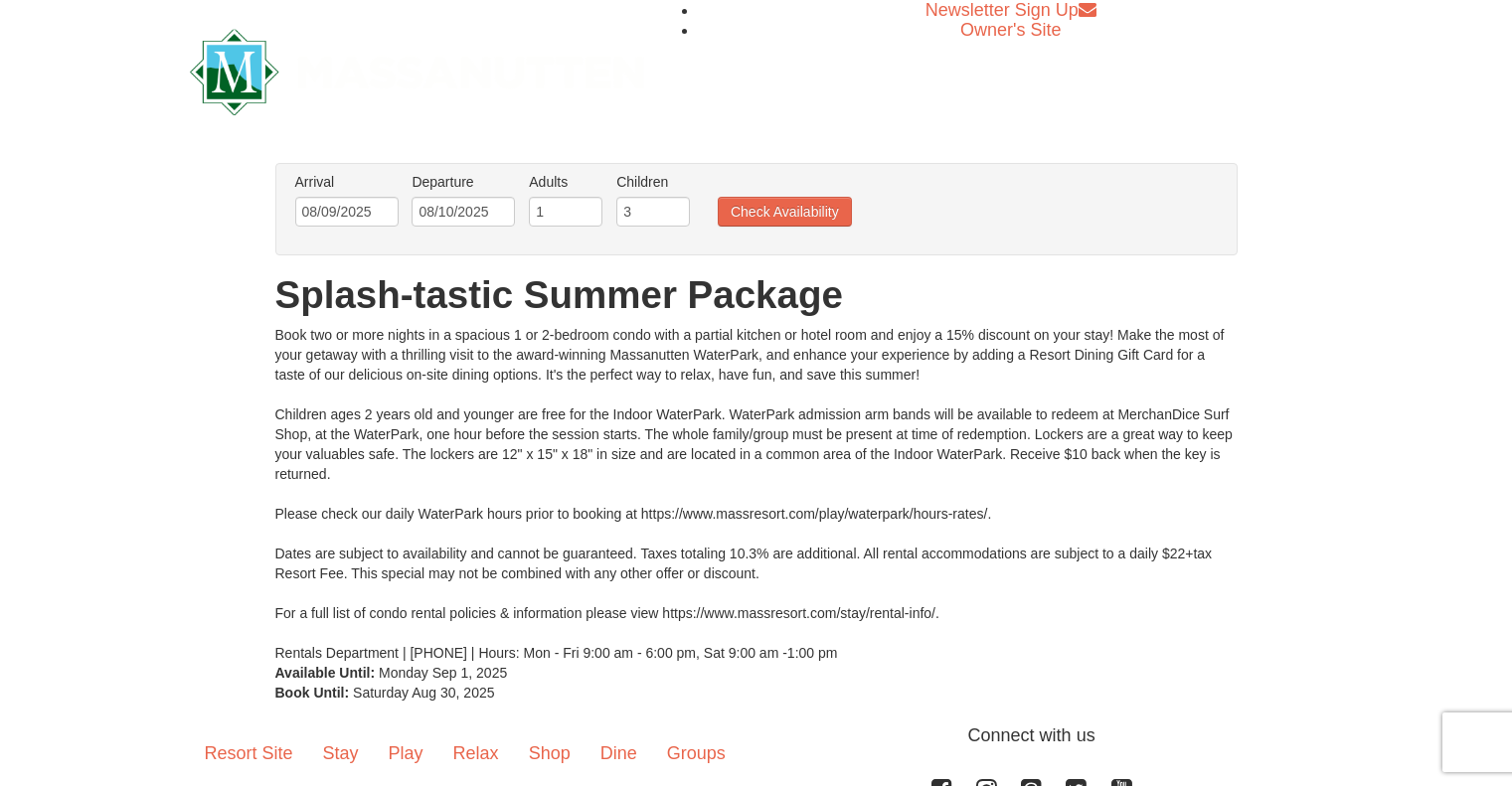 drag, startPoint x: 795, startPoint y: 315, endPoint x: 791, endPoint y: 258, distance: 57.14018 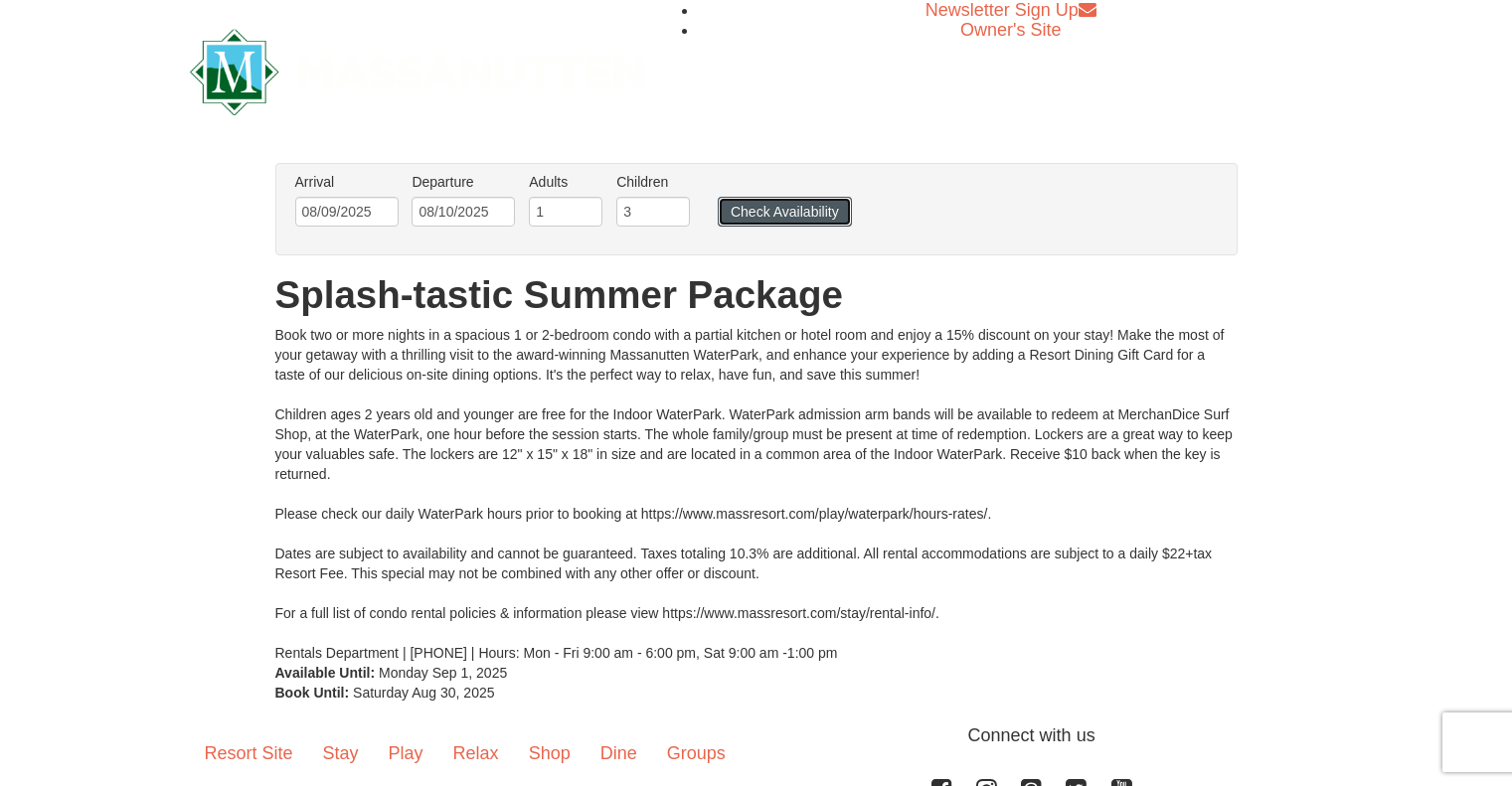 click on "Check Availability" at bounding box center [784, 212] 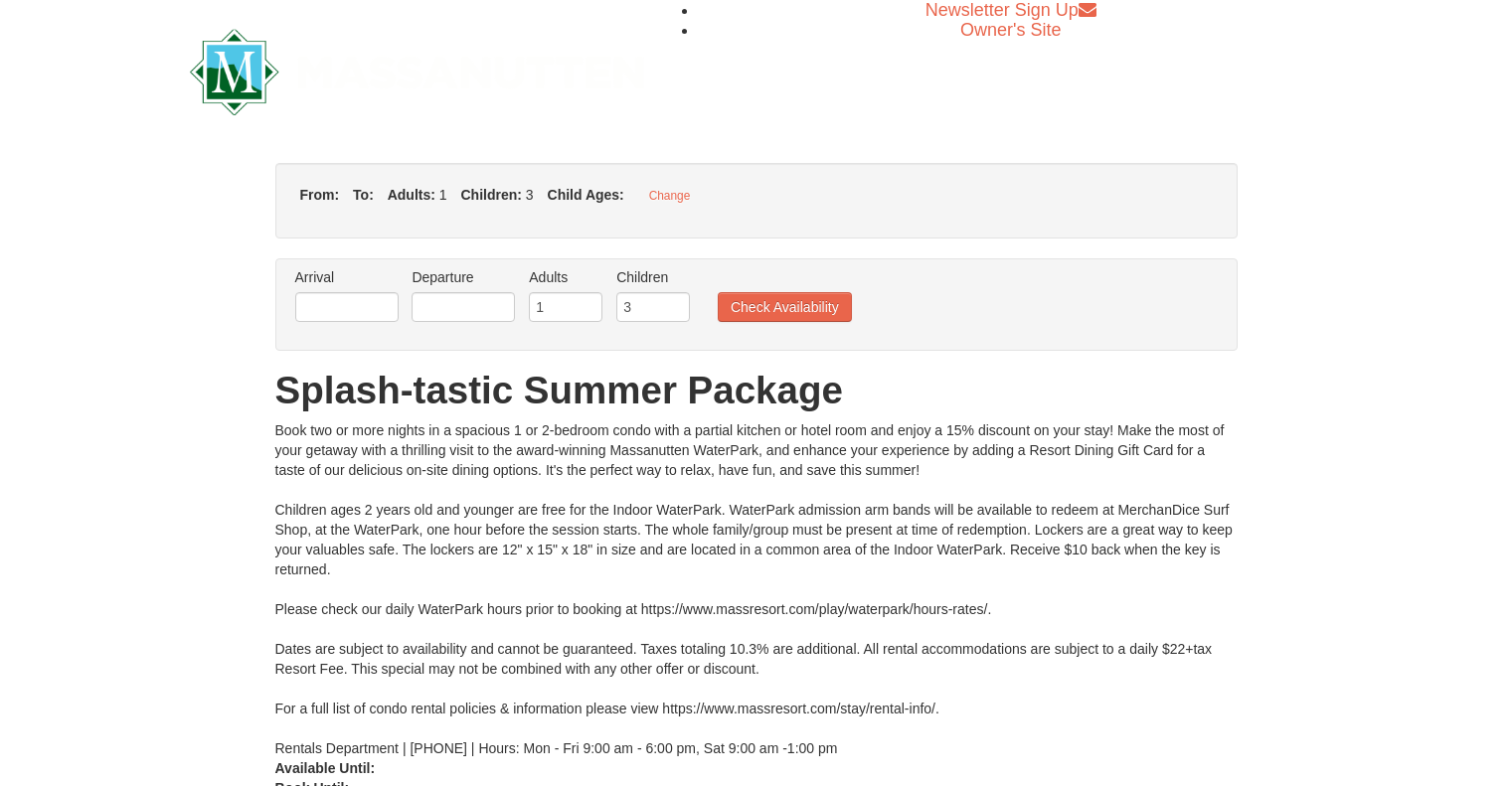 type on "08/09/2025" 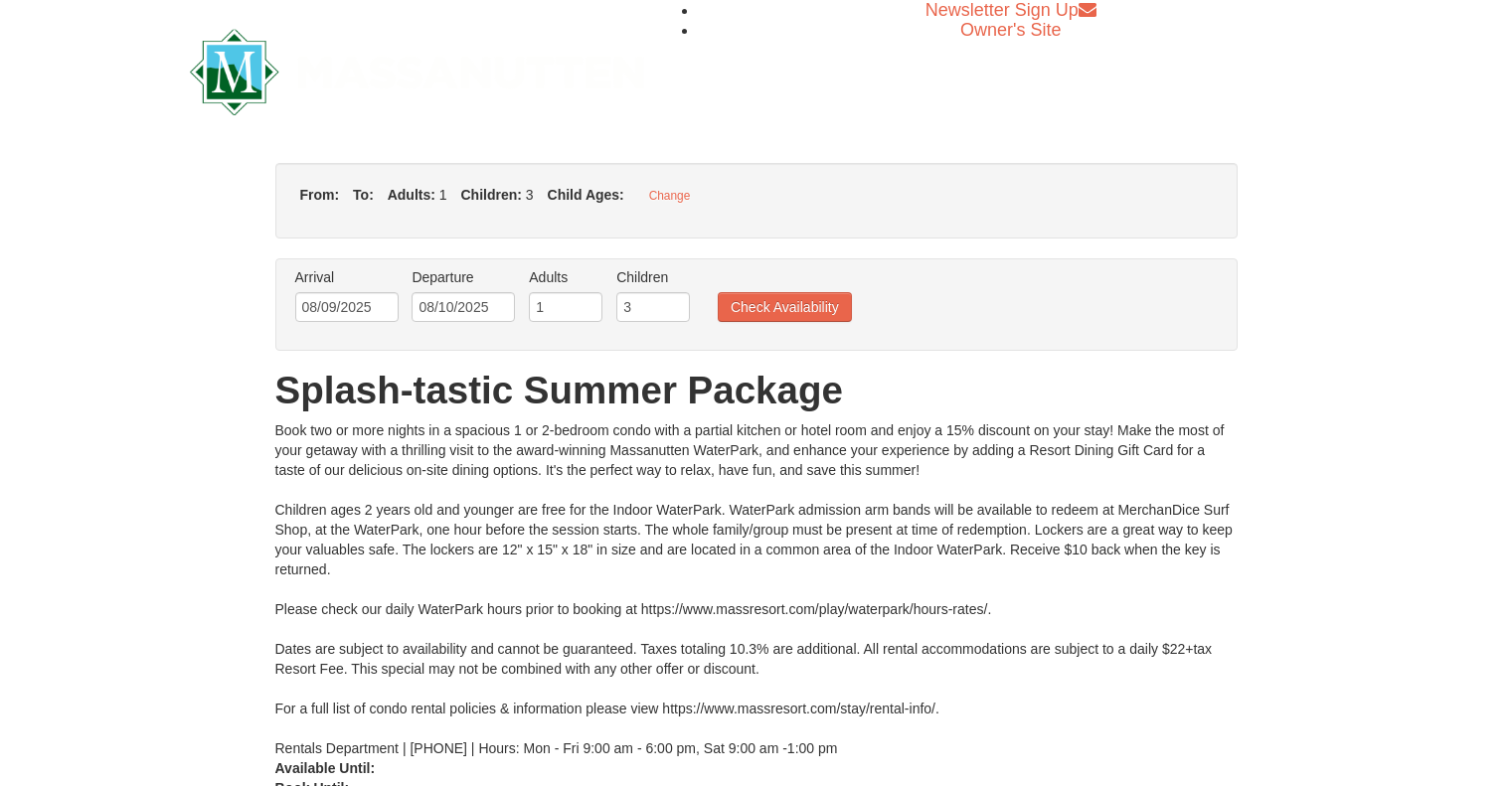 scroll, scrollTop: 0, scrollLeft: 0, axis: both 